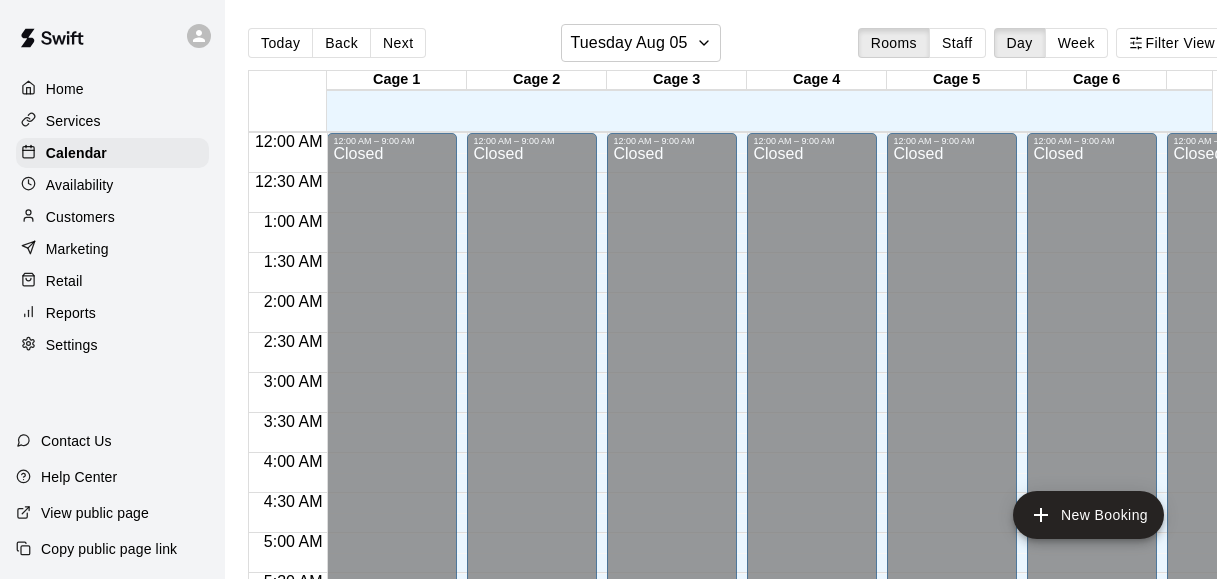 scroll, scrollTop: 0, scrollLeft: 0, axis: both 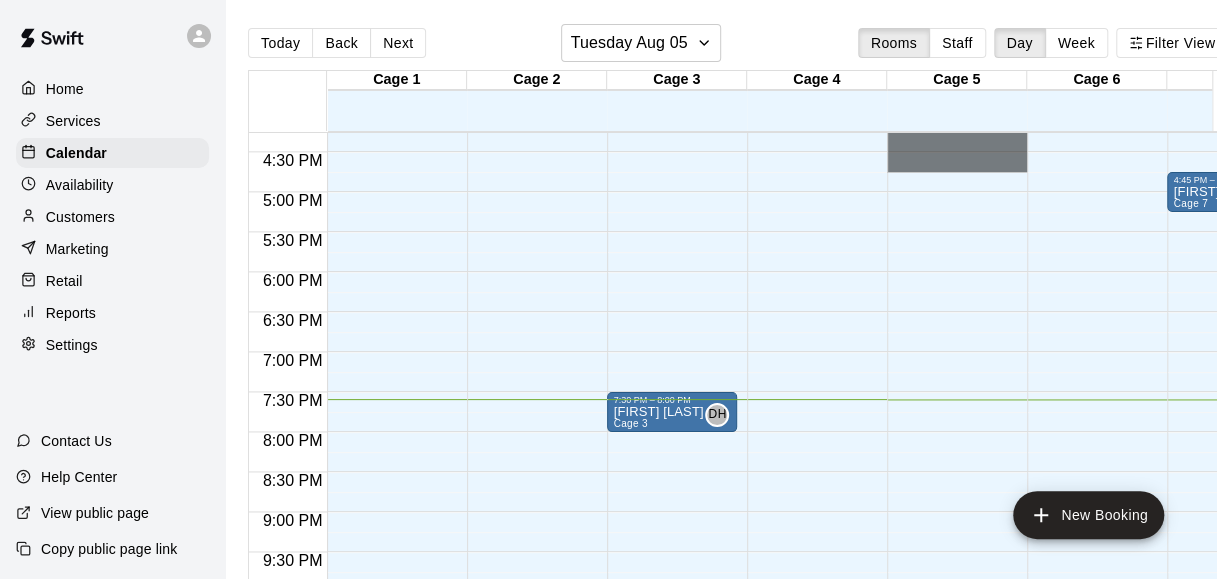 drag, startPoint x: 936, startPoint y: 184, endPoint x: 916, endPoint y: -74, distance: 258.77405 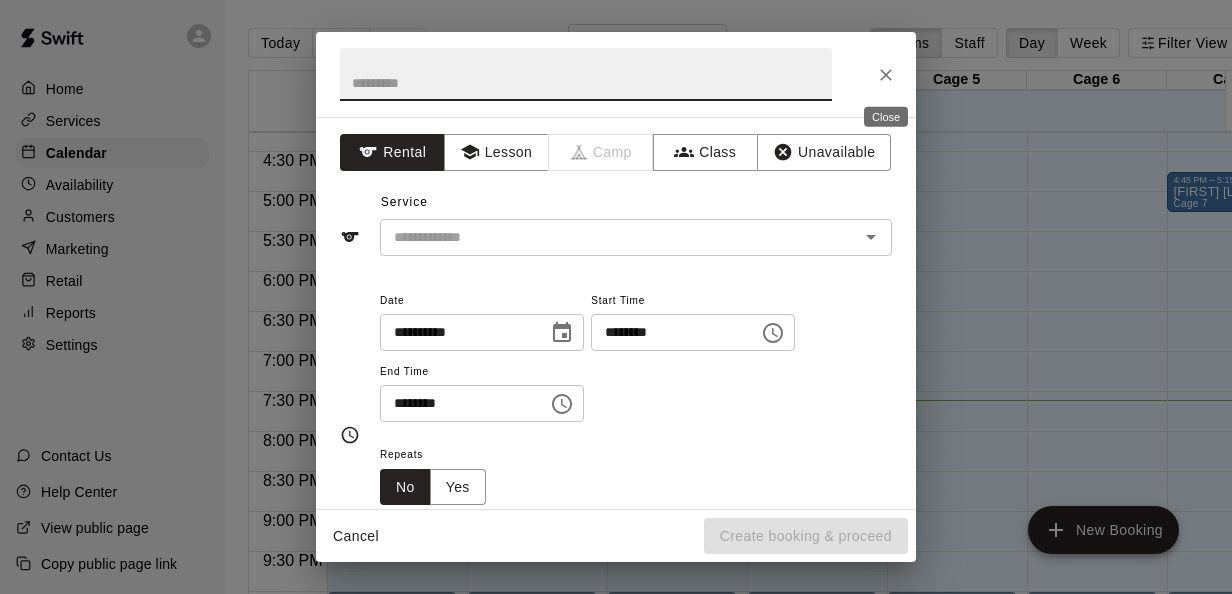 click at bounding box center [886, 75] 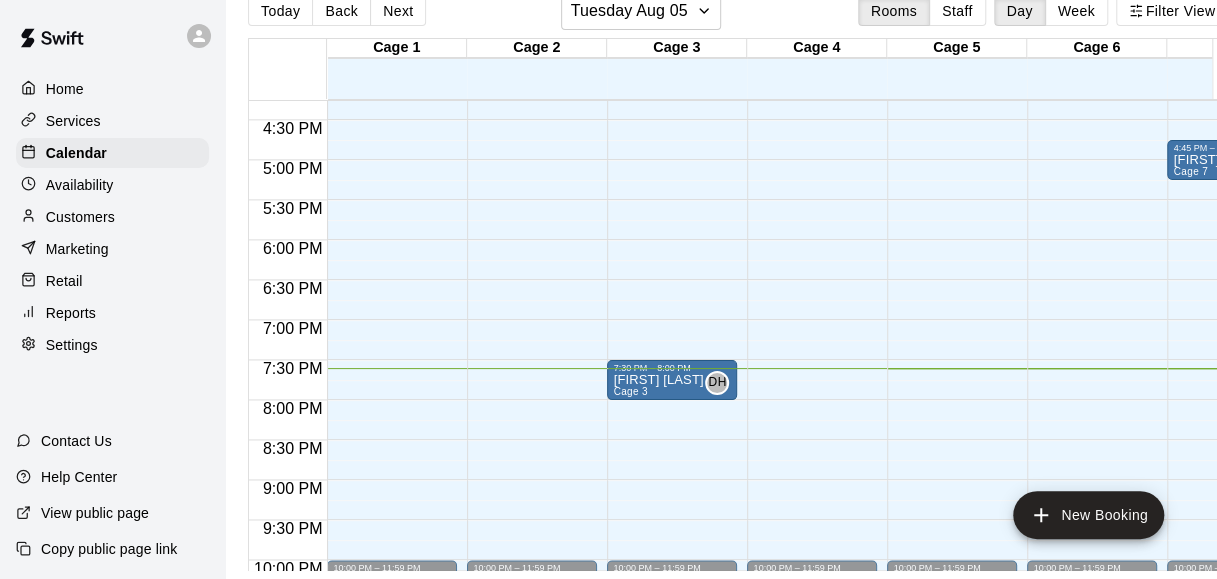scroll, scrollTop: 47, scrollLeft: 0, axis: vertical 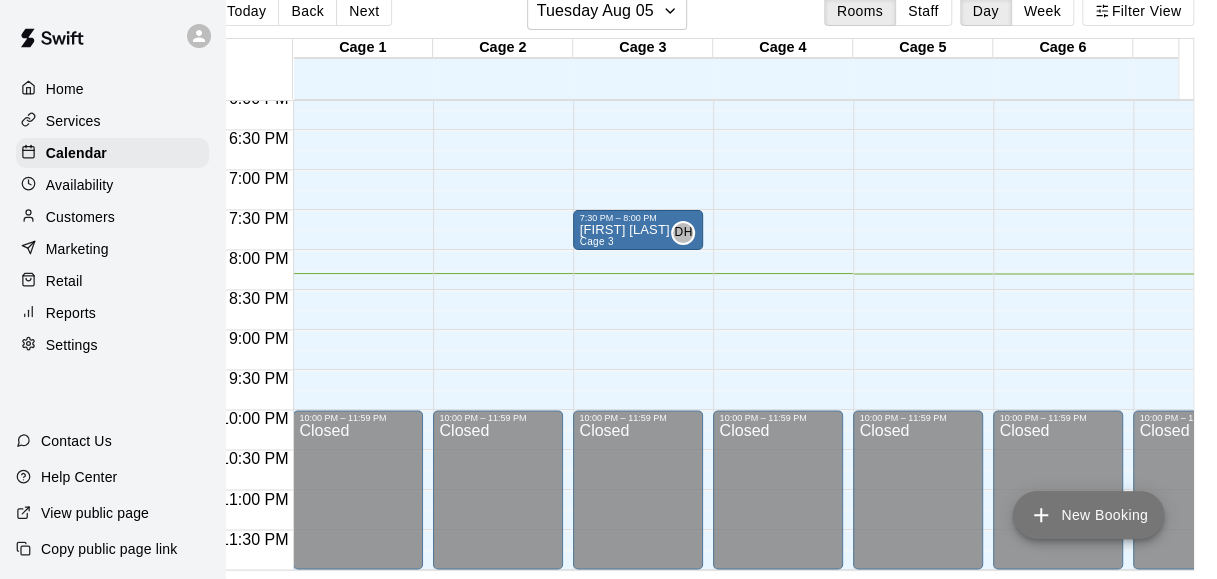 click on "New Booking" at bounding box center [1088, 515] 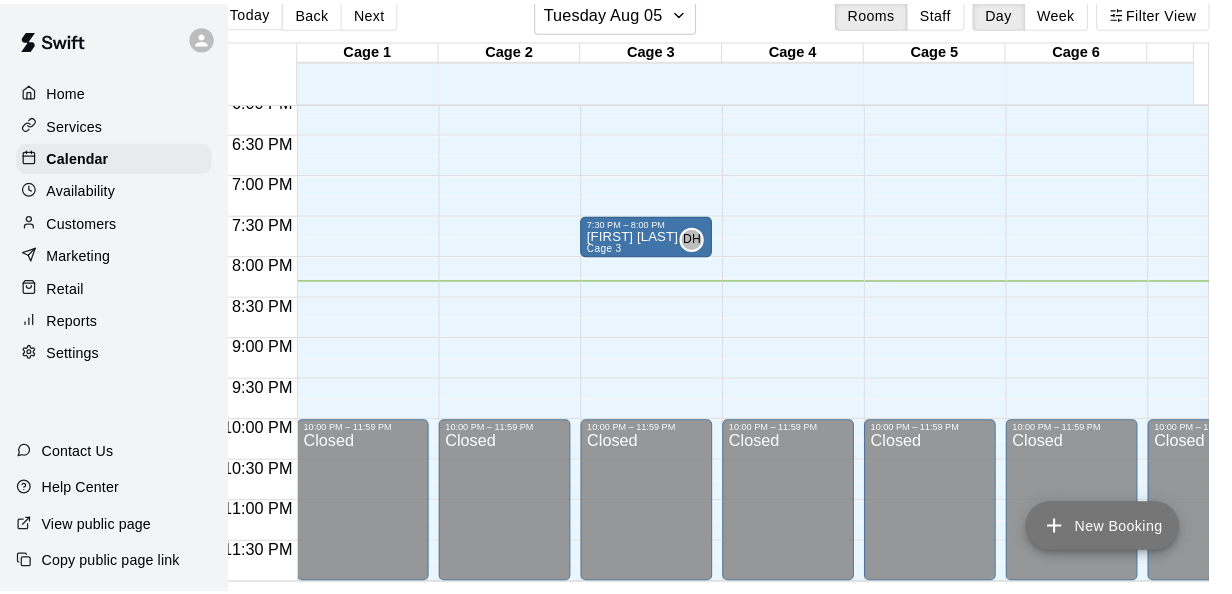 scroll, scrollTop: 32, scrollLeft: 31, axis: both 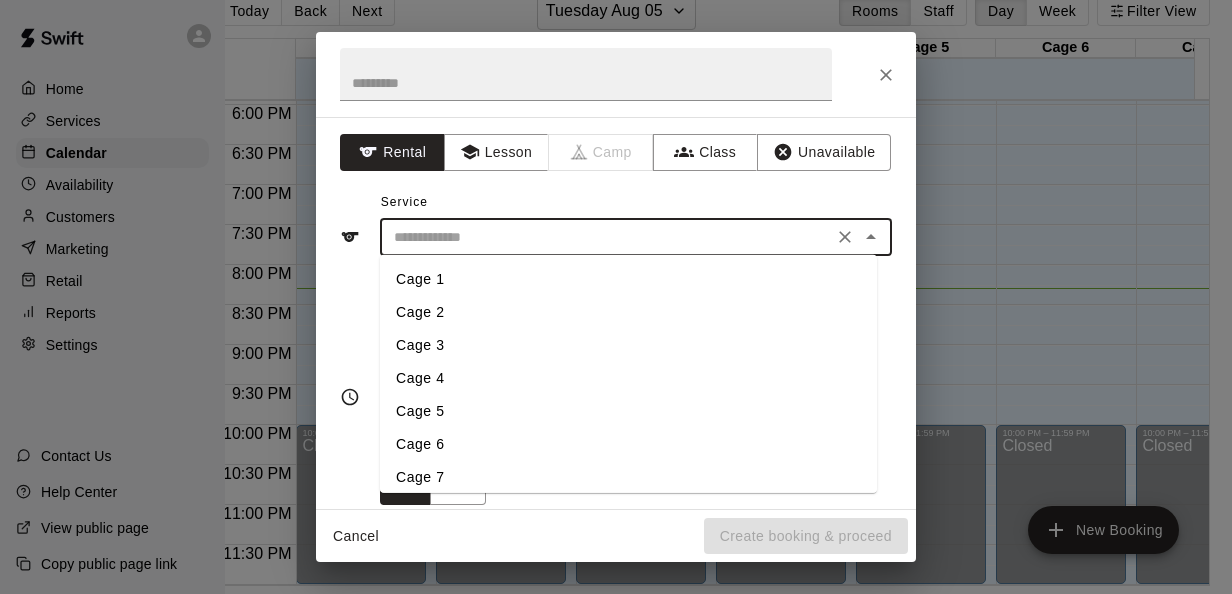 click at bounding box center (606, 237) 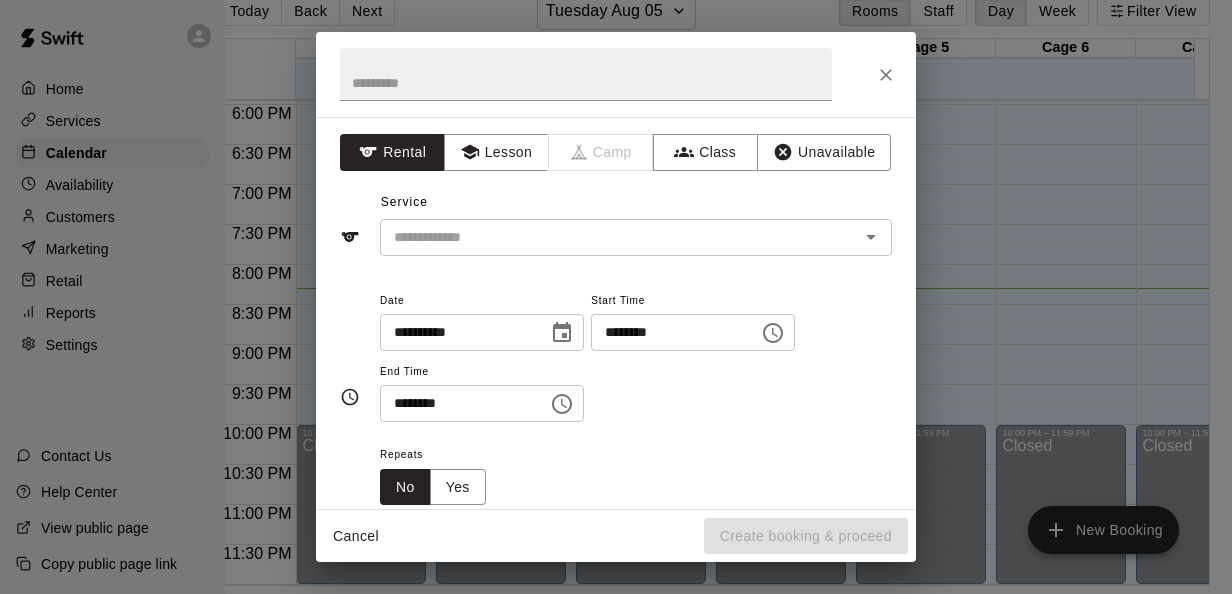 click on "Service ​" at bounding box center (616, 221) 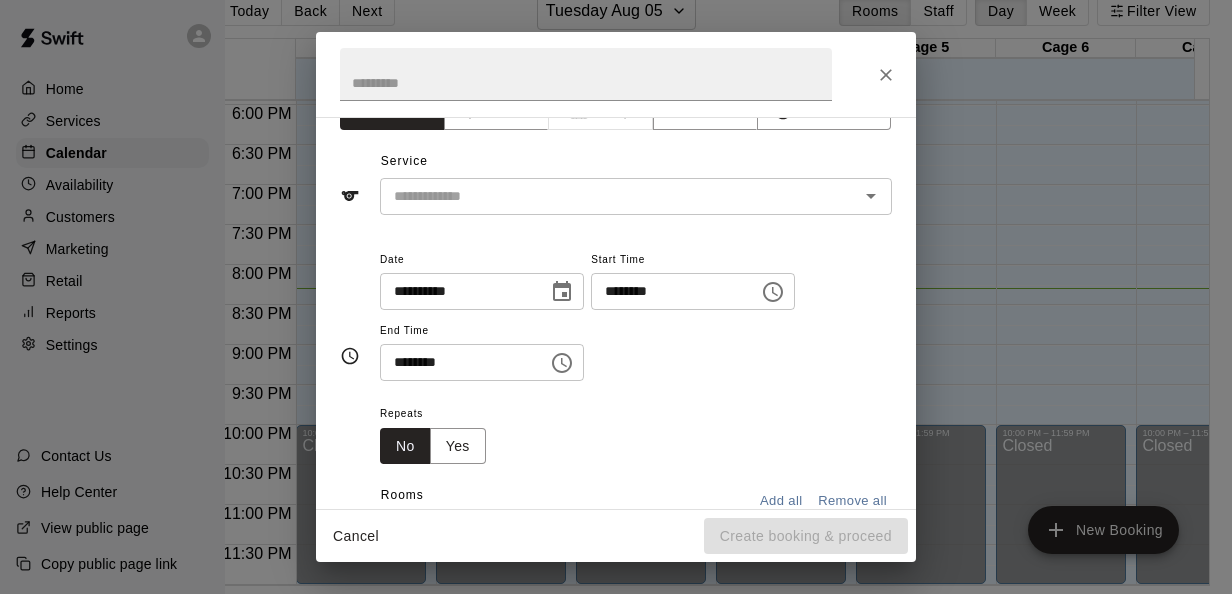 scroll, scrollTop: 40, scrollLeft: 0, axis: vertical 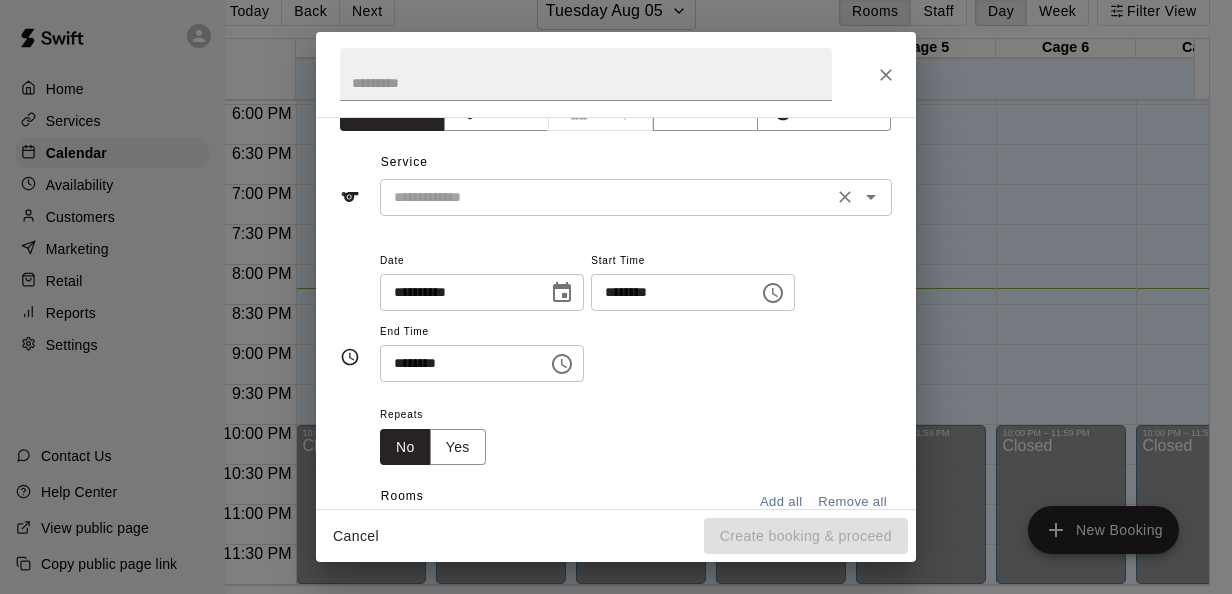 click at bounding box center [606, 197] 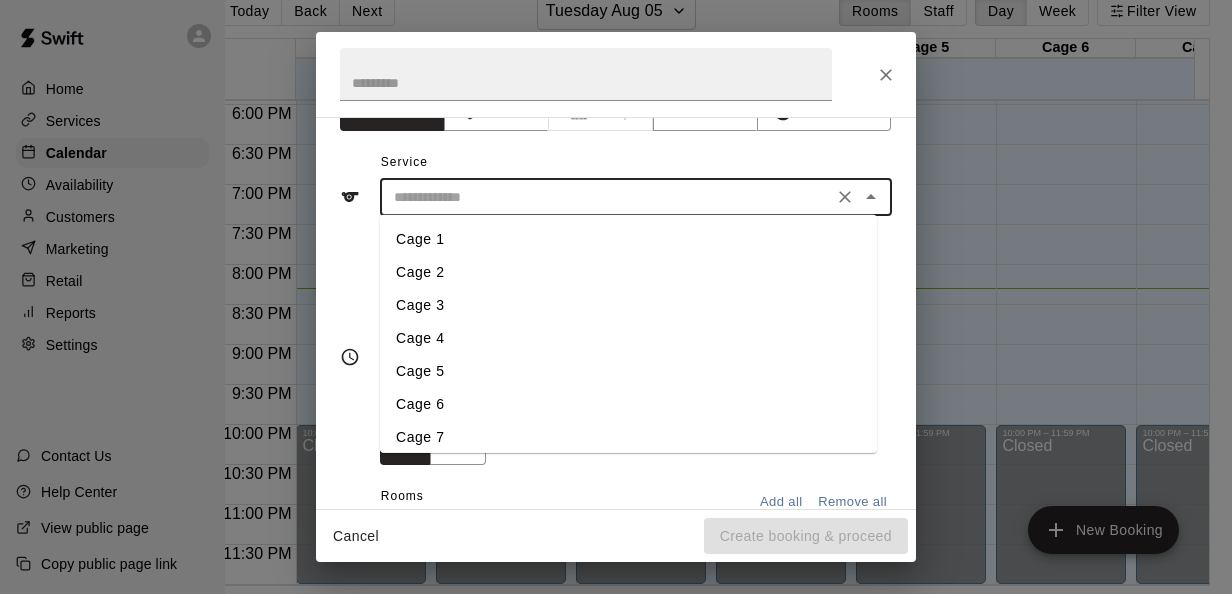 click on "Cage 4" at bounding box center [628, 338] 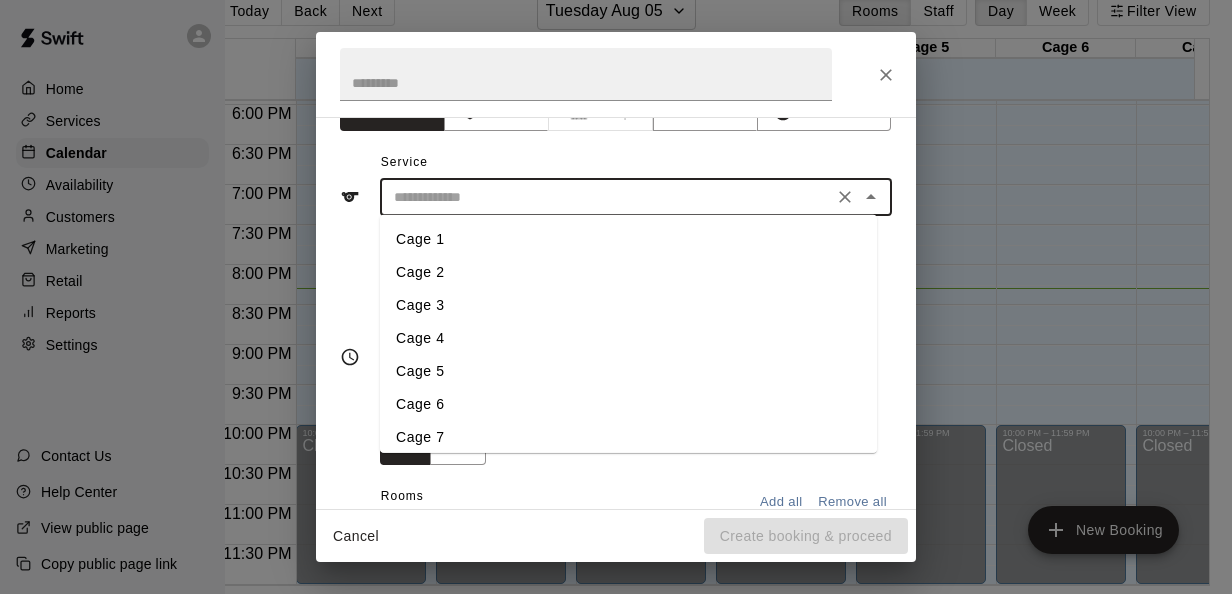 type on "******" 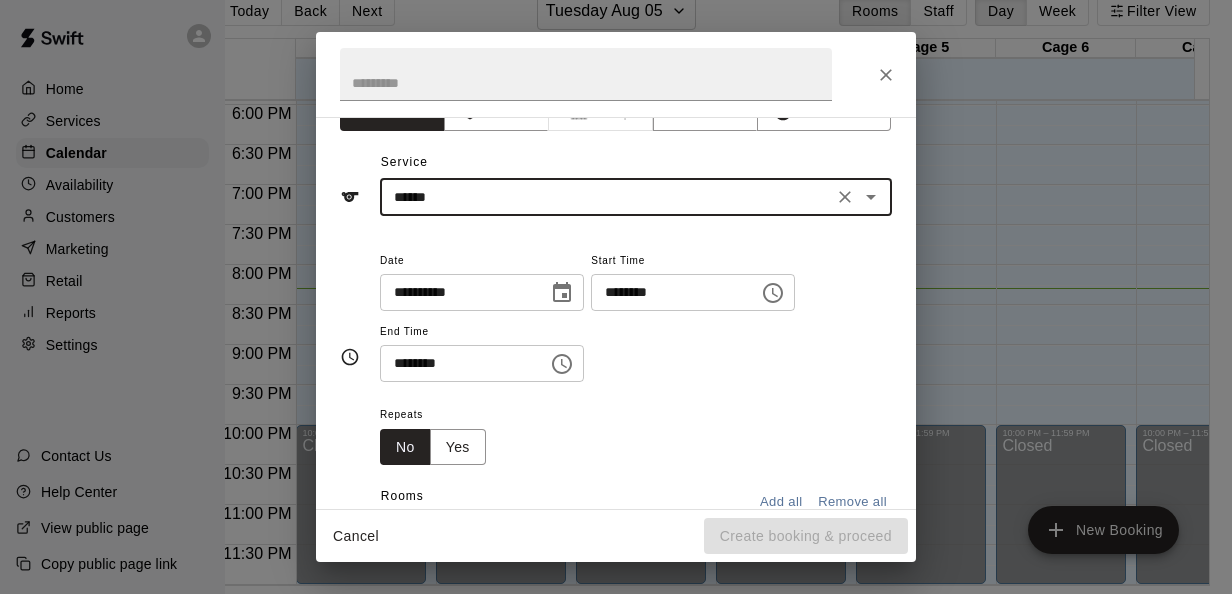 scroll, scrollTop: 98, scrollLeft: 0, axis: vertical 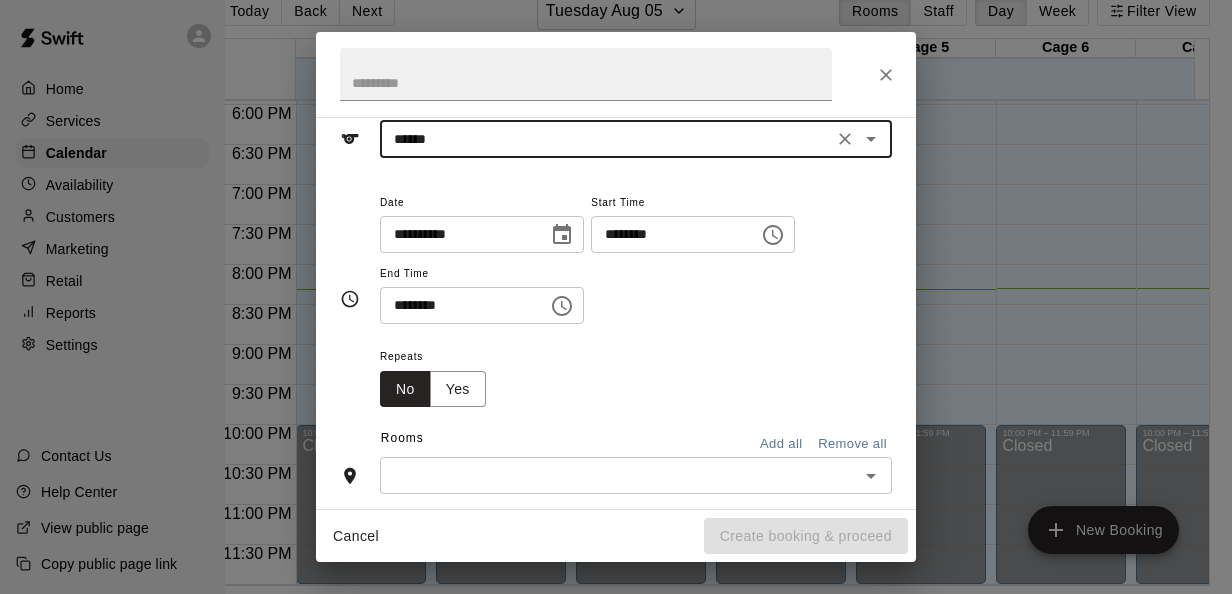click on "********" at bounding box center [668, 234] 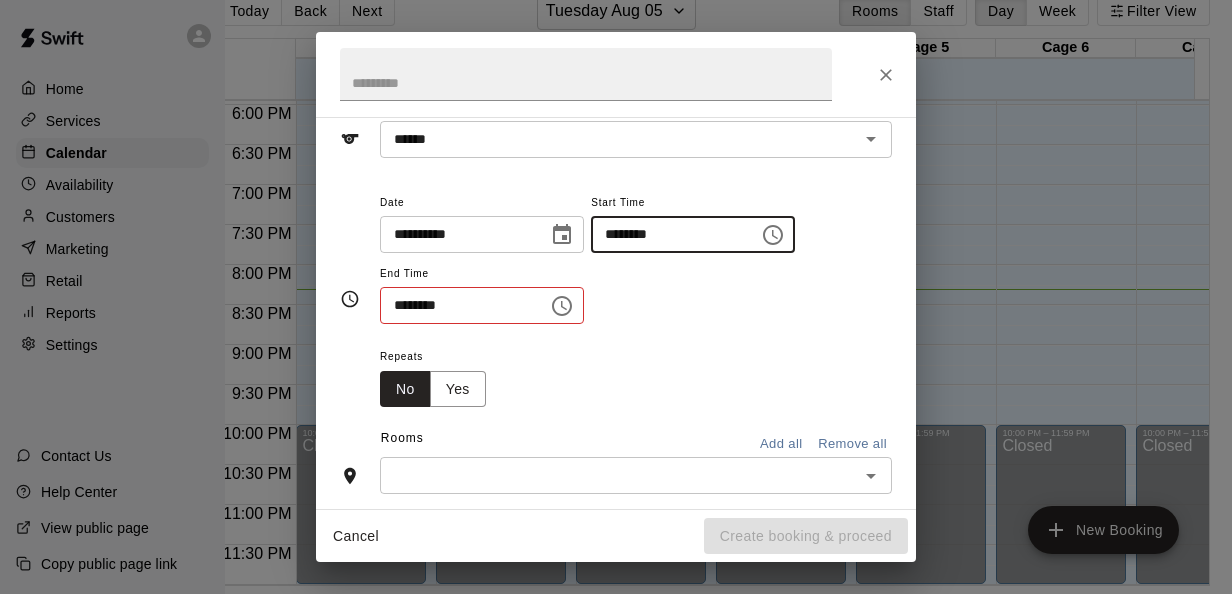 type on "********" 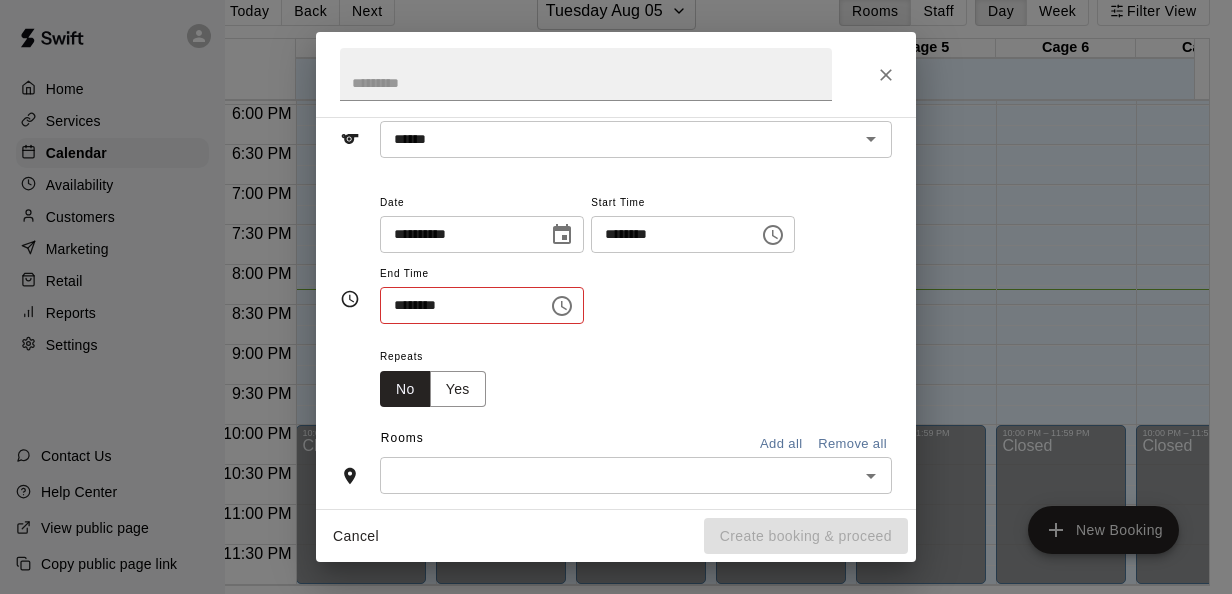 click on "**********" at bounding box center (636, 257) 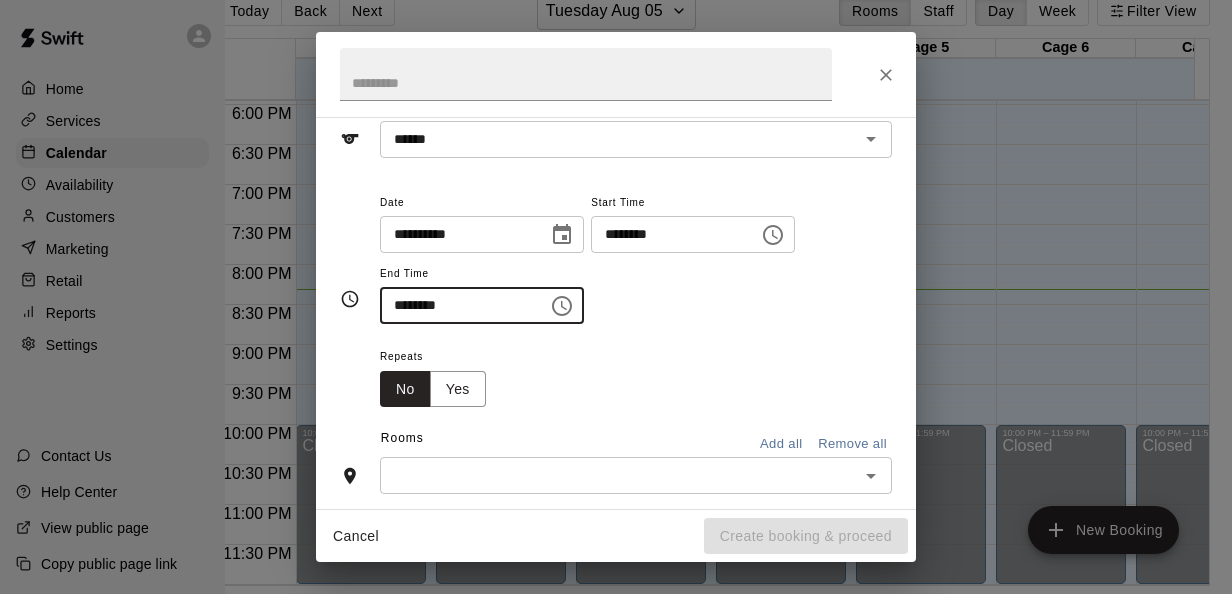 click on "********" at bounding box center (457, 305) 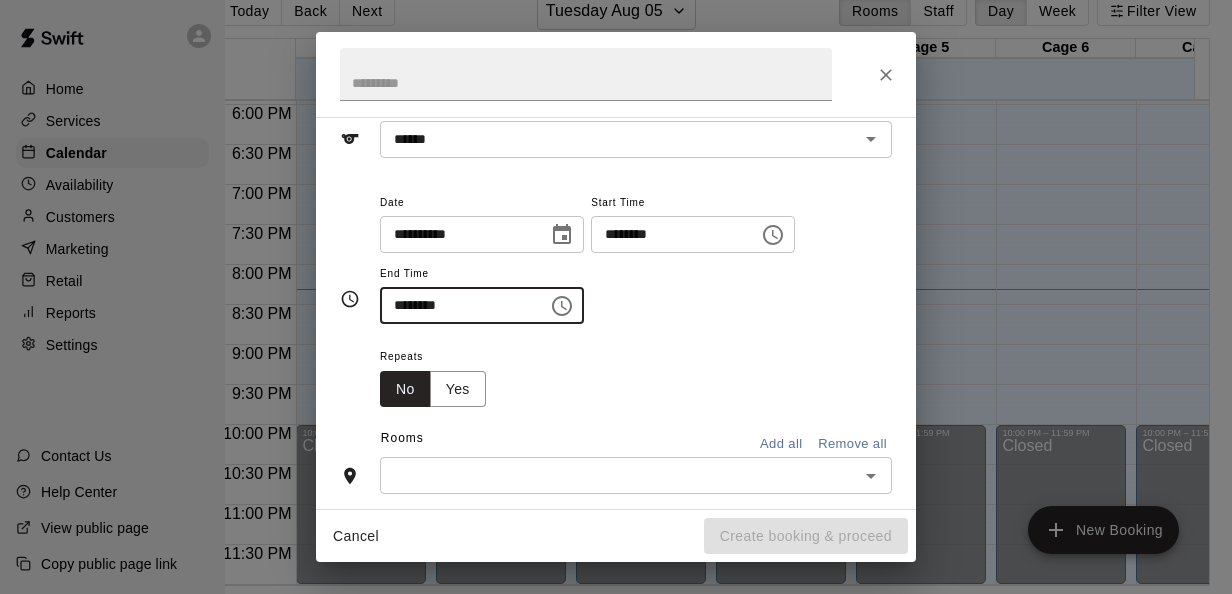 type on "********" 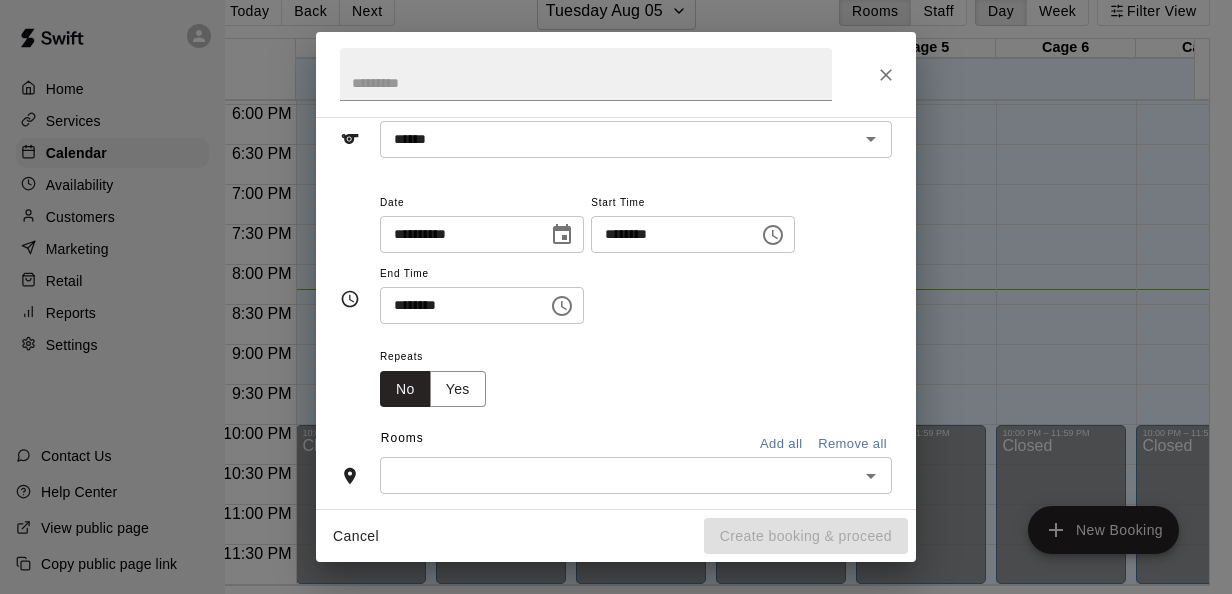 click on "Repeats No Yes" at bounding box center [636, 375] 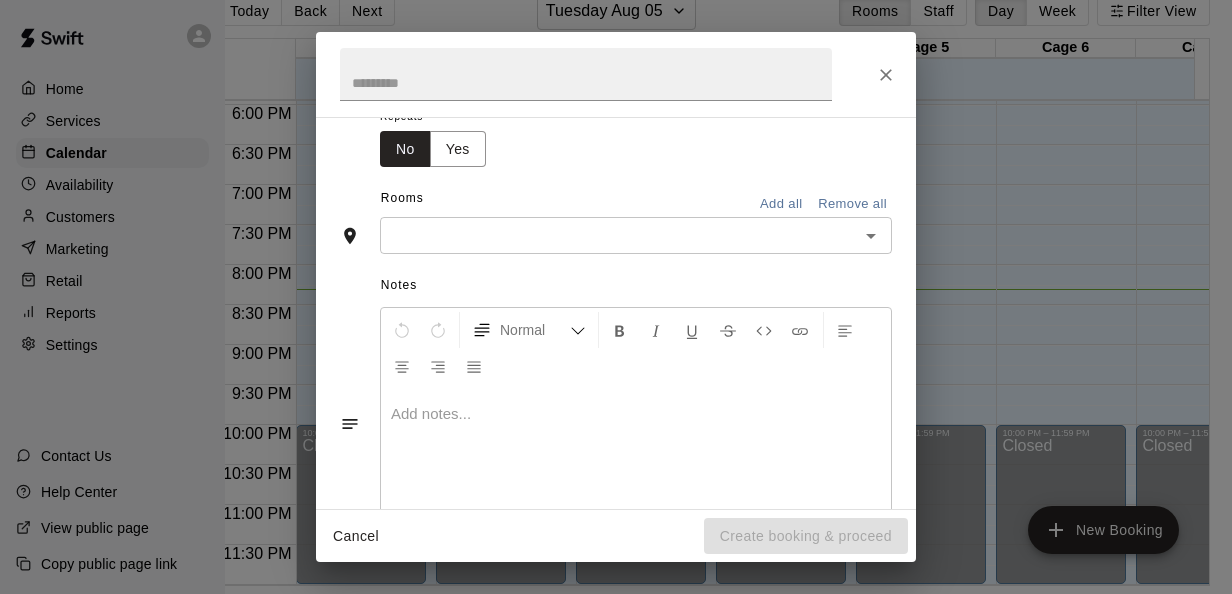 scroll, scrollTop: 356, scrollLeft: 0, axis: vertical 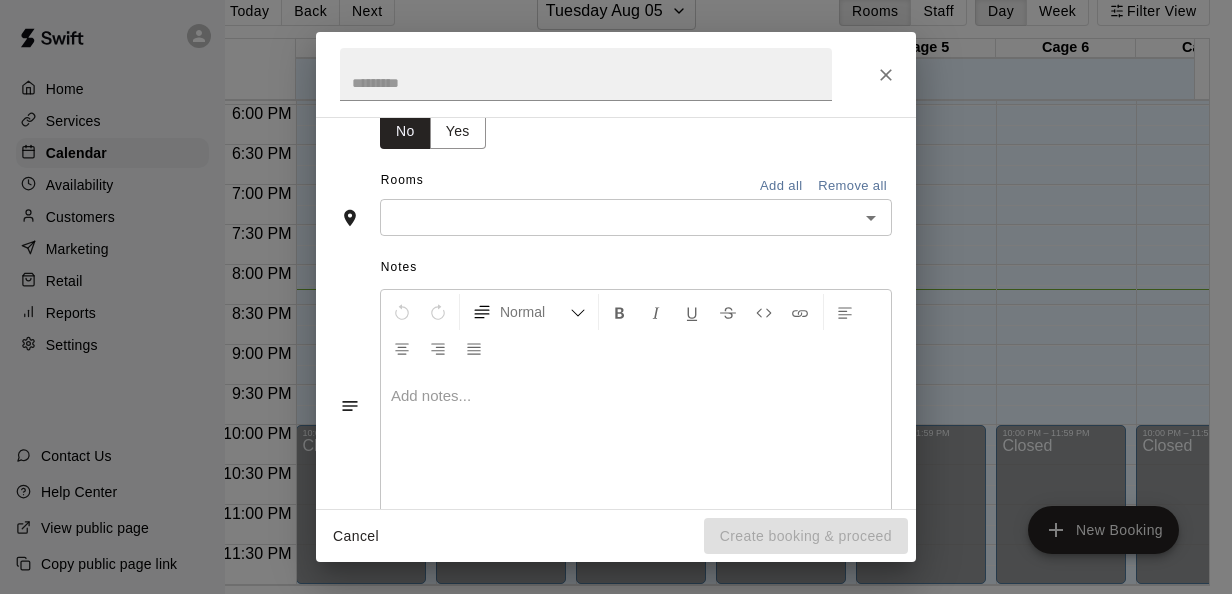 click at bounding box center [619, 217] 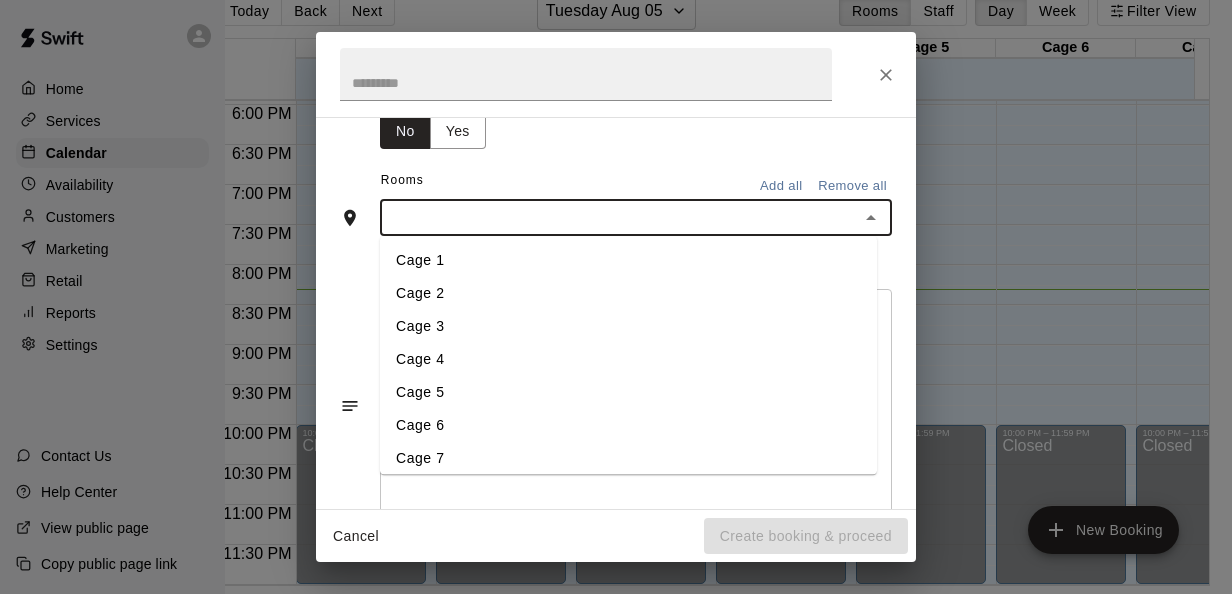 click on "Cage 4" at bounding box center [628, 360] 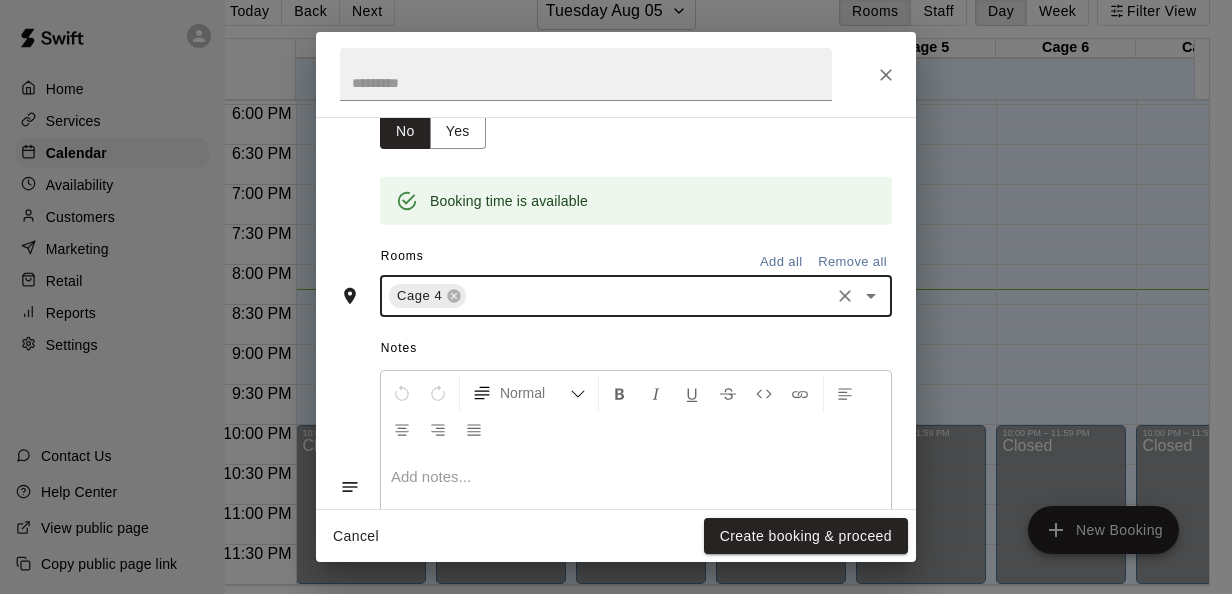 scroll, scrollTop: 484, scrollLeft: 0, axis: vertical 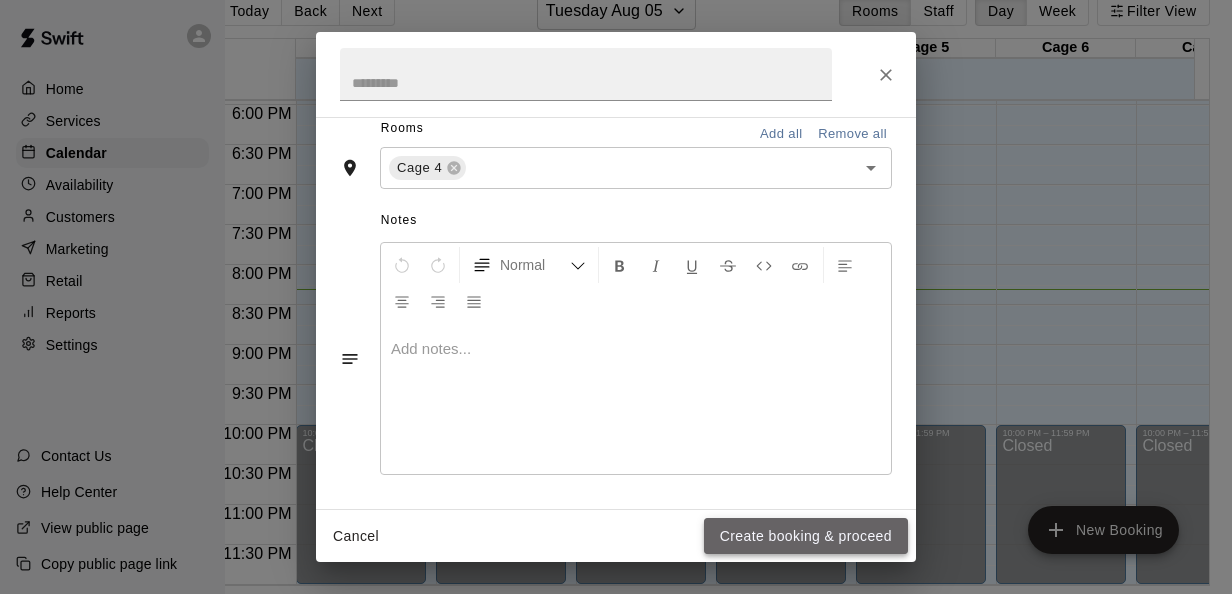click on "Create booking & proceed" at bounding box center [806, 536] 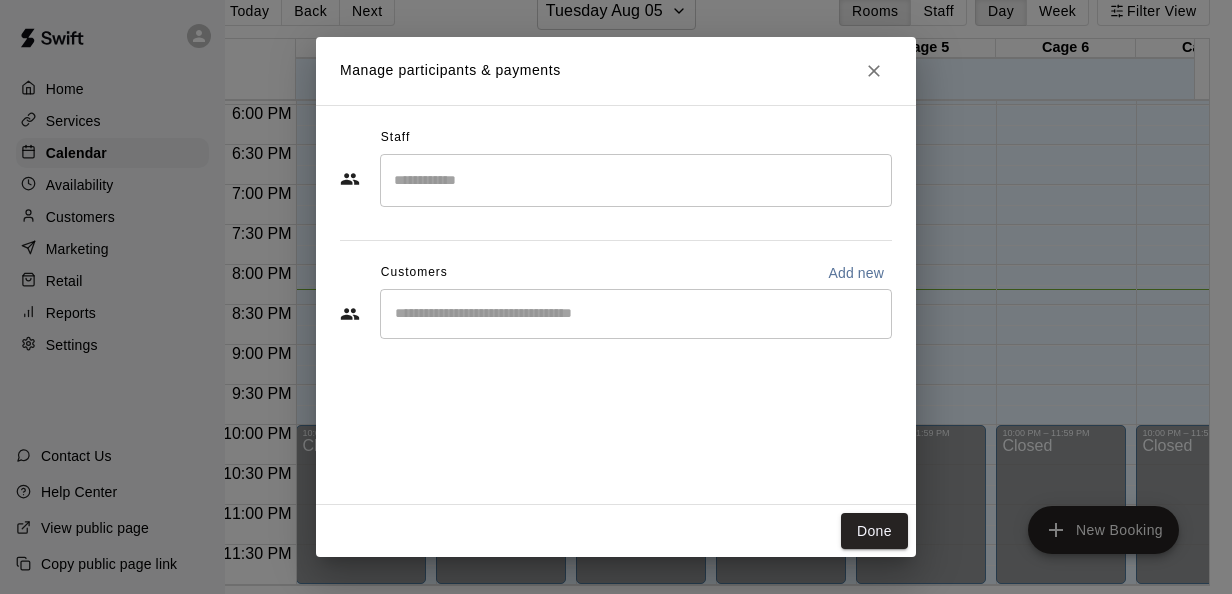 drag, startPoint x: 752, startPoint y: 640, endPoint x: 818, endPoint y: 644, distance: 66.1211 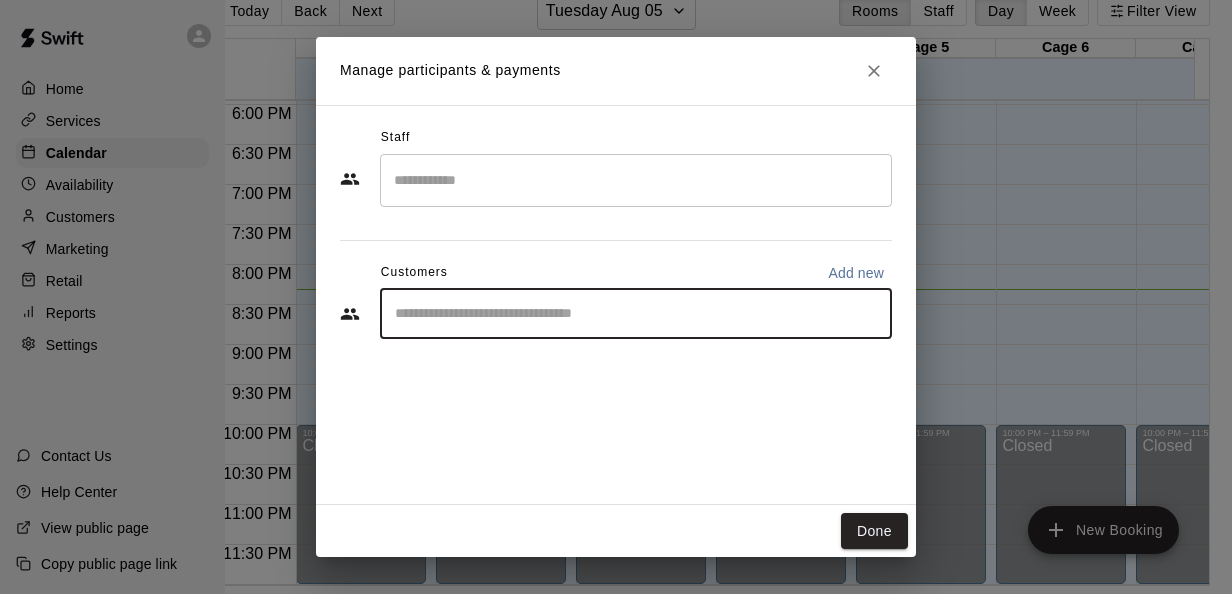 click on "​" at bounding box center [636, 314] 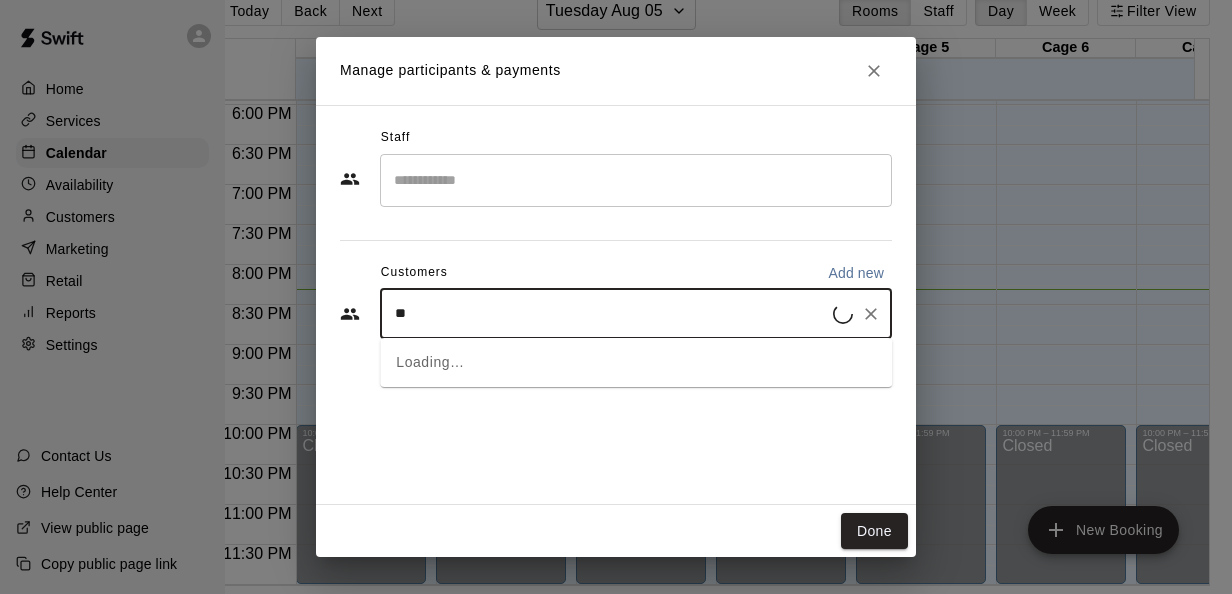 type on "*" 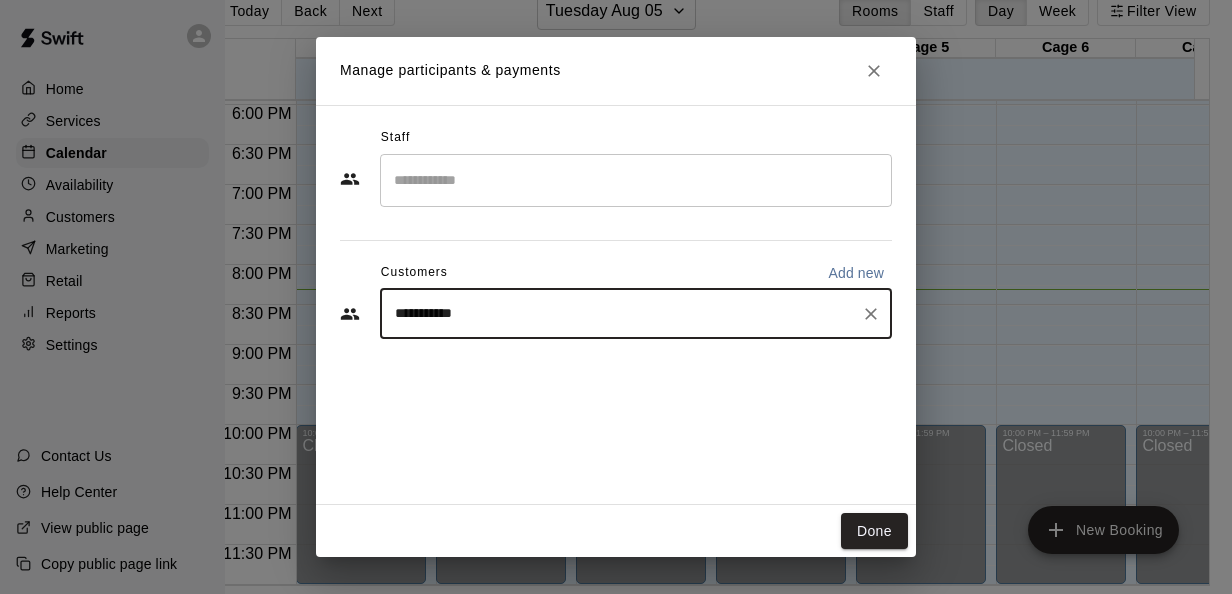 click on "**********" at bounding box center (621, 314) 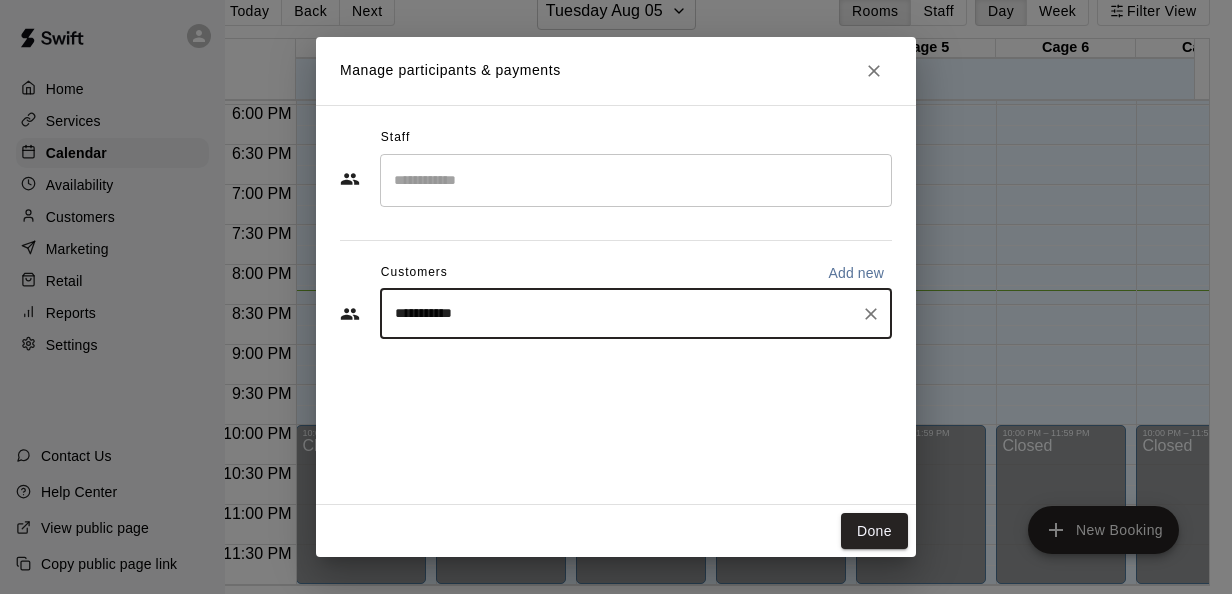 click at bounding box center (636, 180) 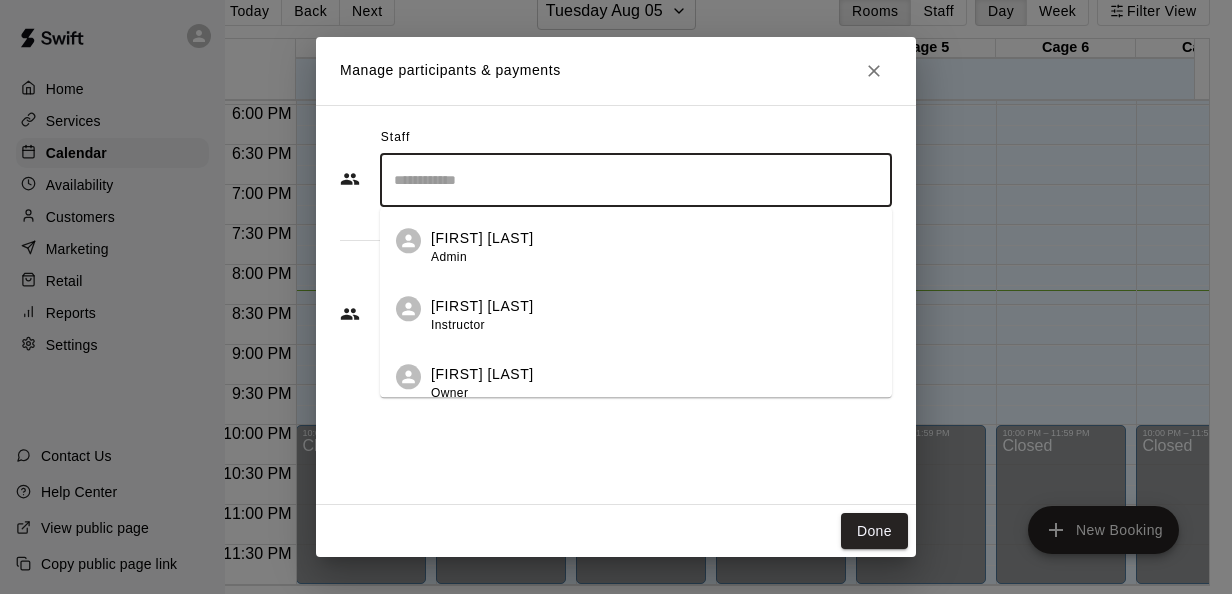 click on "**********" at bounding box center [616, 305] 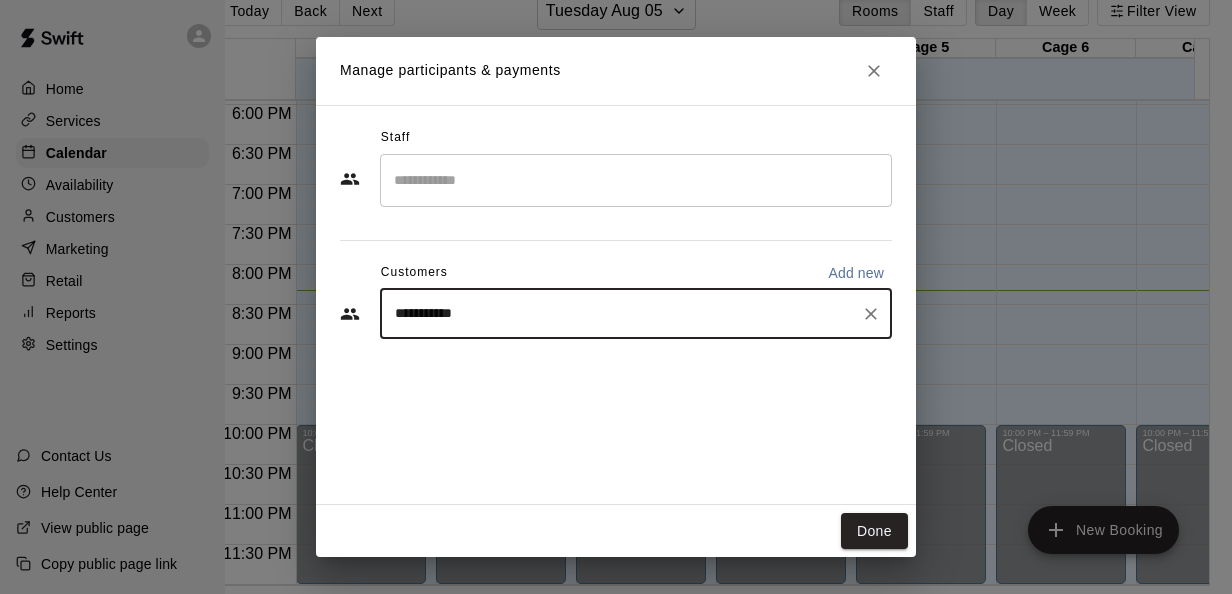 click on "**********" at bounding box center [621, 314] 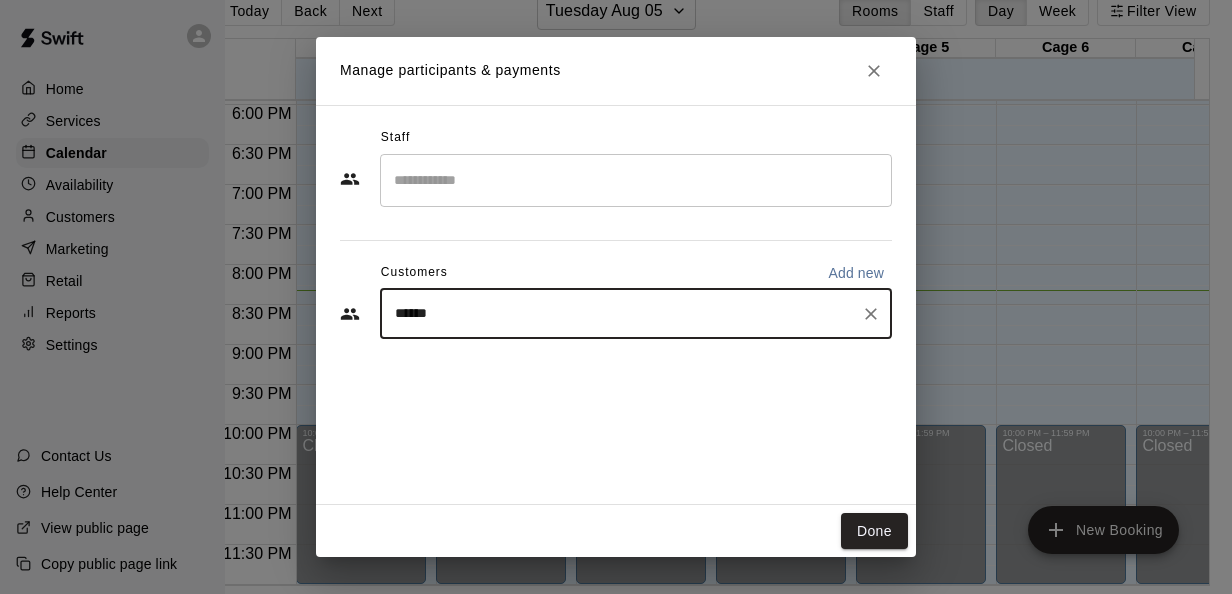click on "*****" at bounding box center (621, 314) 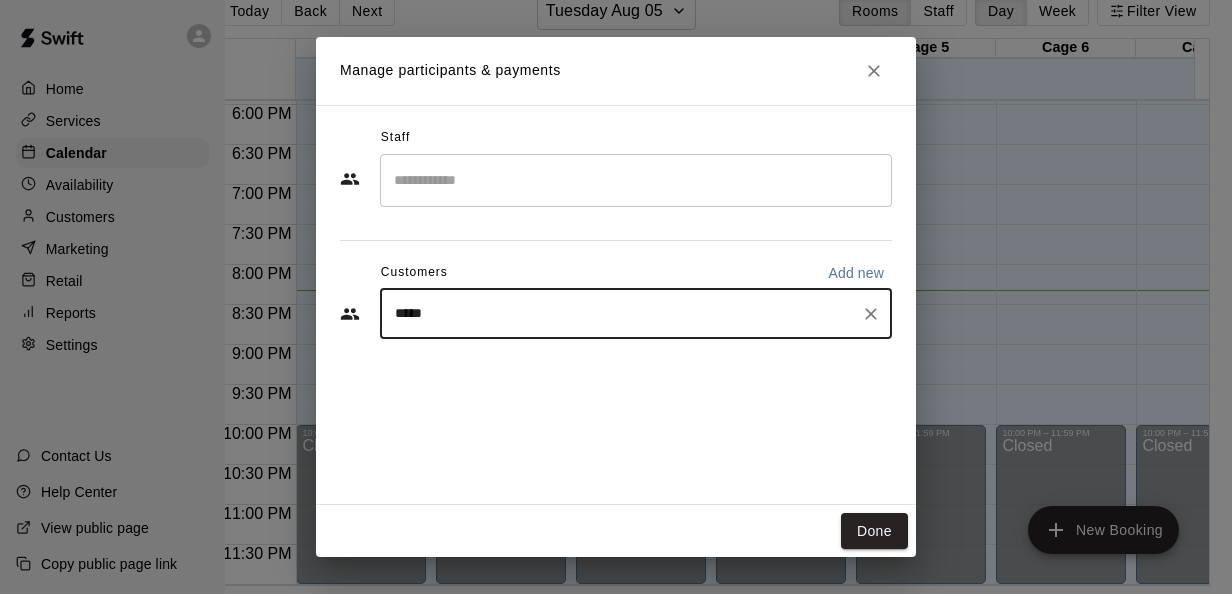 click on "***** ​" at bounding box center (636, 314) 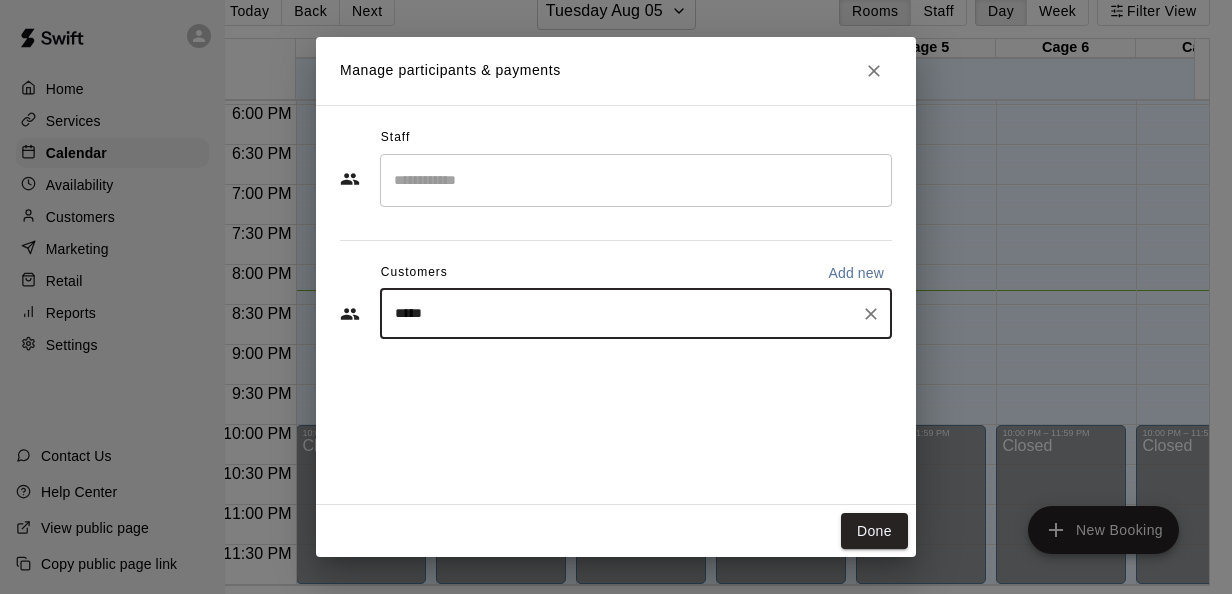 type on "*****" 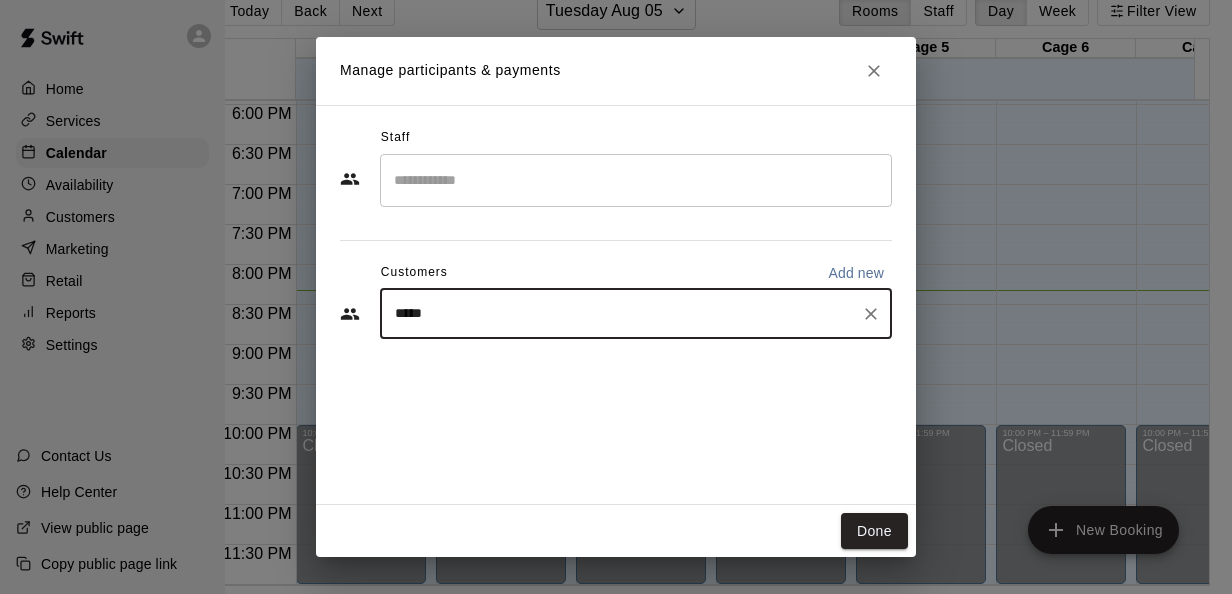 click on "*****" at bounding box center (621, 314) 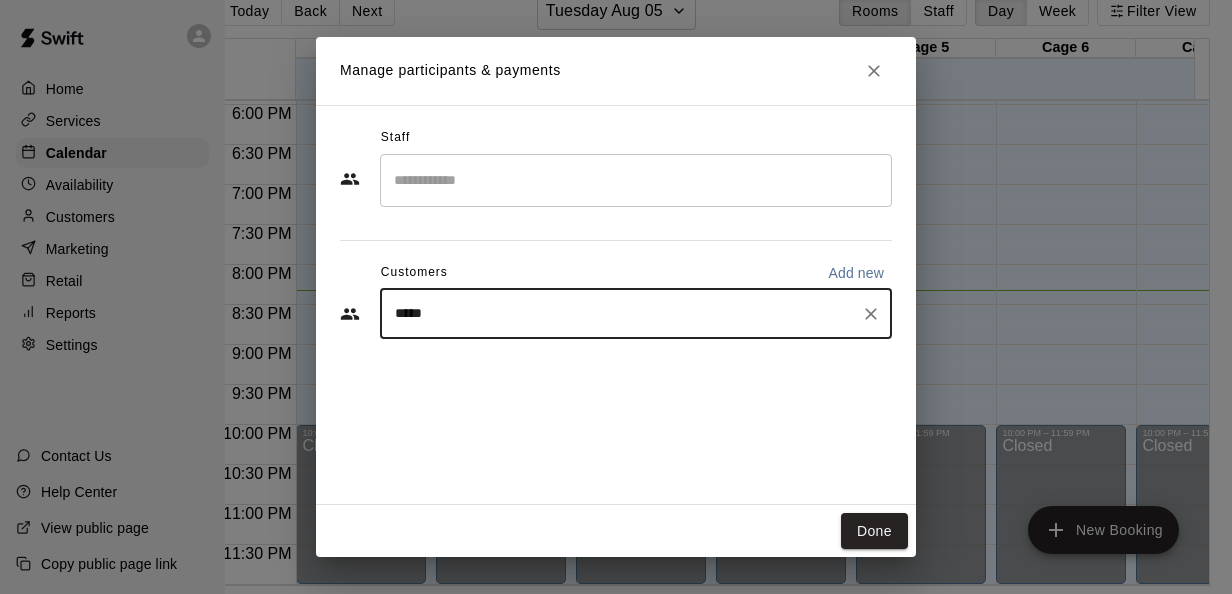 click 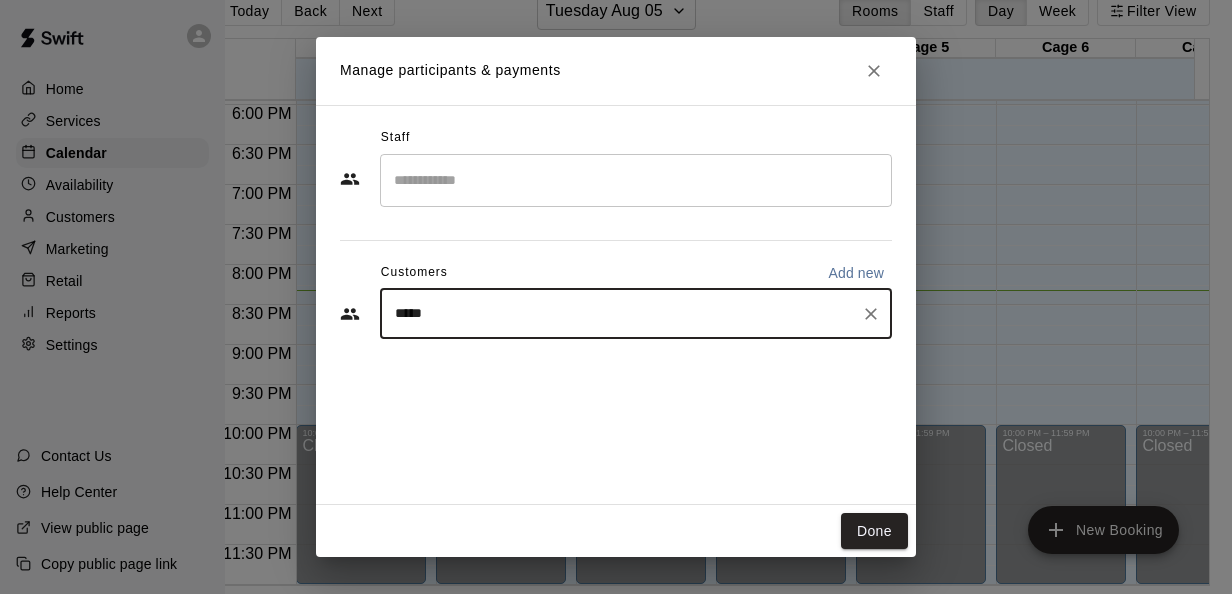 type 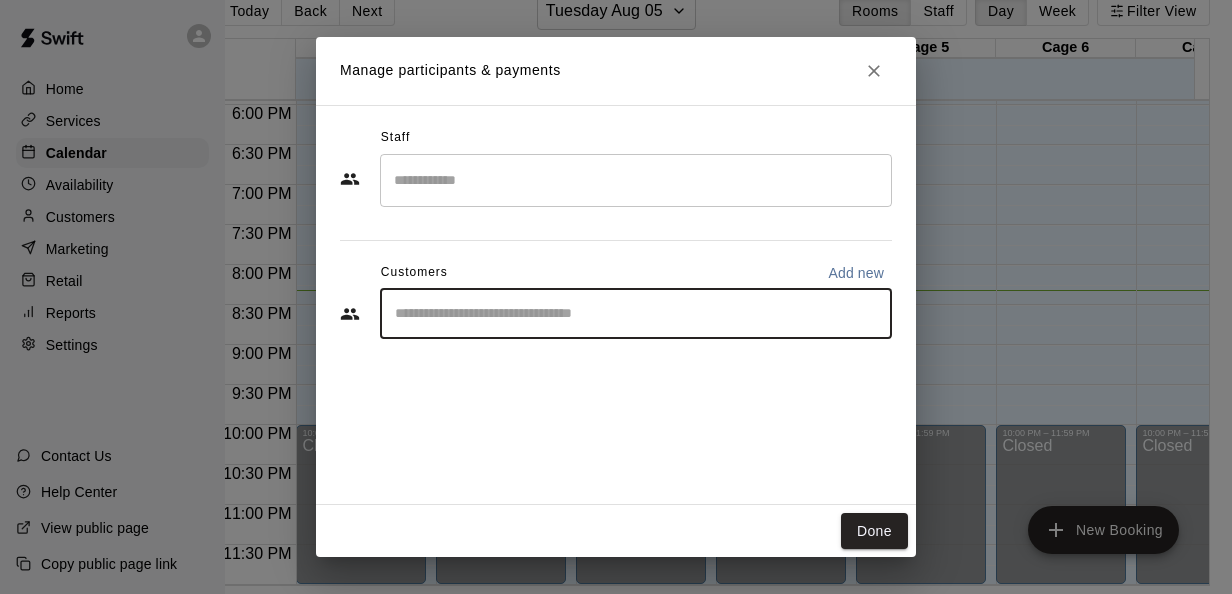 click on "Staff ​ Customers Add new ​" at bounding box center [616, 240] 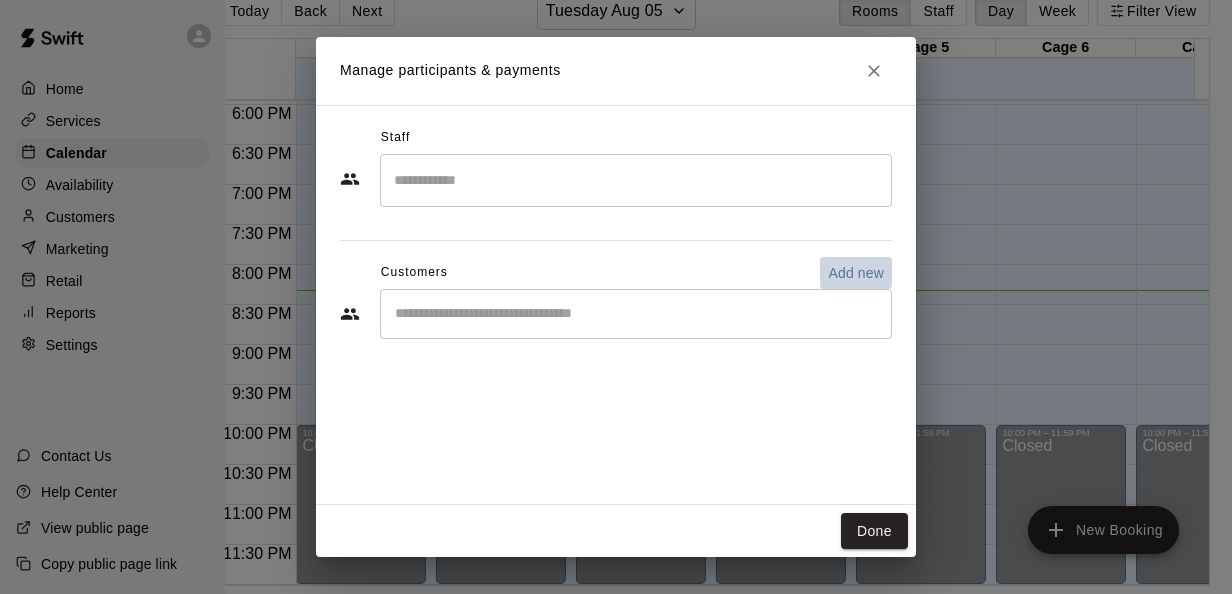 click on "Add new" at bounding box center [856, 273] 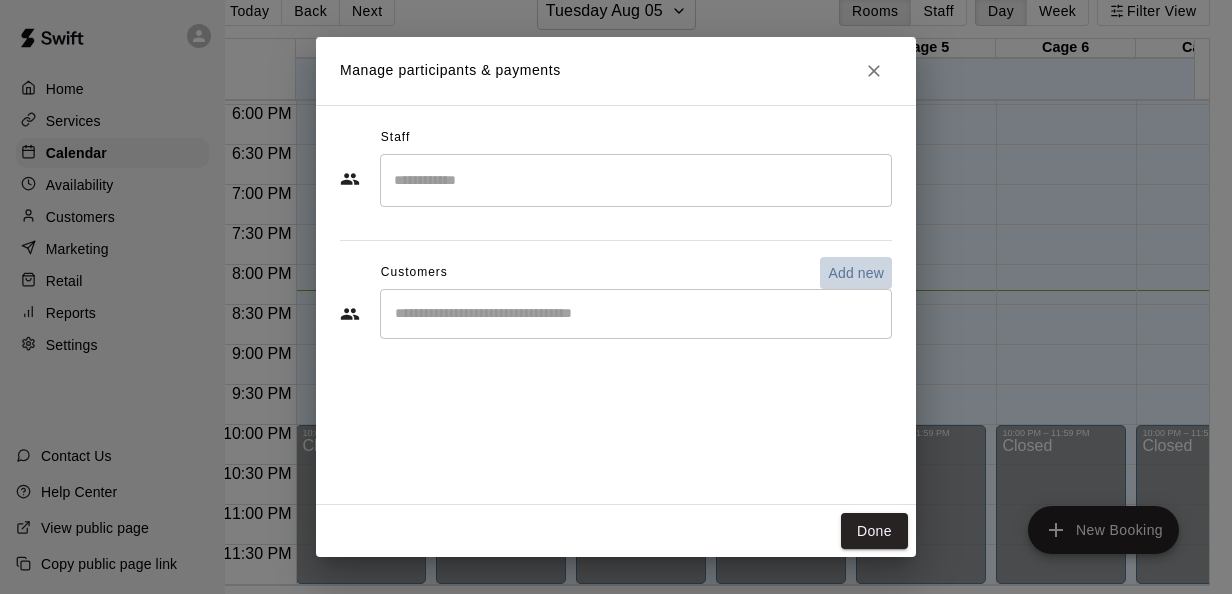 select on "**" 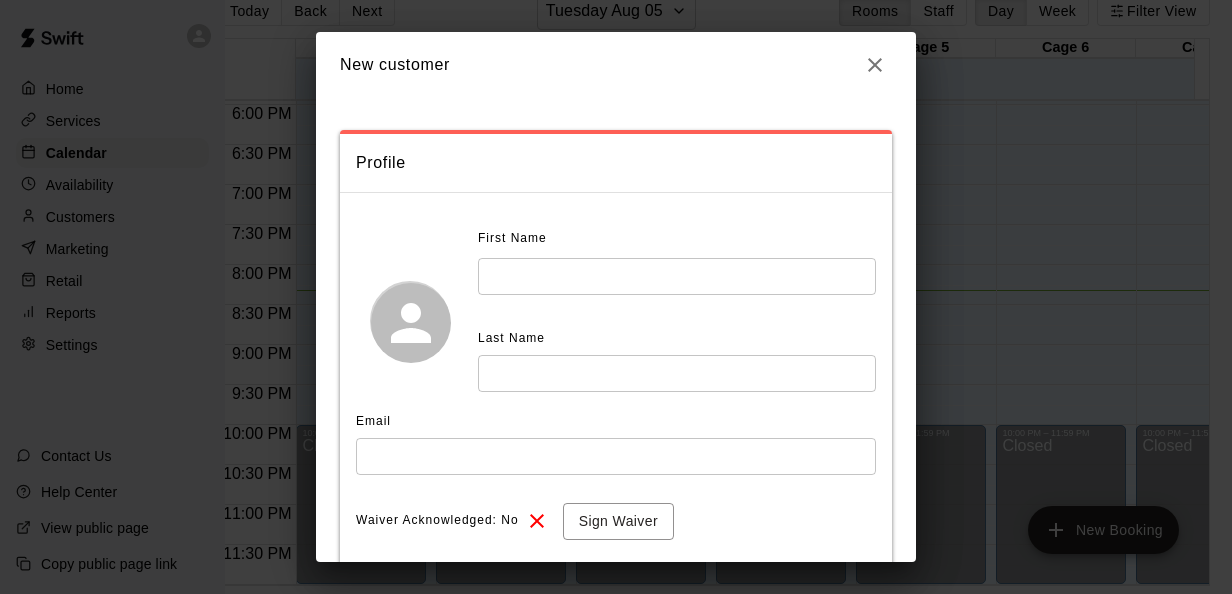 click 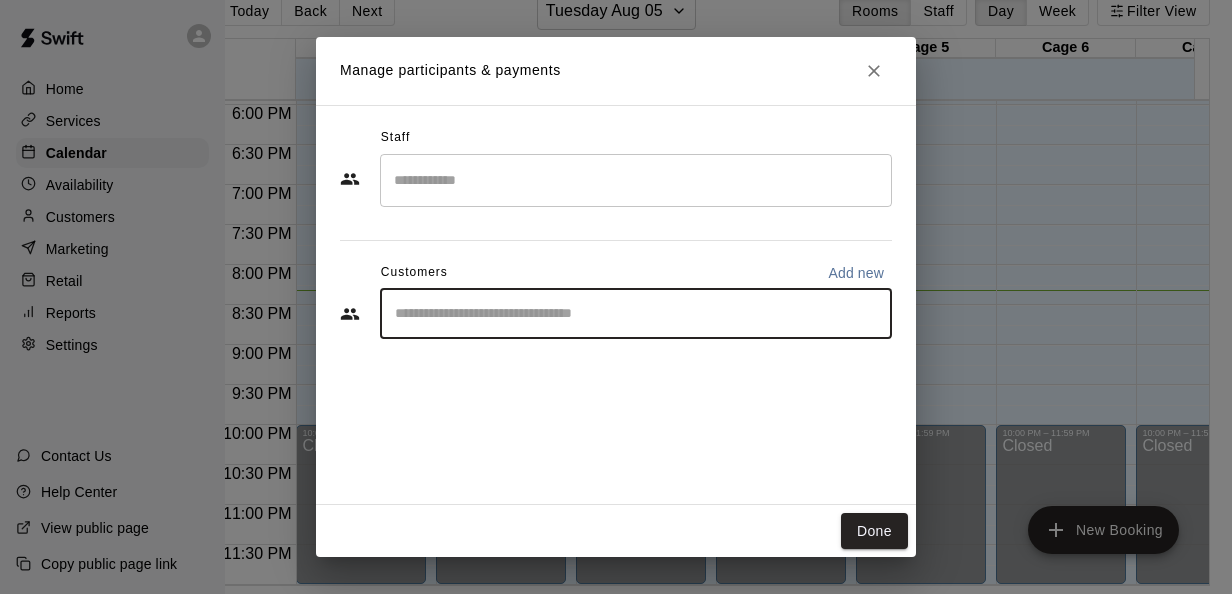 click at bounding box center (636, 314) 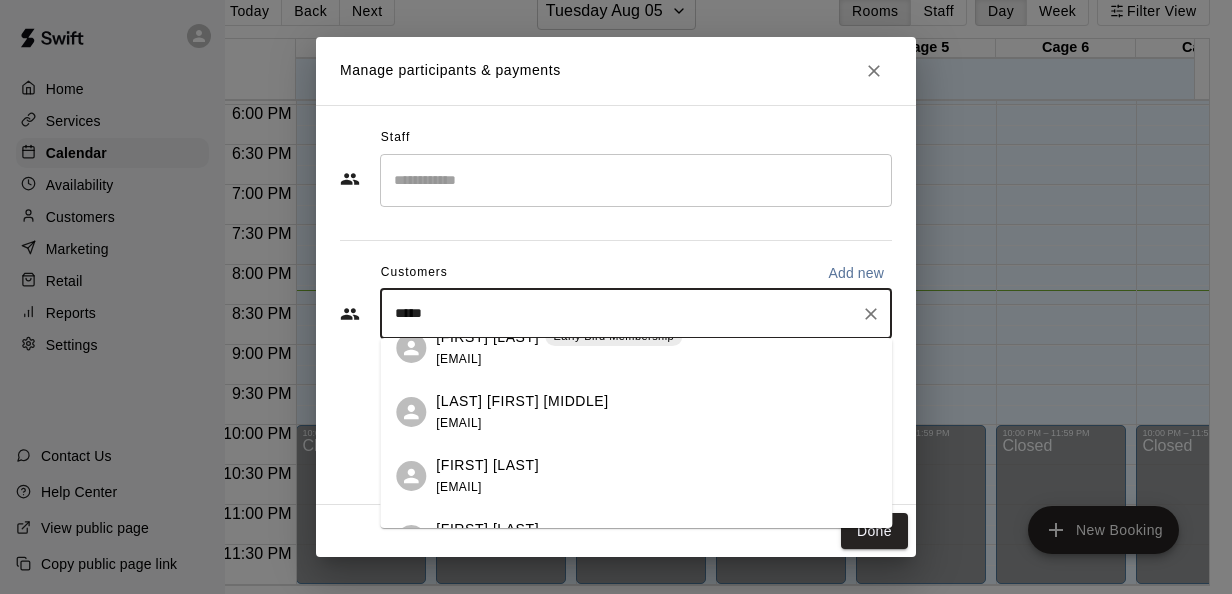 scroll, scrollTop: 0, scrollLeft: 0, axis: both 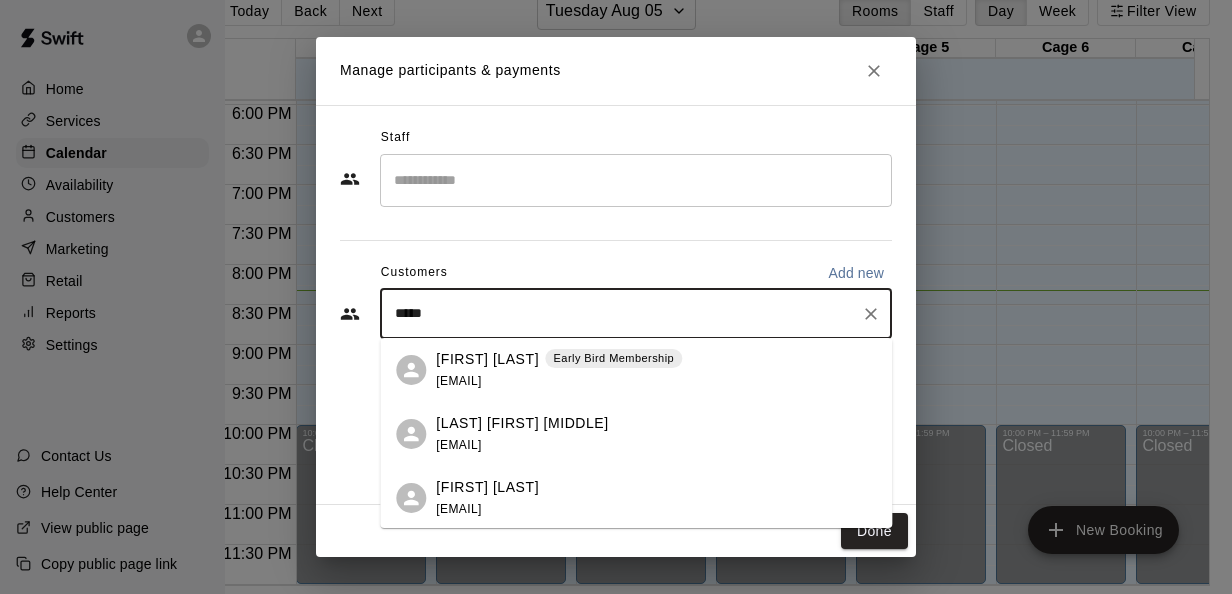 type on "*****" 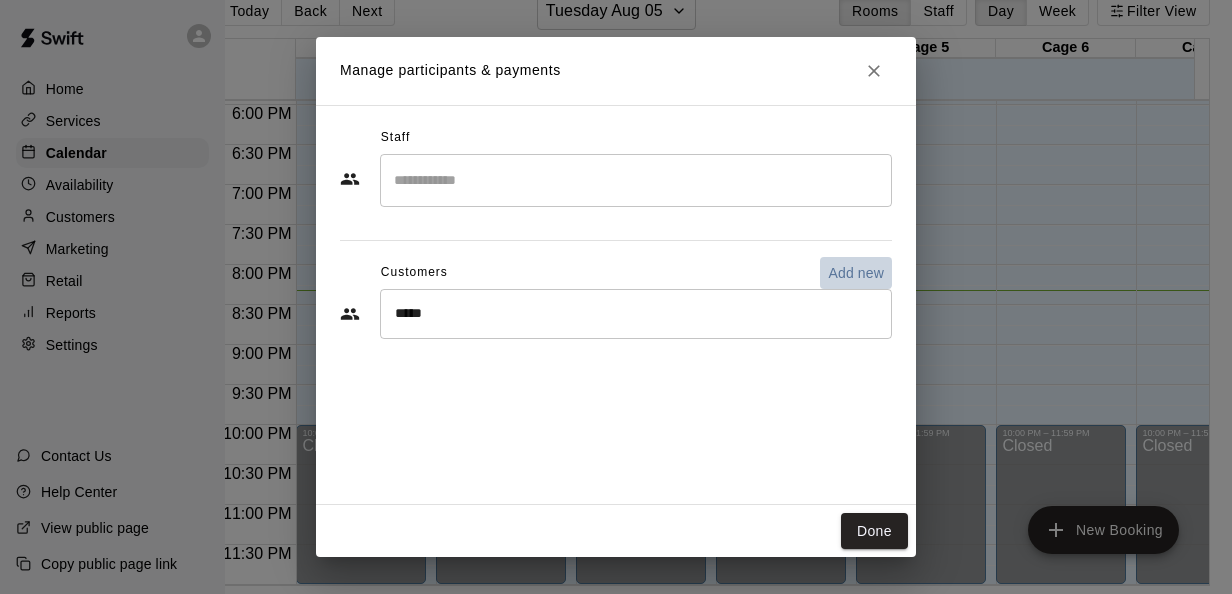 click on "Add new" at bounding box center (856, 273) 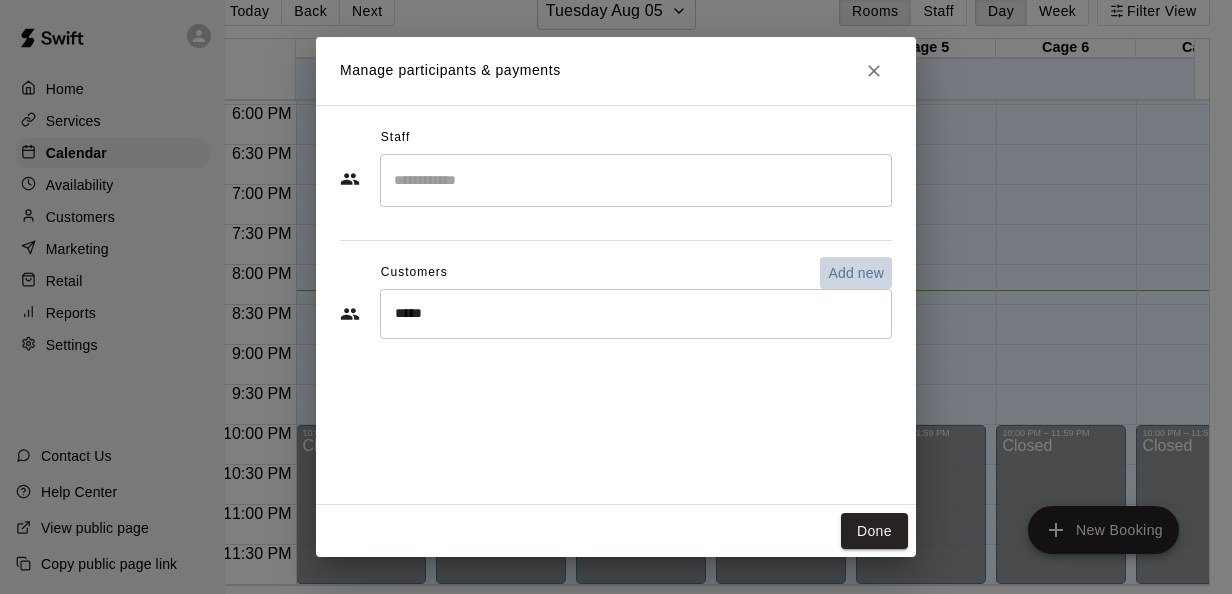 select on "**" 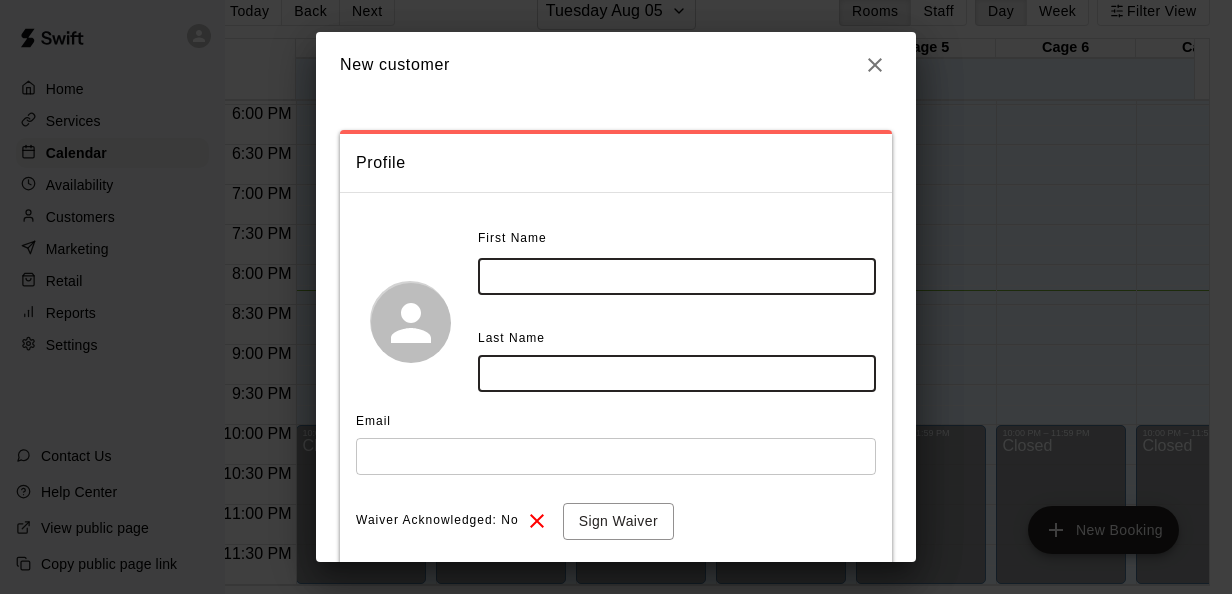 click at bounding box center (677, 276) 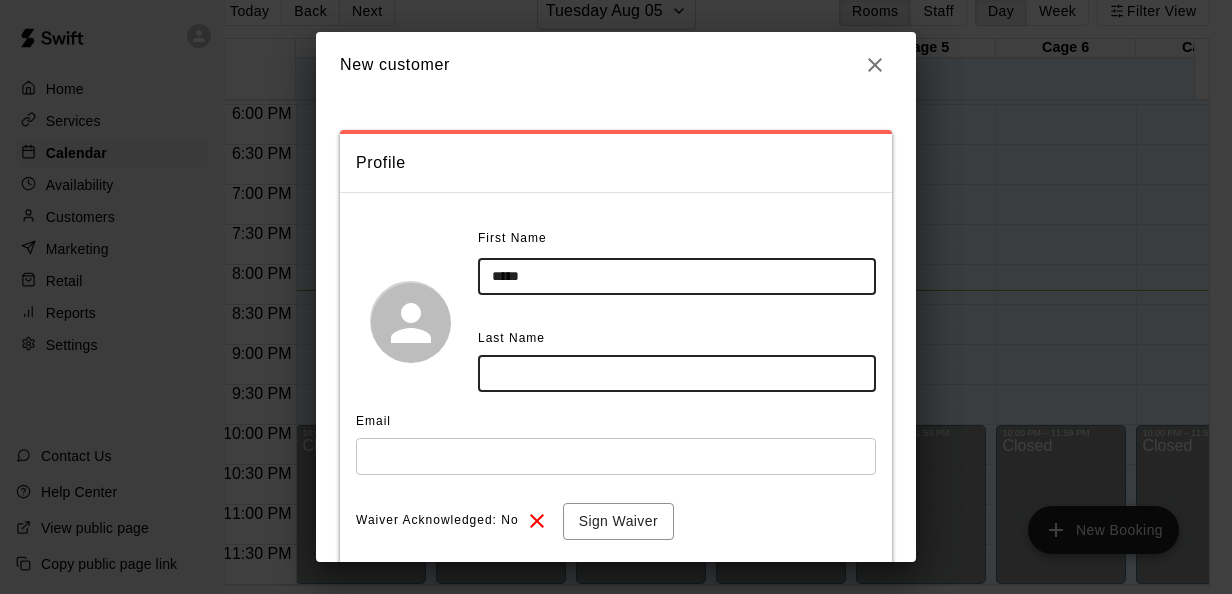 type on "*****" 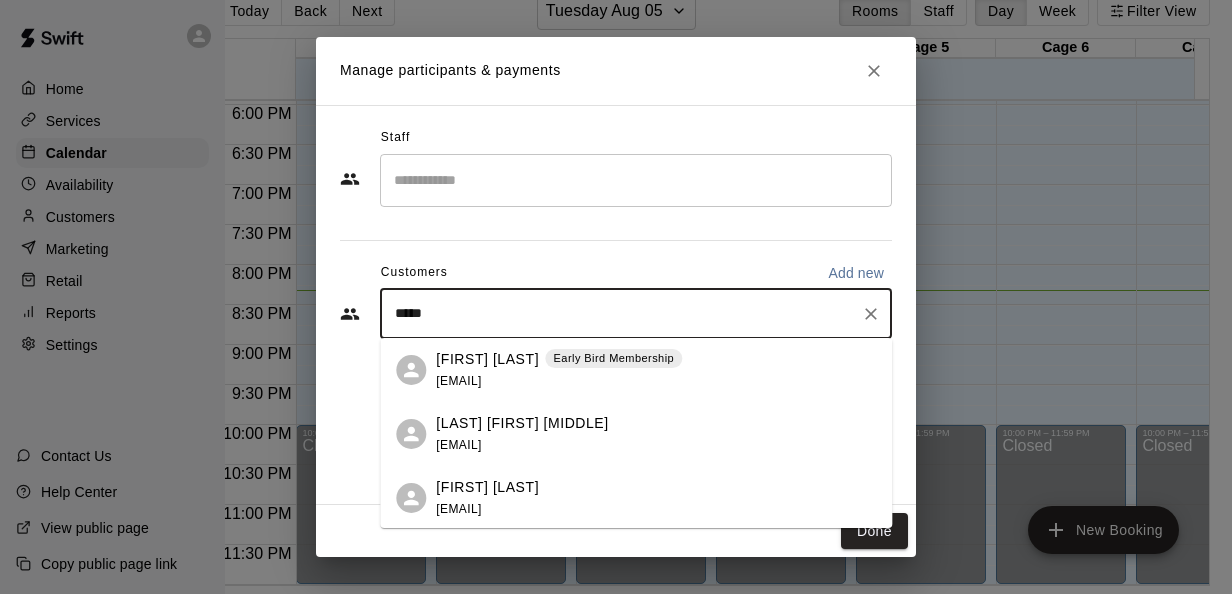 drag, startPoint x: 616, startPoint y: 322, endPoint x: 136, endPoint y: 341, distance: 480.3759 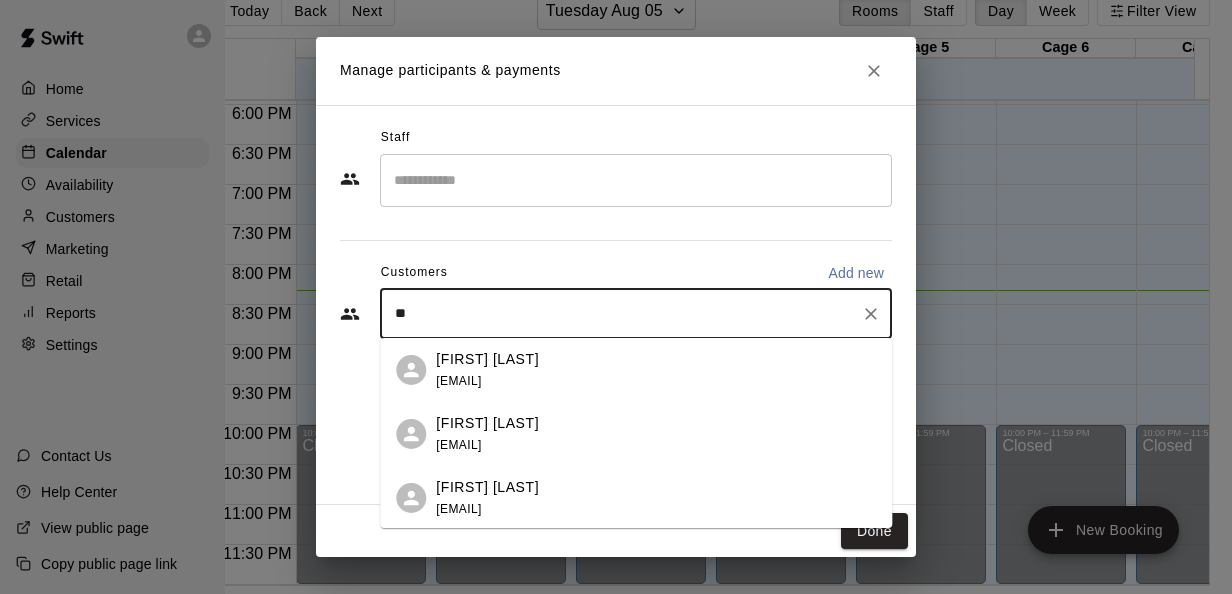 type on "*" 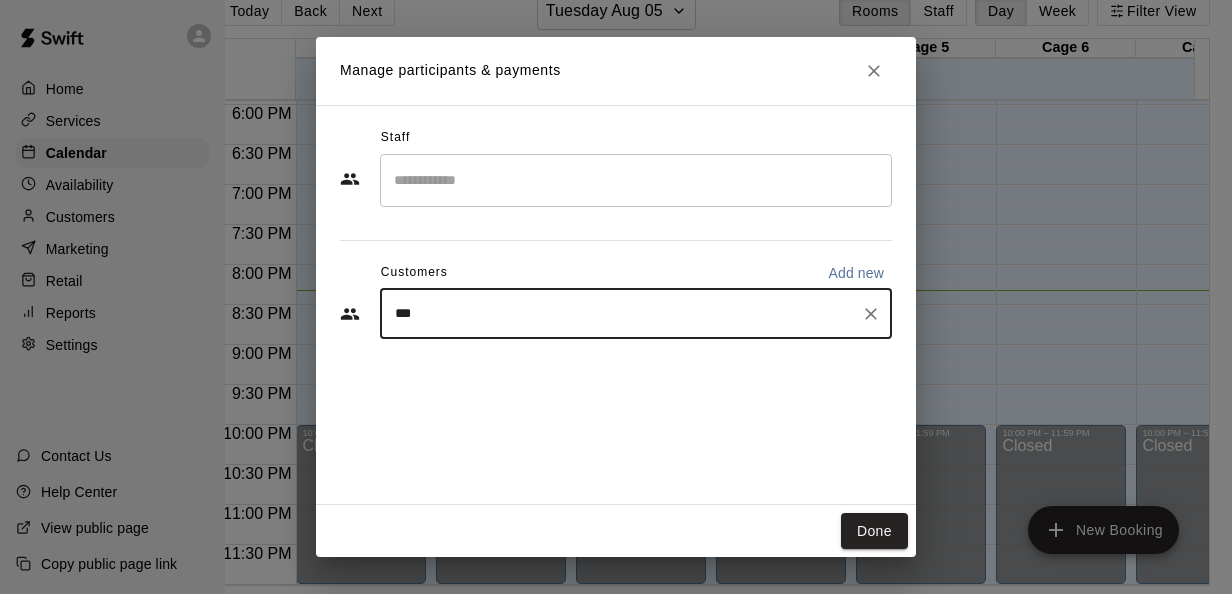 type on "****" 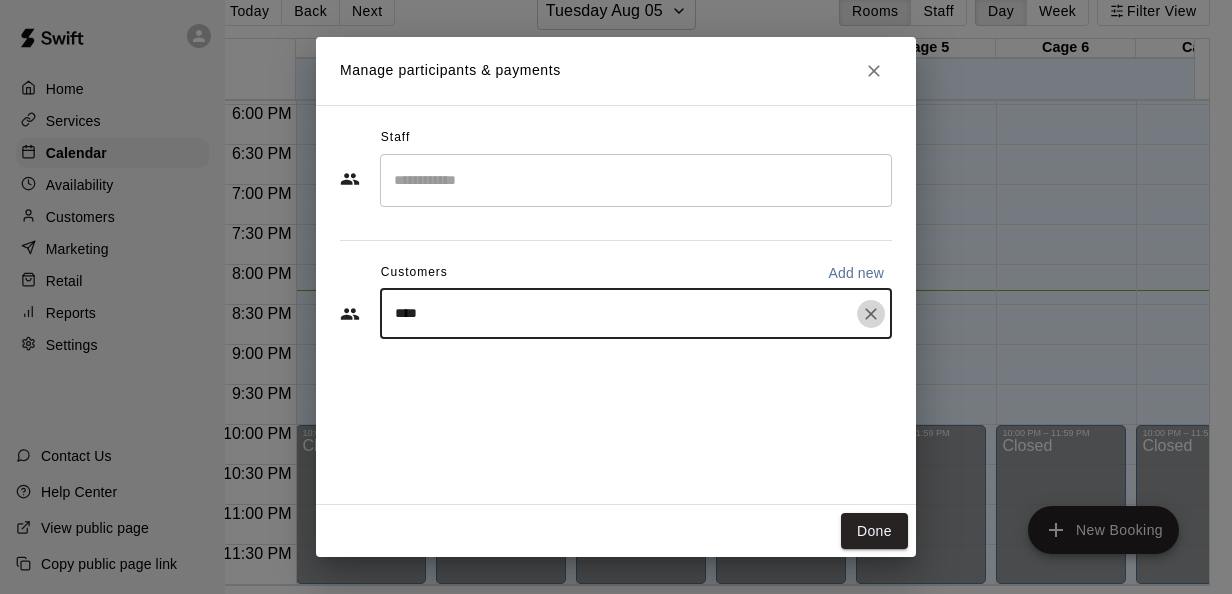 click 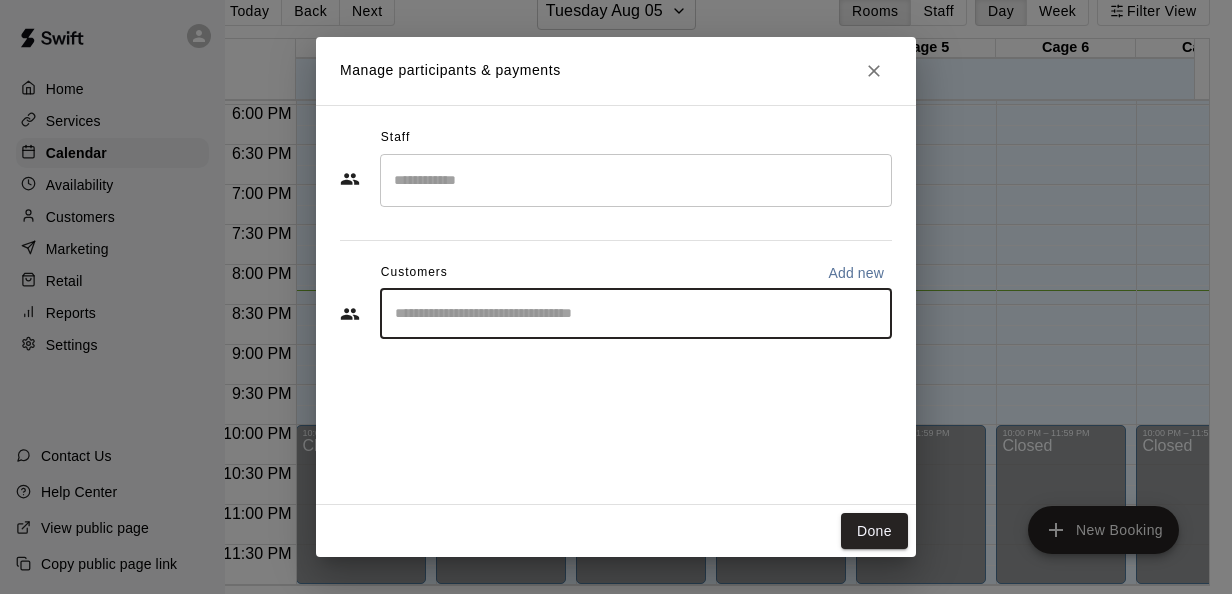 type 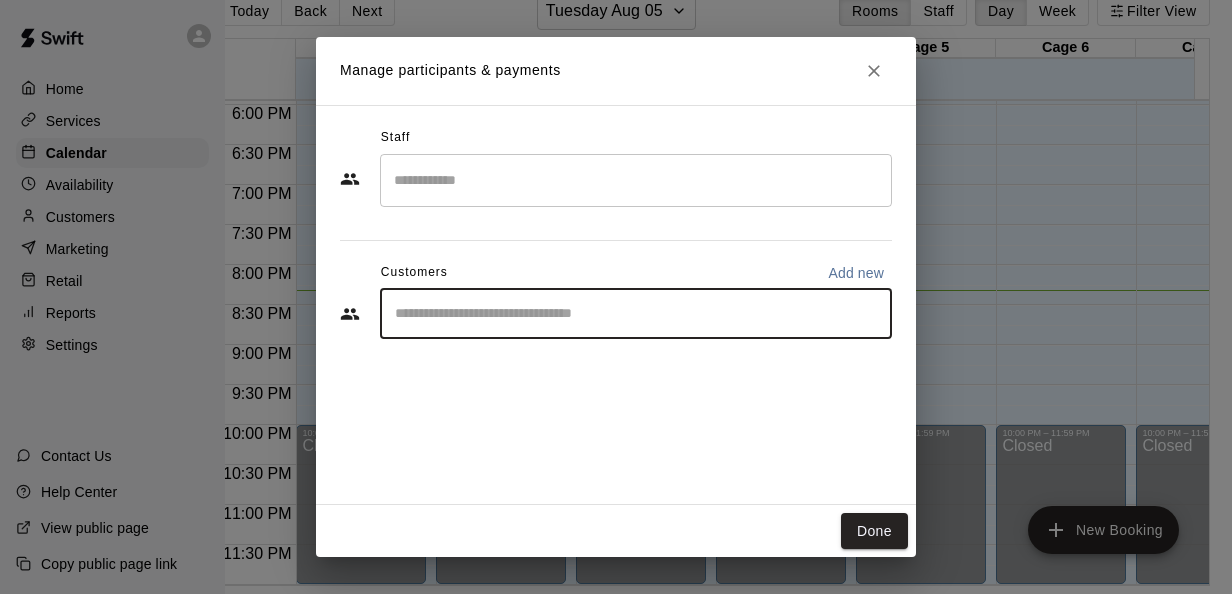 click on "Add new" at bounding box center [856, 273] 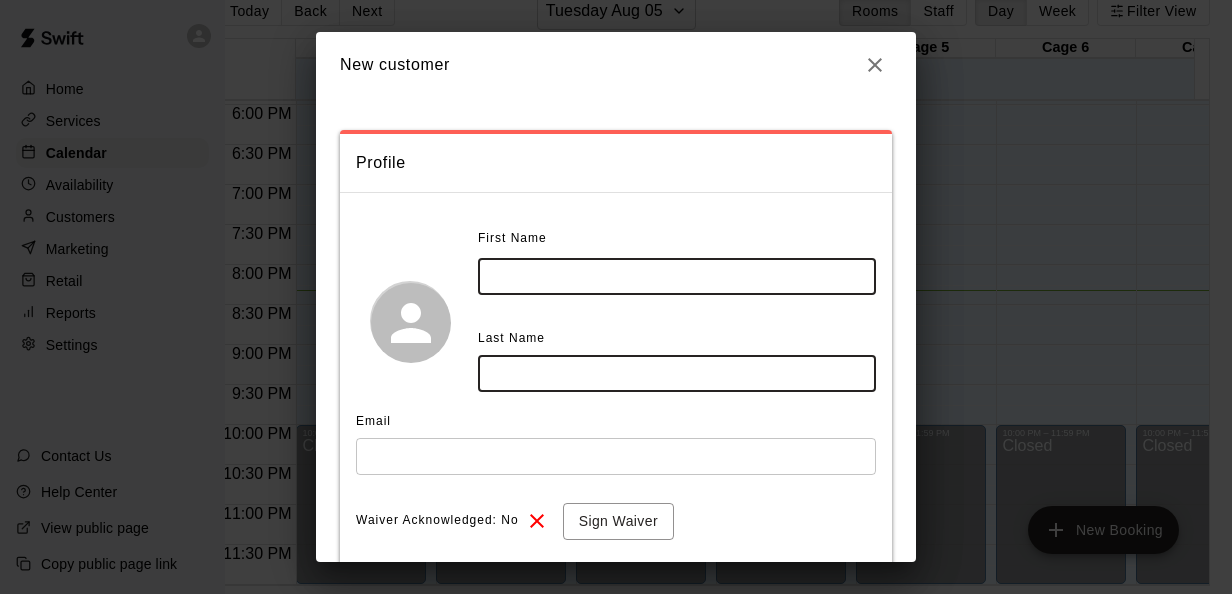 click at bounding box center [677, 276] 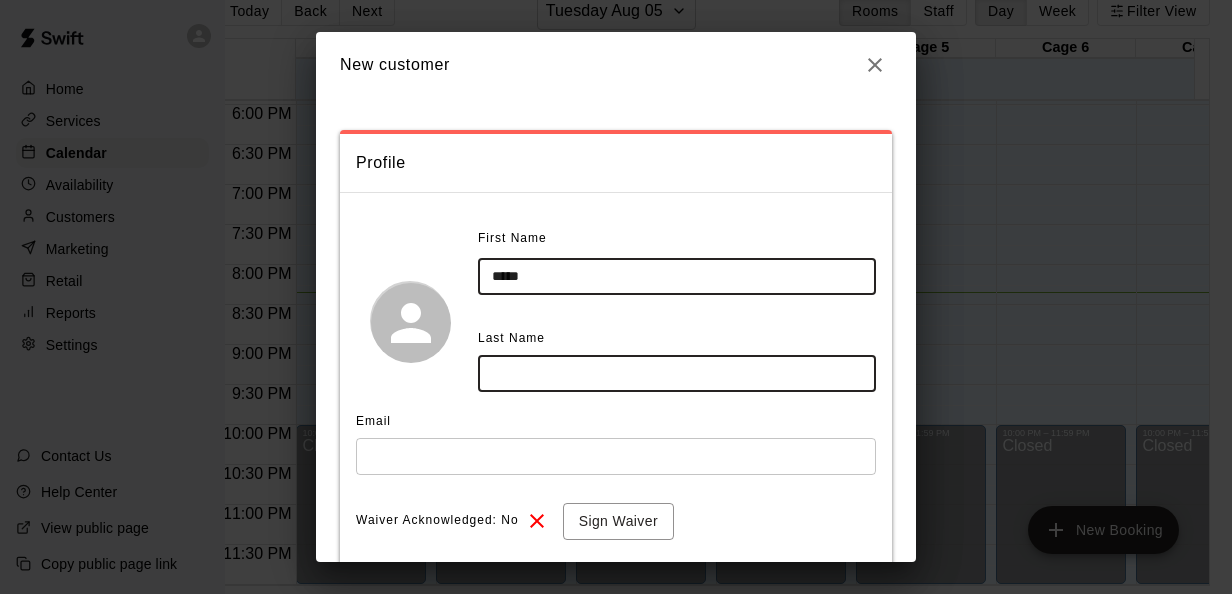 drag, startPoint x: 642, startPoint y: 287, endPoint x: 378, endPoint y: 292, distance: 264.04733 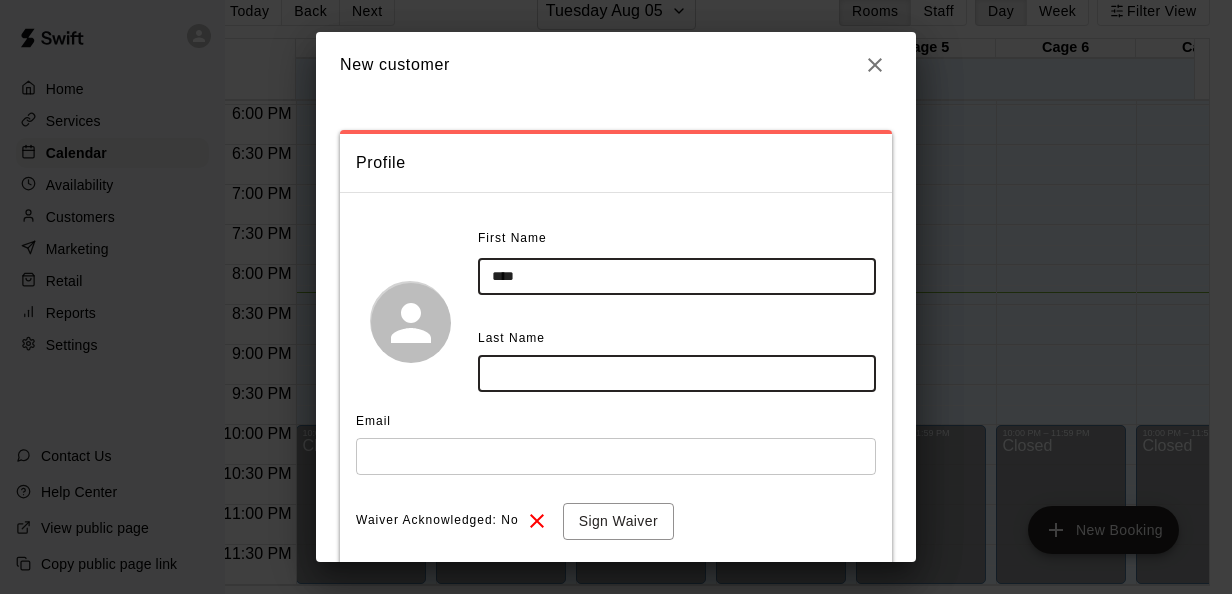 type on "****" 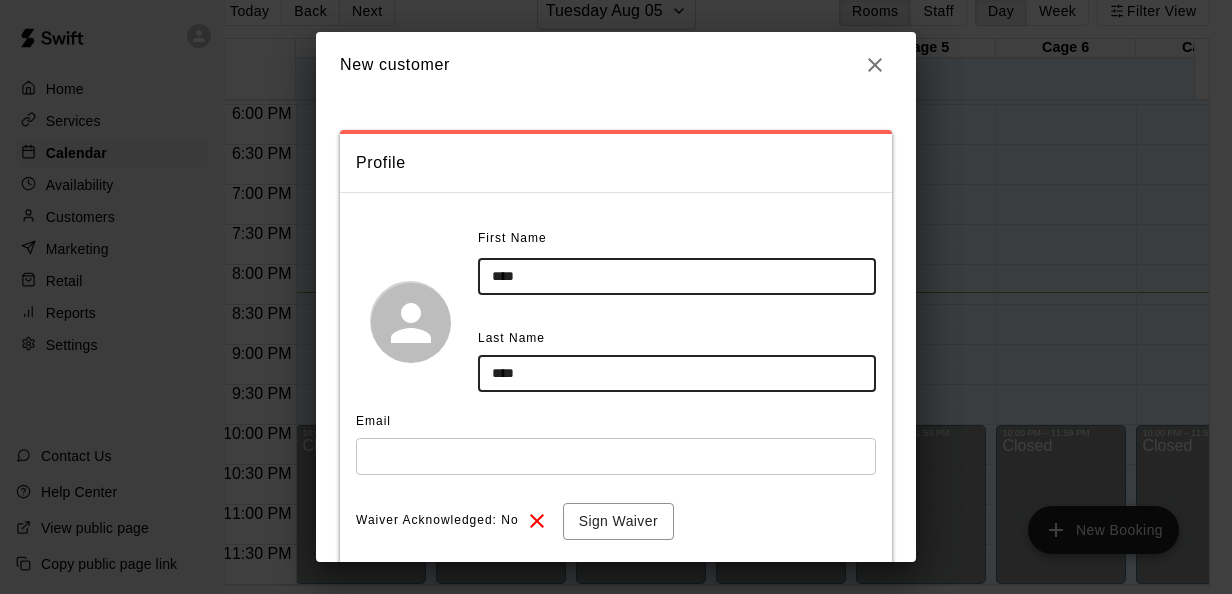 scroll, scrollTop: 157, scrollLeft: 0, axis: vertical 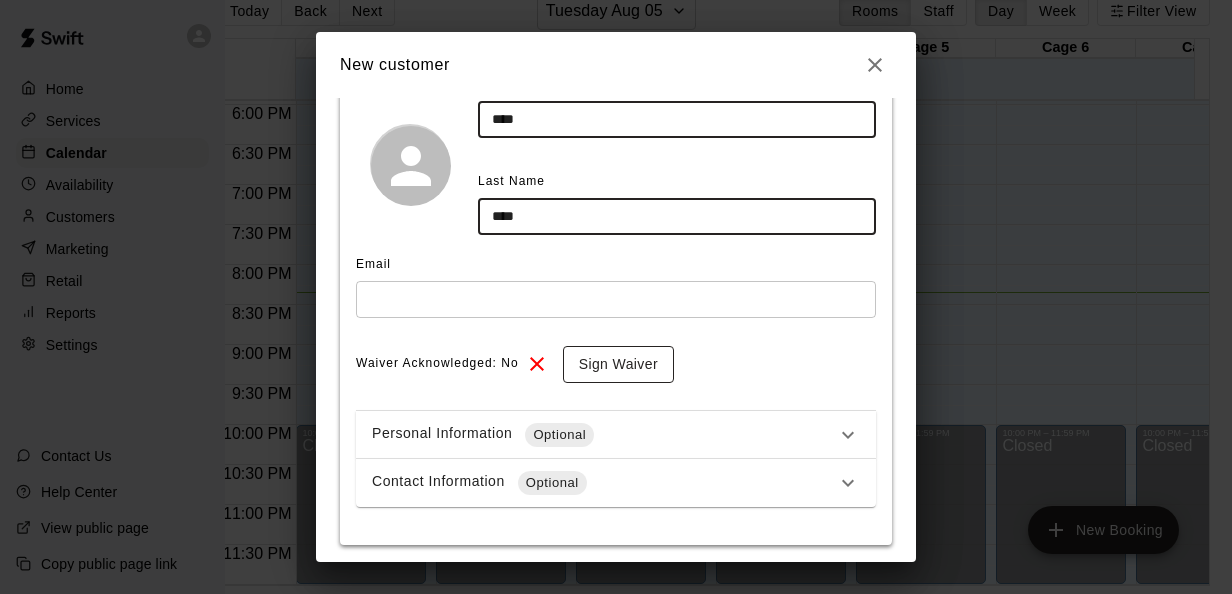 type on "****" 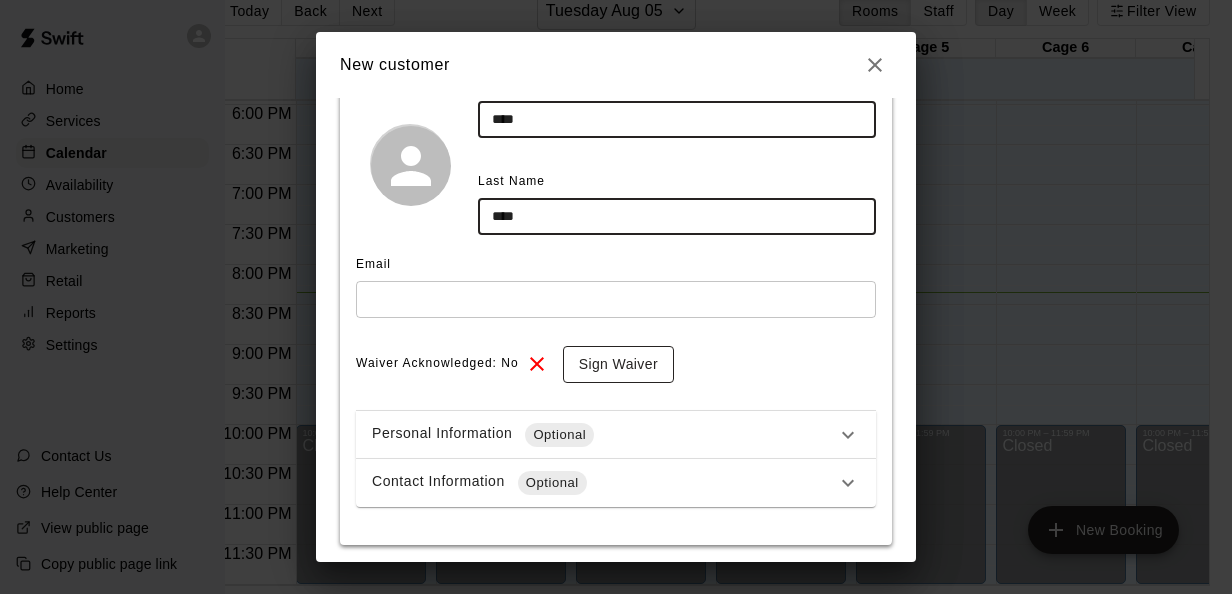 click on "Sign Waiver" at bounding box center (618, 364) 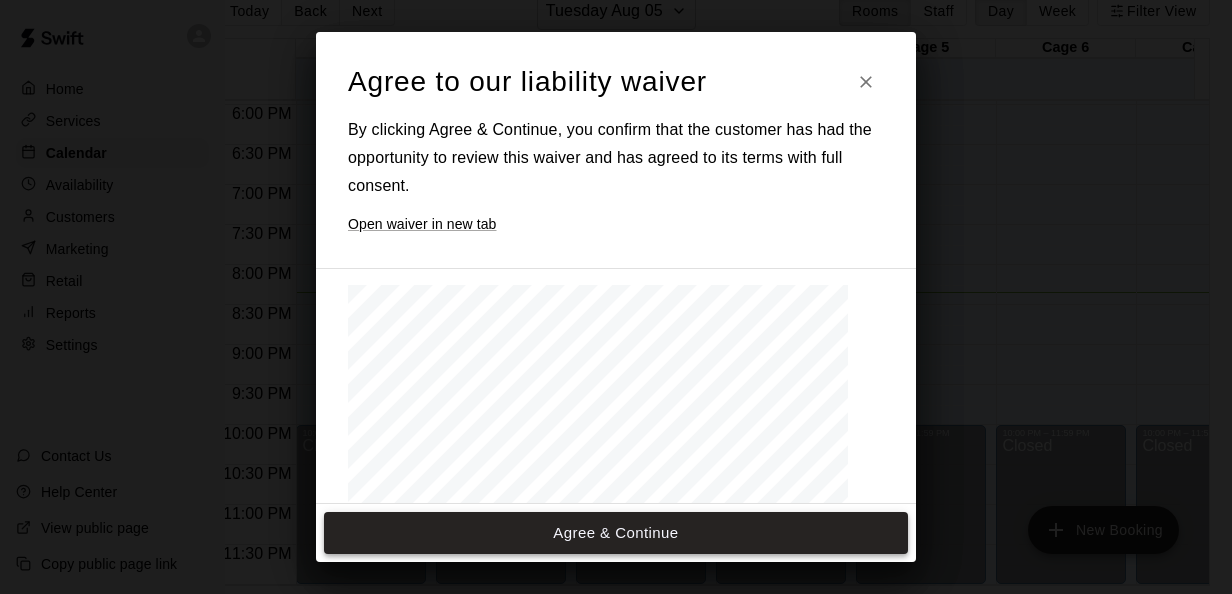 click on "Agree & Continue" at bounding box center [616, 533] 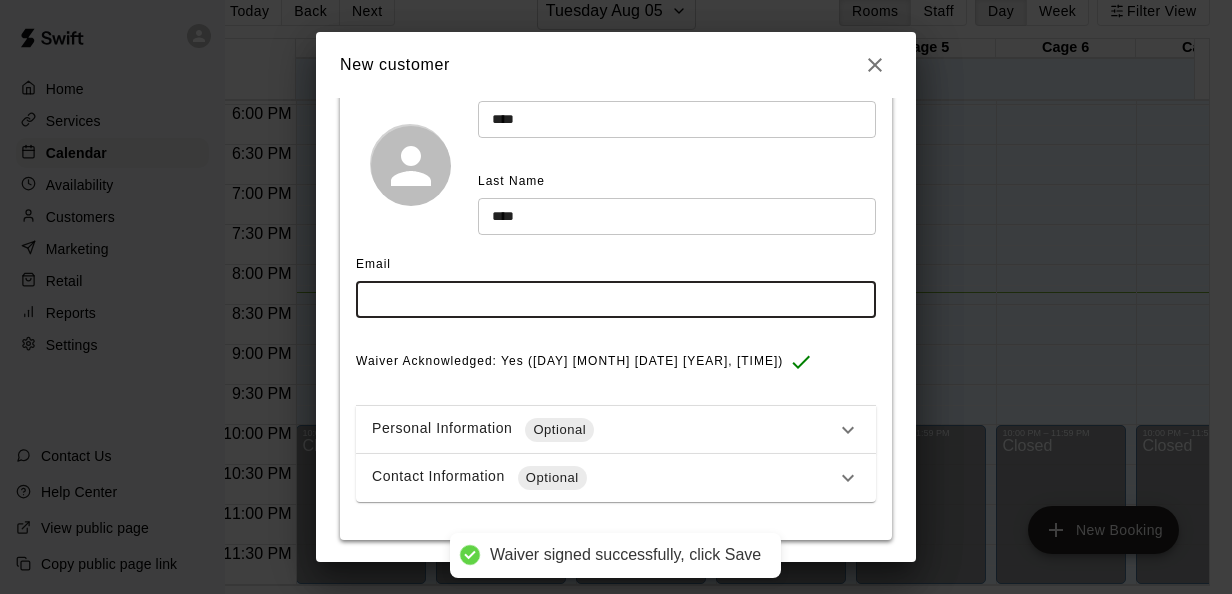 click at bounding box center (616, 299) 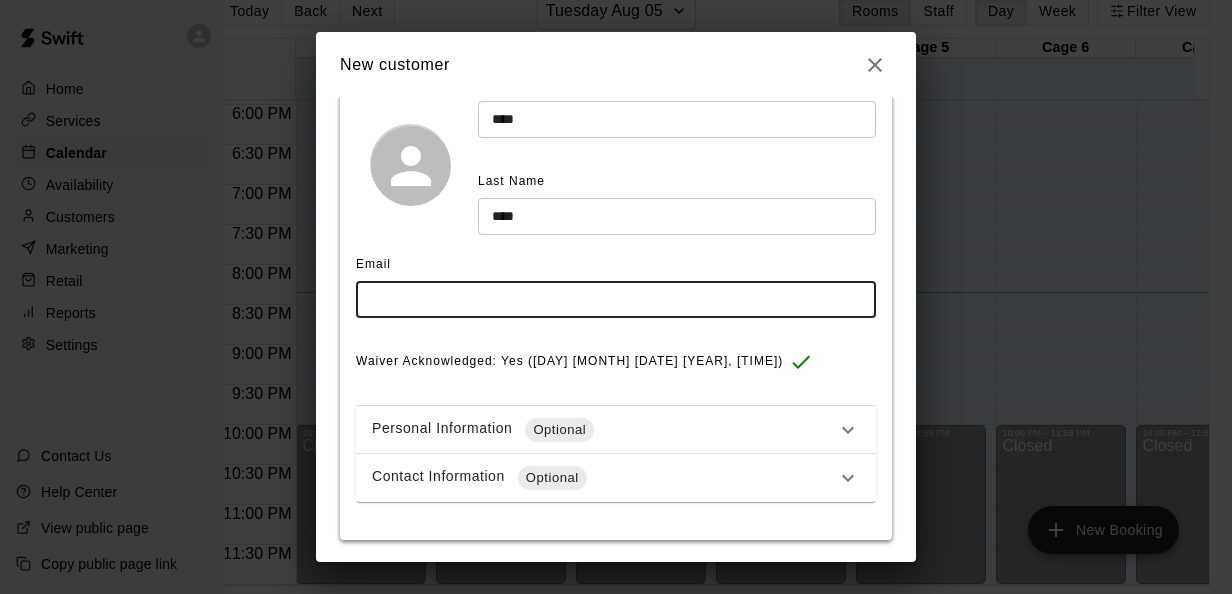 click at bounding box center [616, 299] 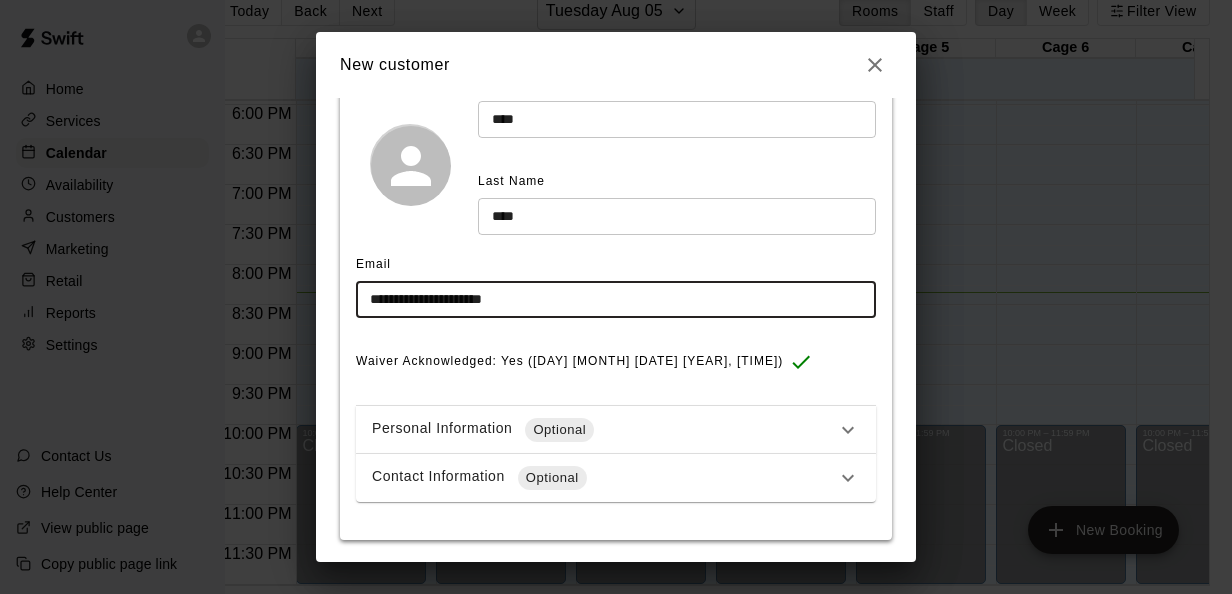 type on "**********" 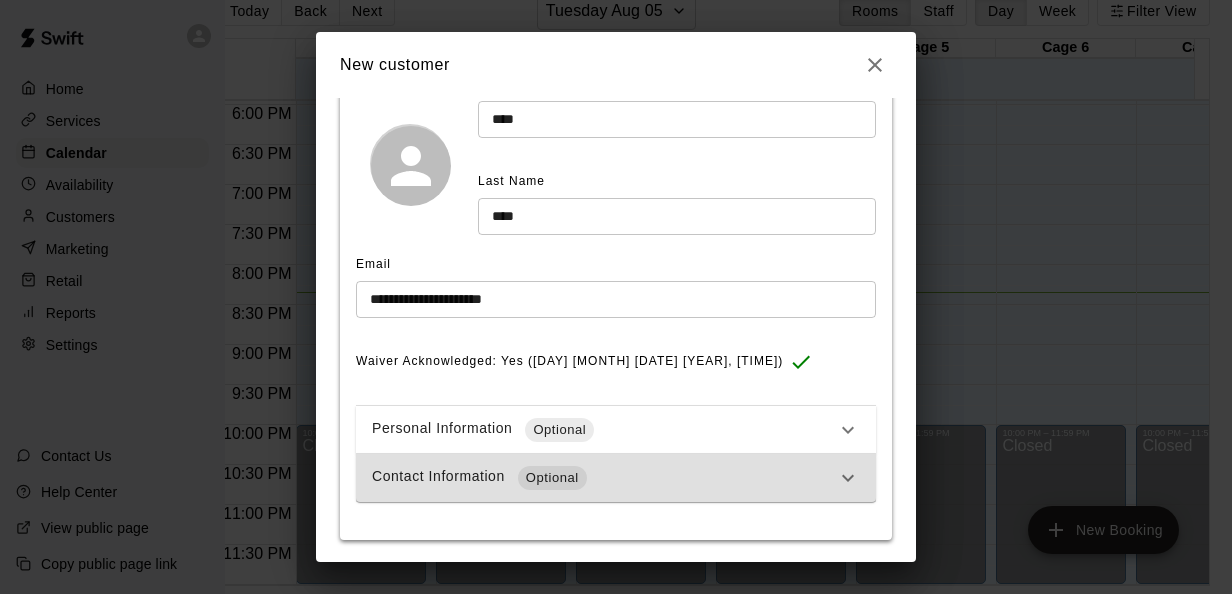 type 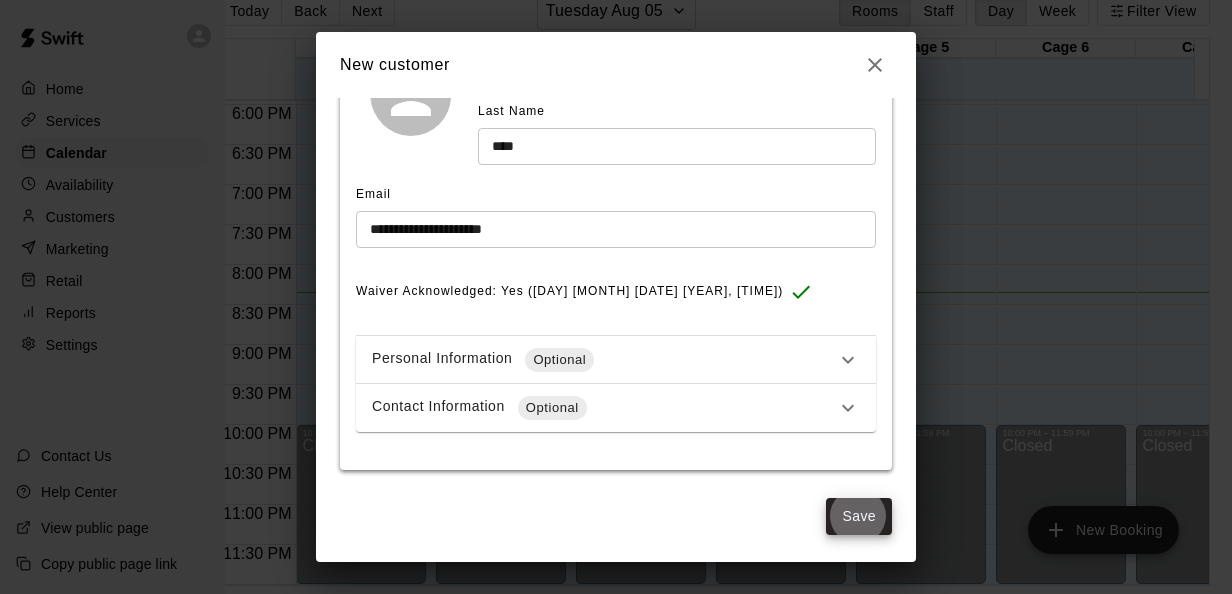 click on "Save" at bounding box center (859, 516) 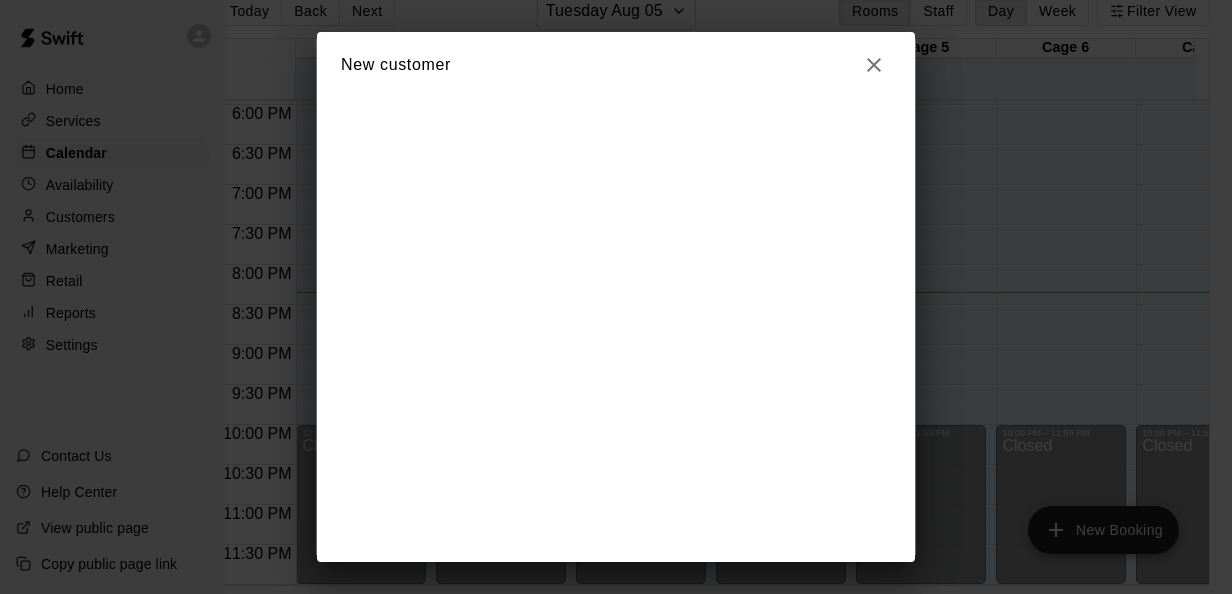 scroll, scrollTop: 0, scrollLeft: 0, axis: both 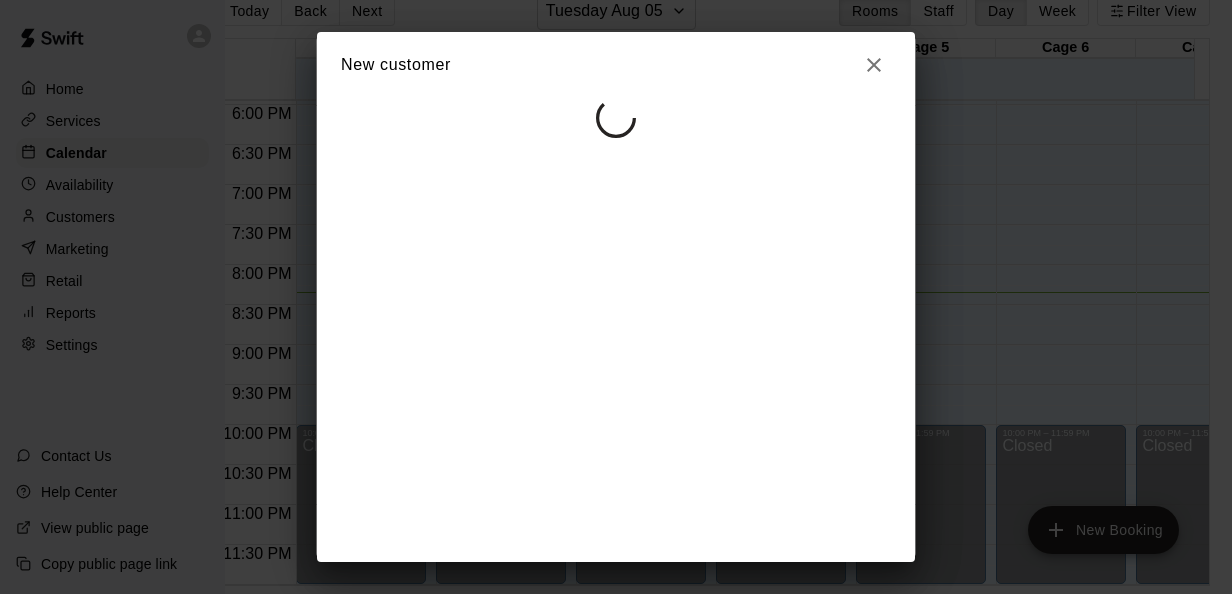 select on "**" 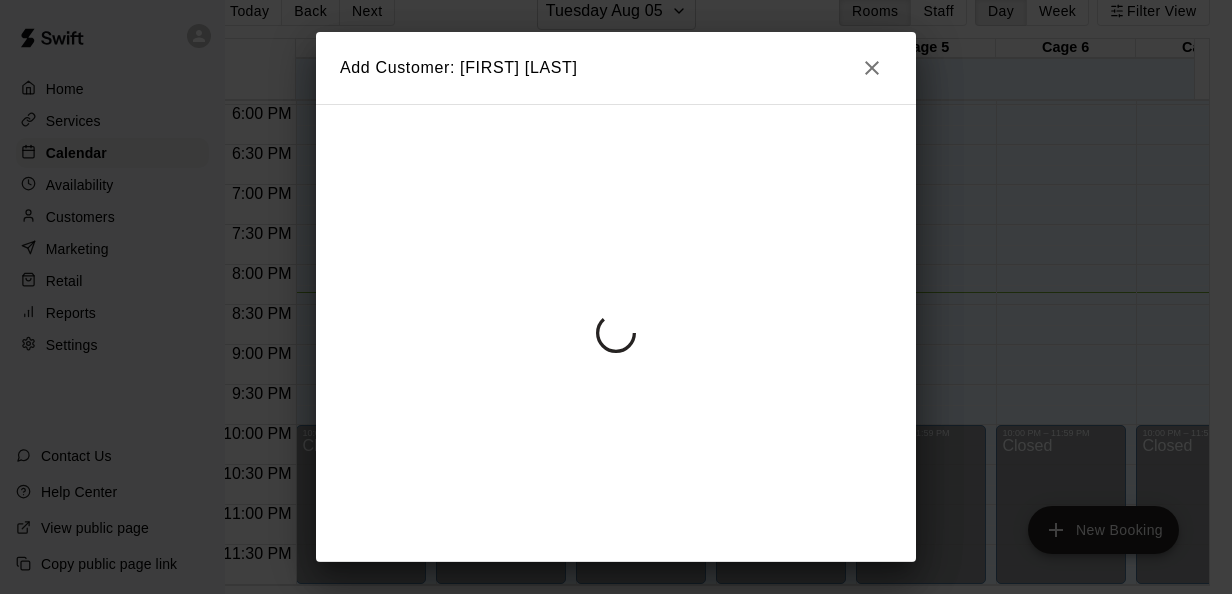 scroll, scrollTop: 0, scrollLeft: 0, axis: both 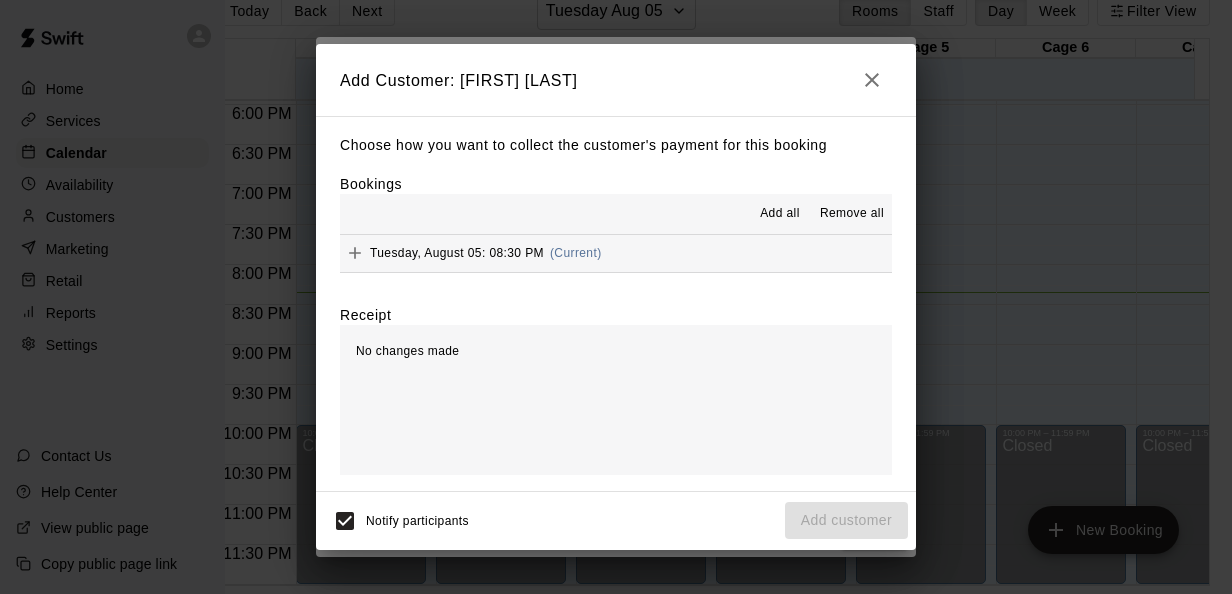 click on "Tuesday, August 05: 08:30 PM (Current)" at bounding box center (616, 253) 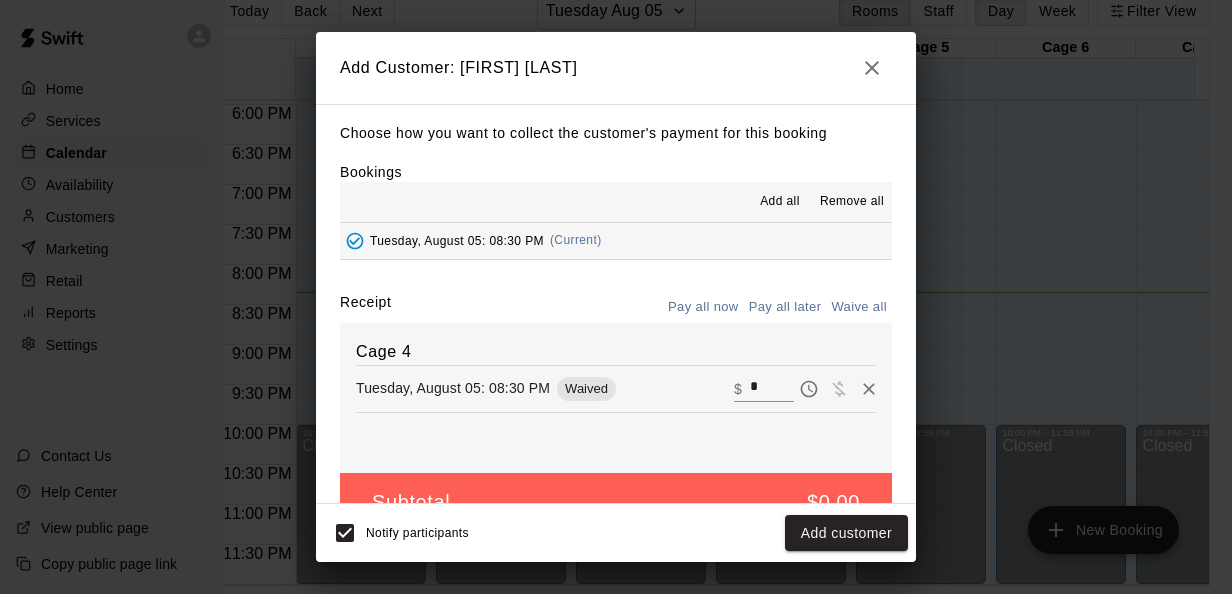 scroll, scrollTop: 46, scrollLeft: 0, axis: vertical 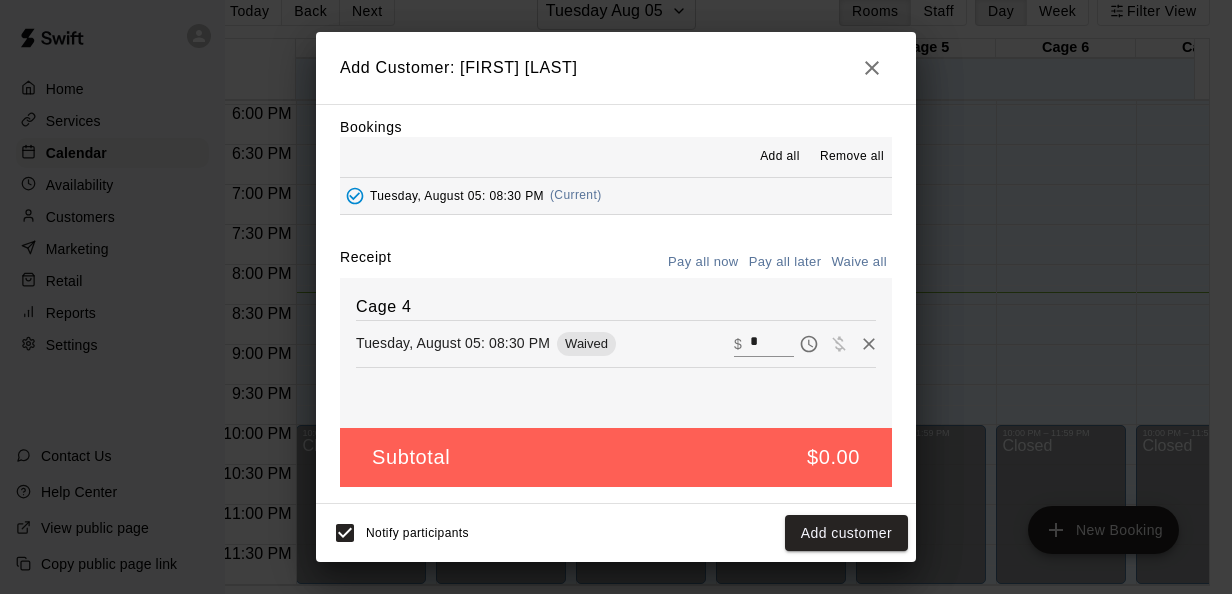 click on "​ $ *" at bounding box center (764, 343) 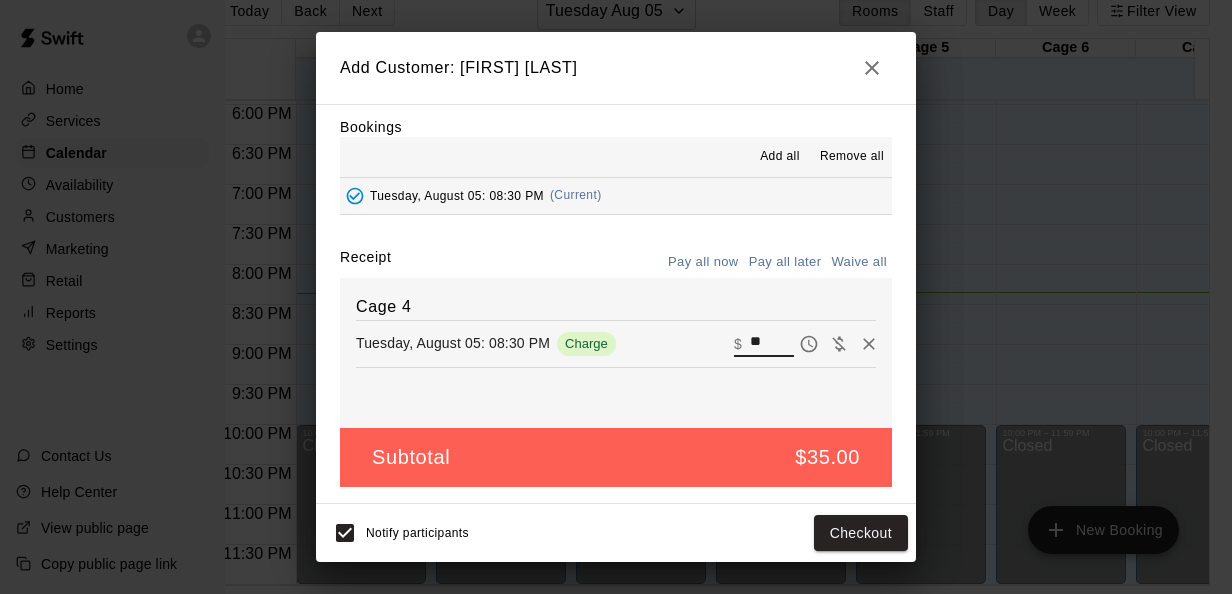 type on "**" 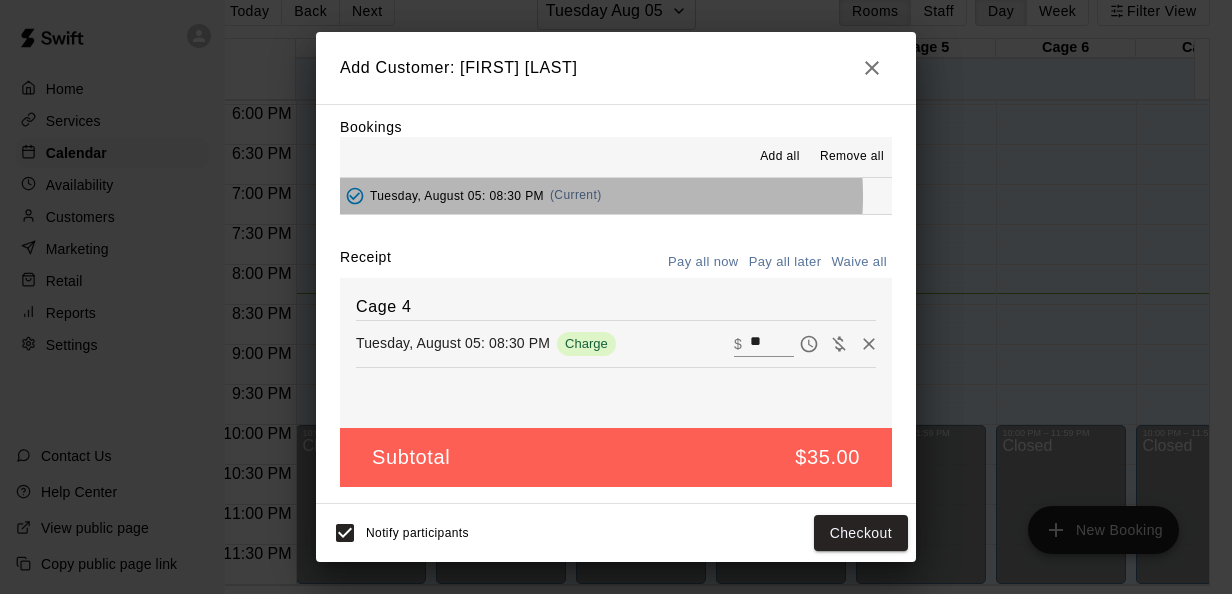click on "Tuesday, August 05: 08:30 PM" at bounding box center (457, 195) 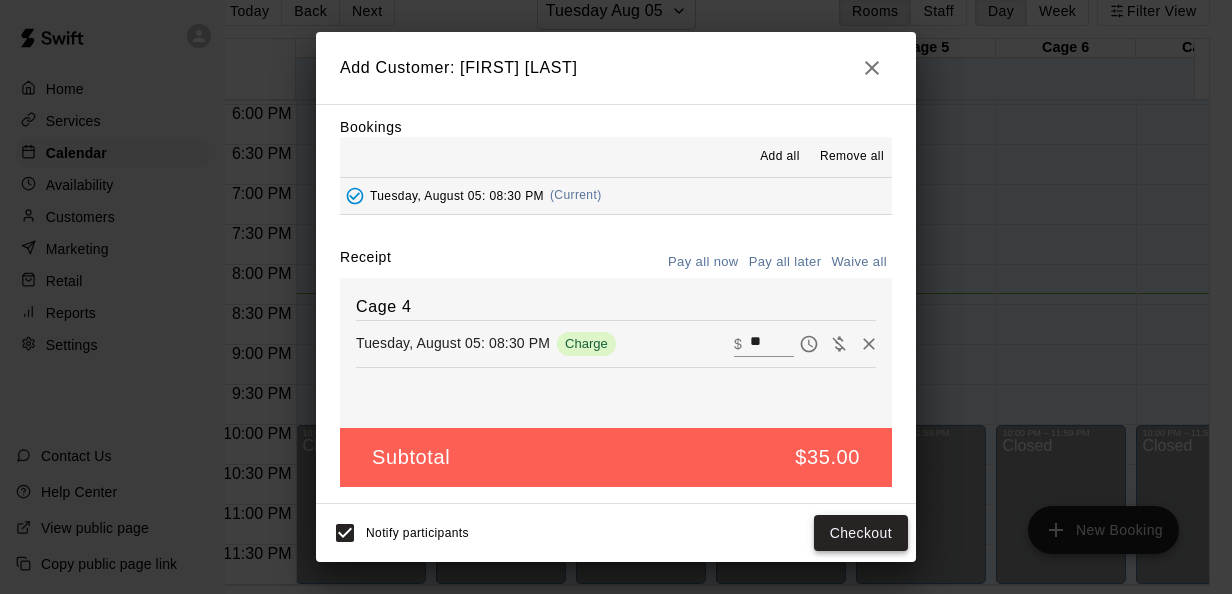 click on "Checkout" at bounding box center (861, 533) 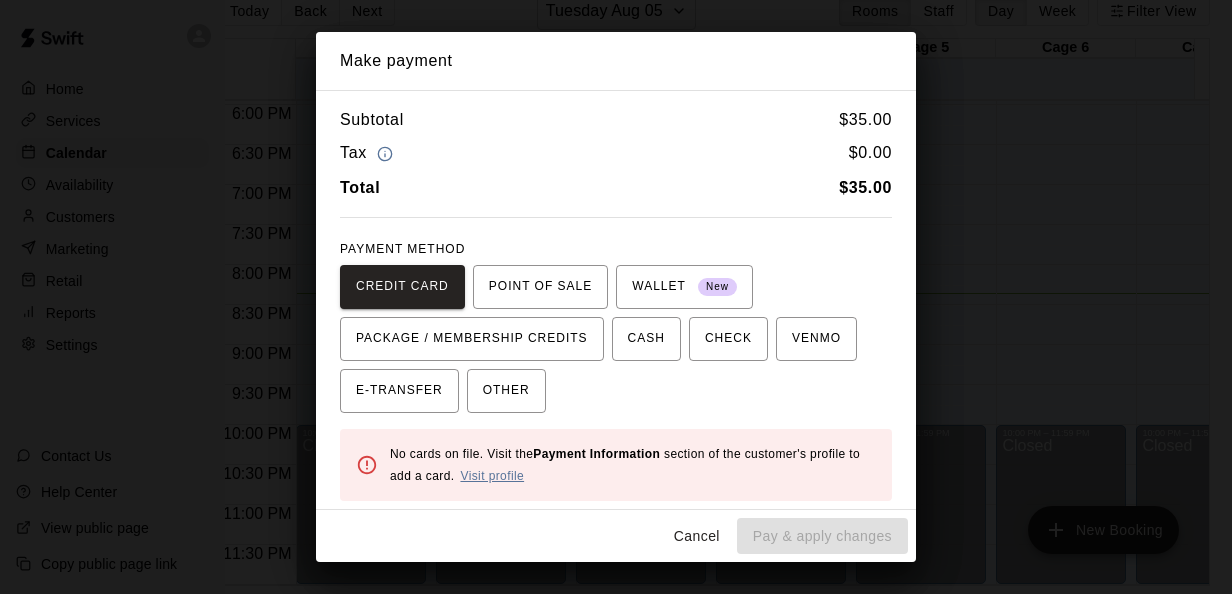 click on "Visit profile" at bounding box center [492, 476] 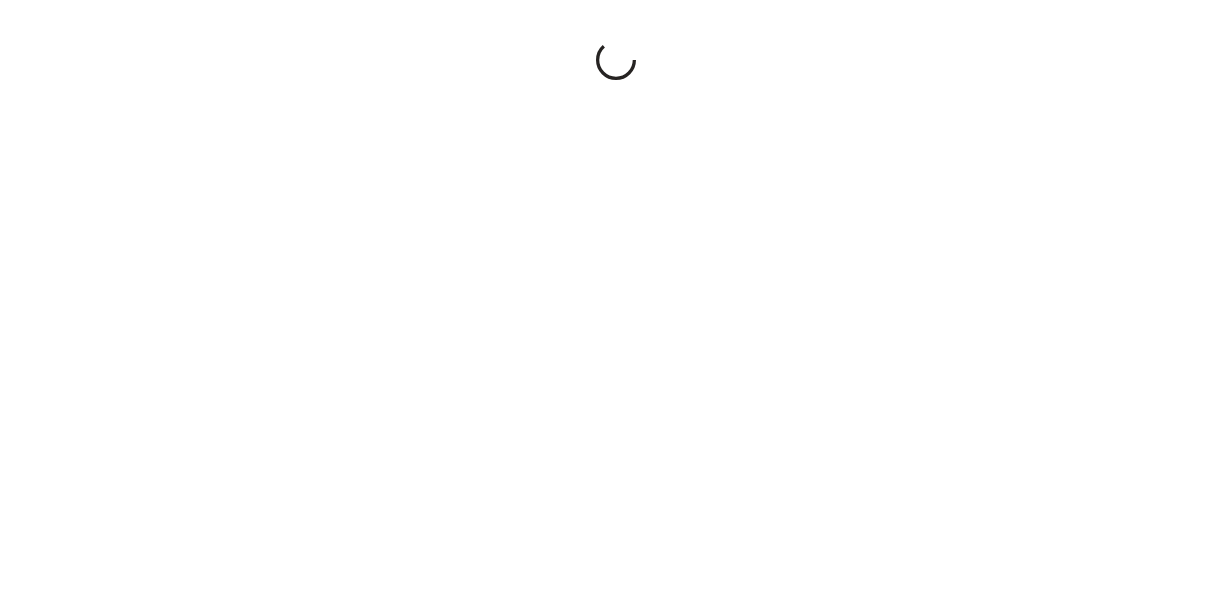 scroll, scrollTop: 0, scrollLeft: 0, axis: both 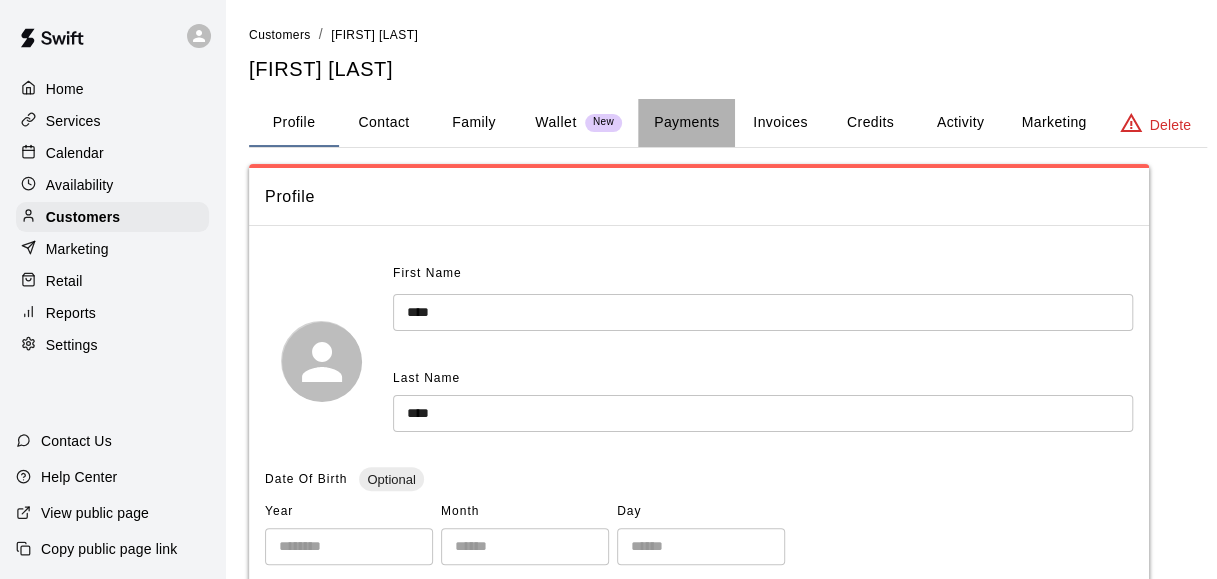 click on "Payments" at bounding box center [686, 123] 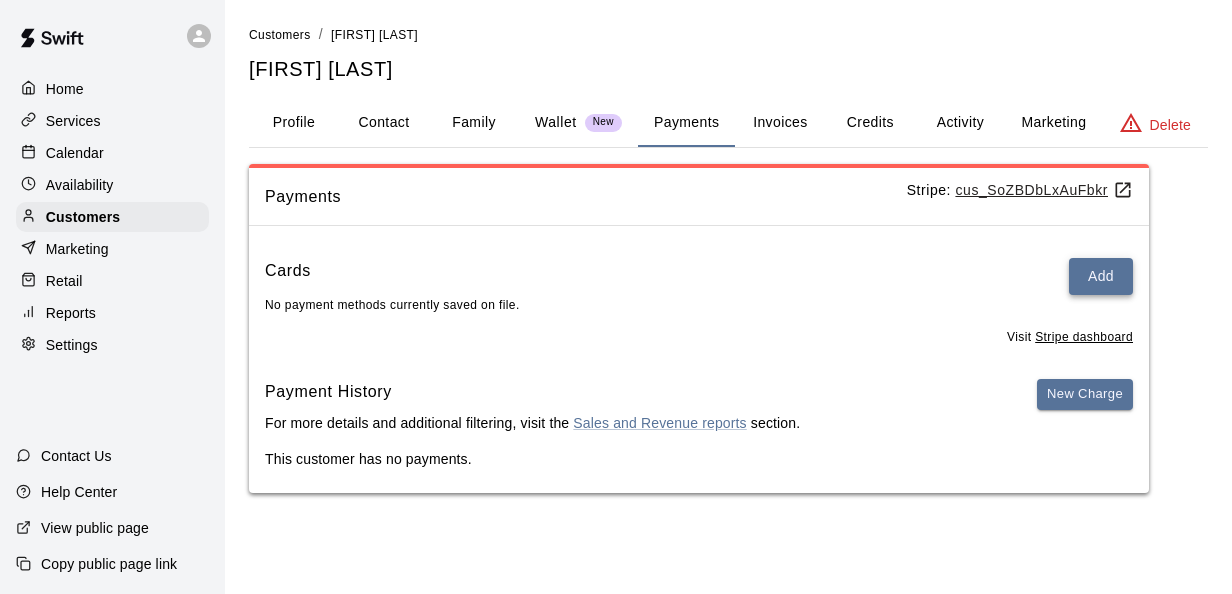click on "Add" at bounding box center [1101, 276] 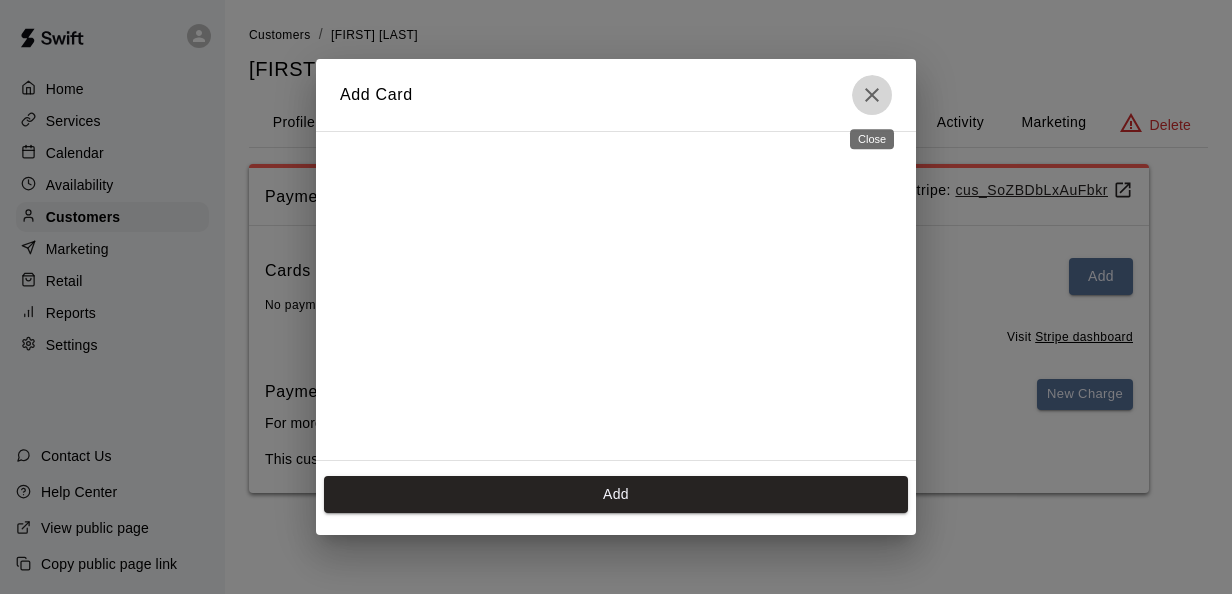 click 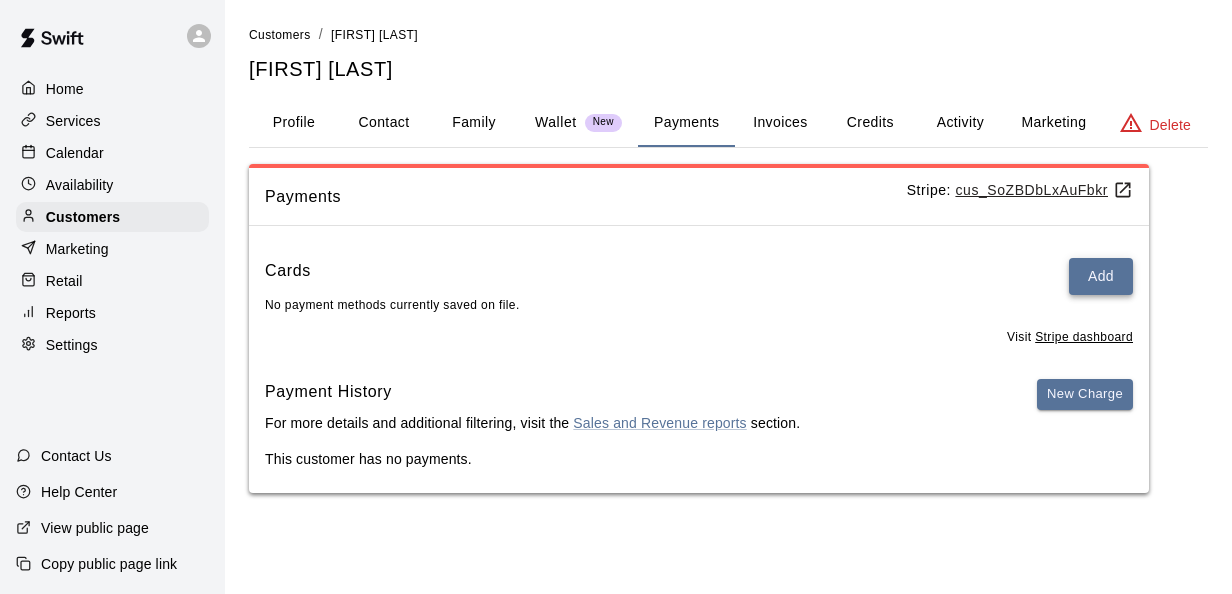 click on "Add" at bounding box center [1101, 276] 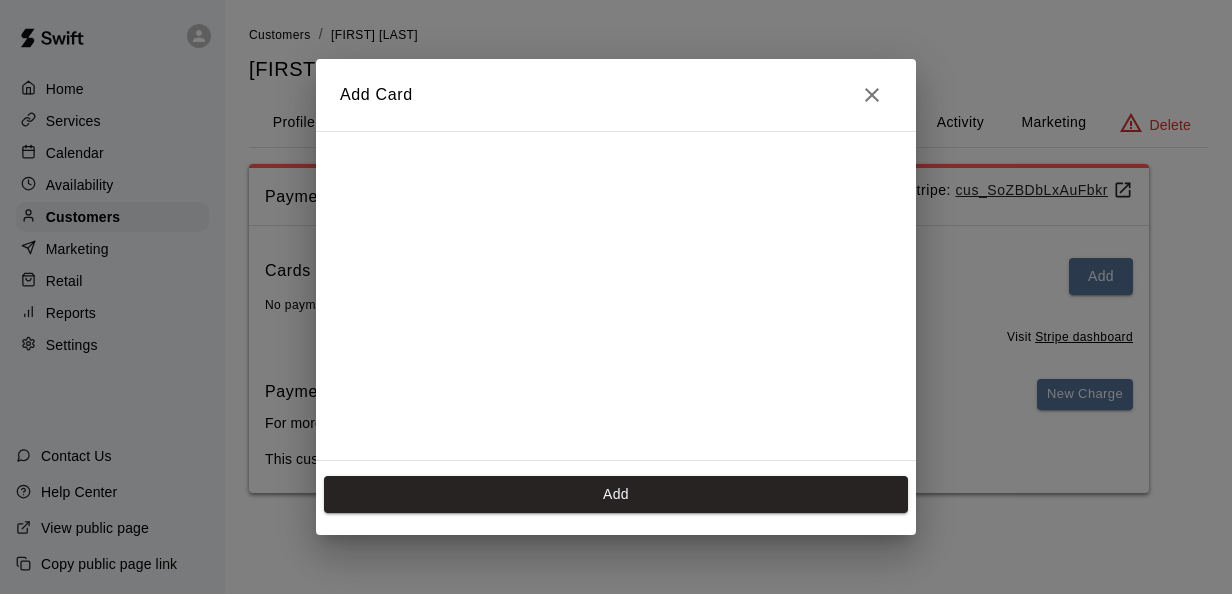 click on "Add Card" at bounding box center (616, 95) 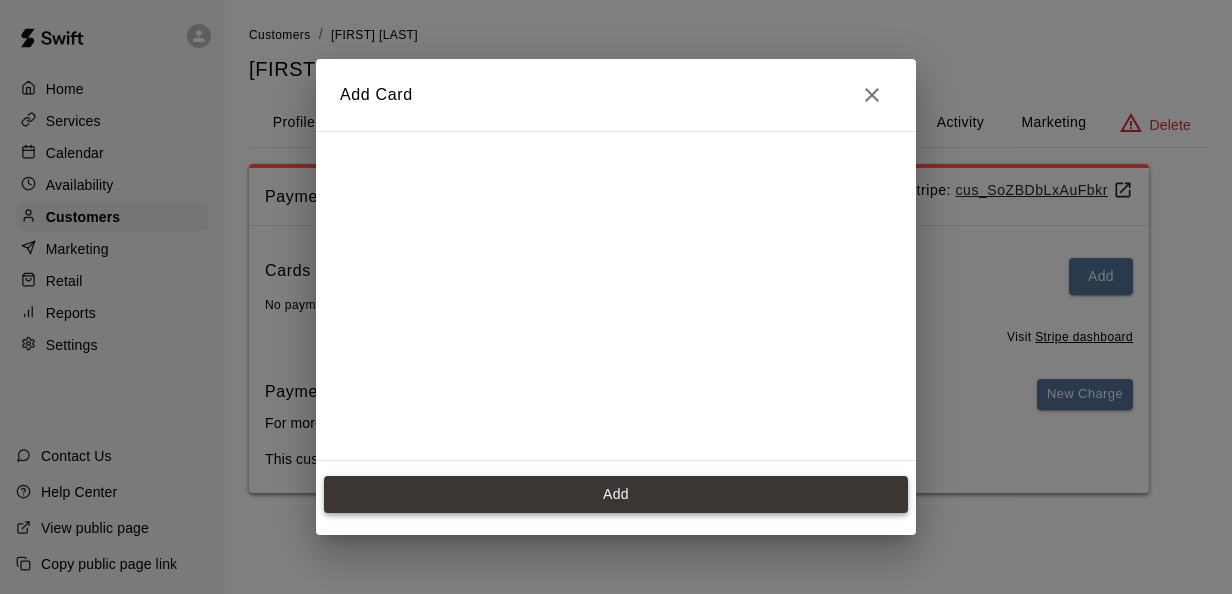 click on "Add" at bounding box center [616, 494] 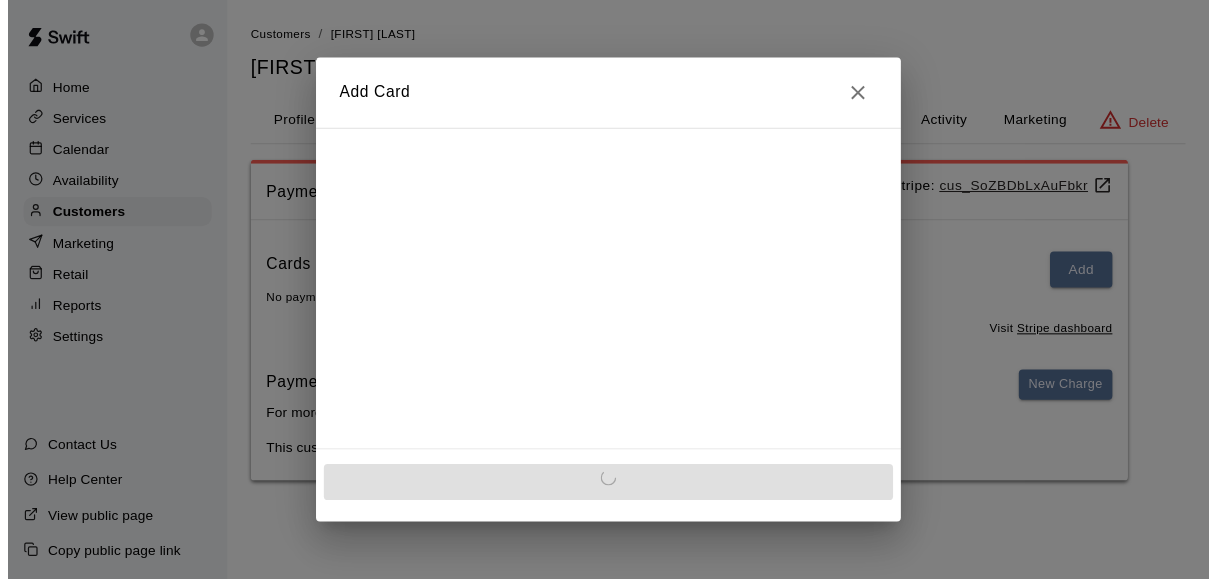 scroll, scrollTop: 0, scrollLeft: 0, axis: both 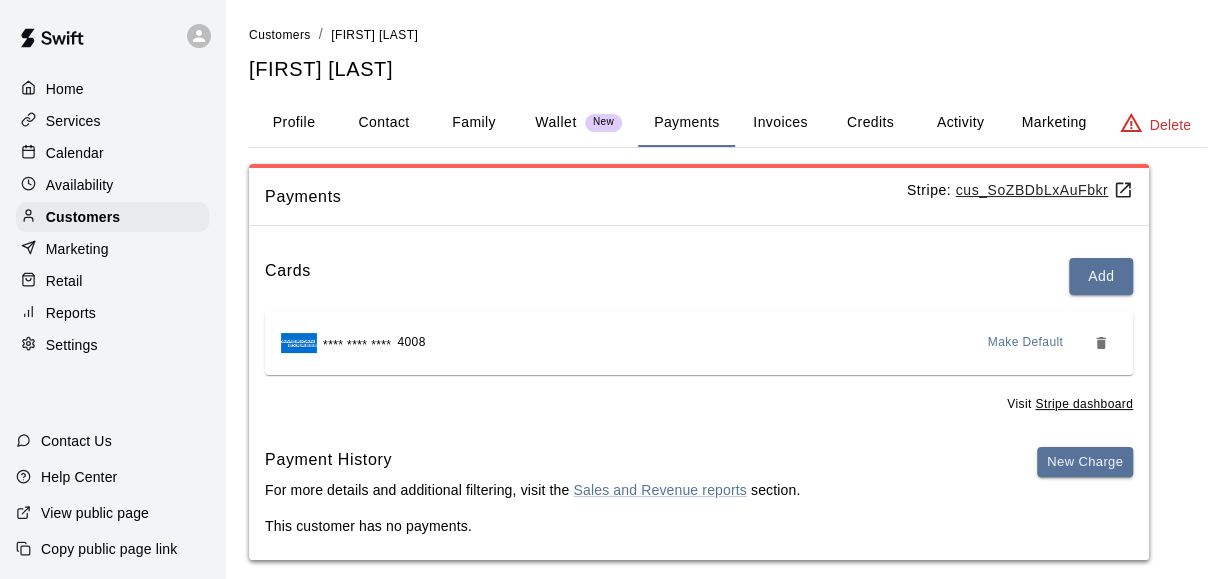 click on "Calendar" at bounding box center (112, 153) 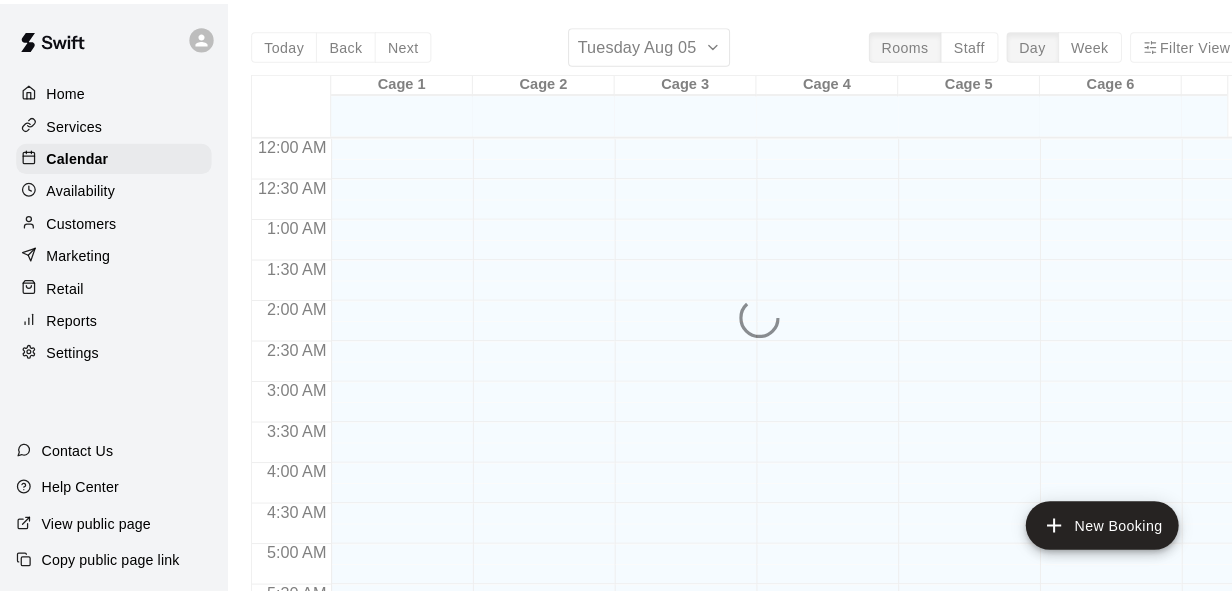 scroll, scrollTop: 1376, scrollLeft: 0, axis: vertical 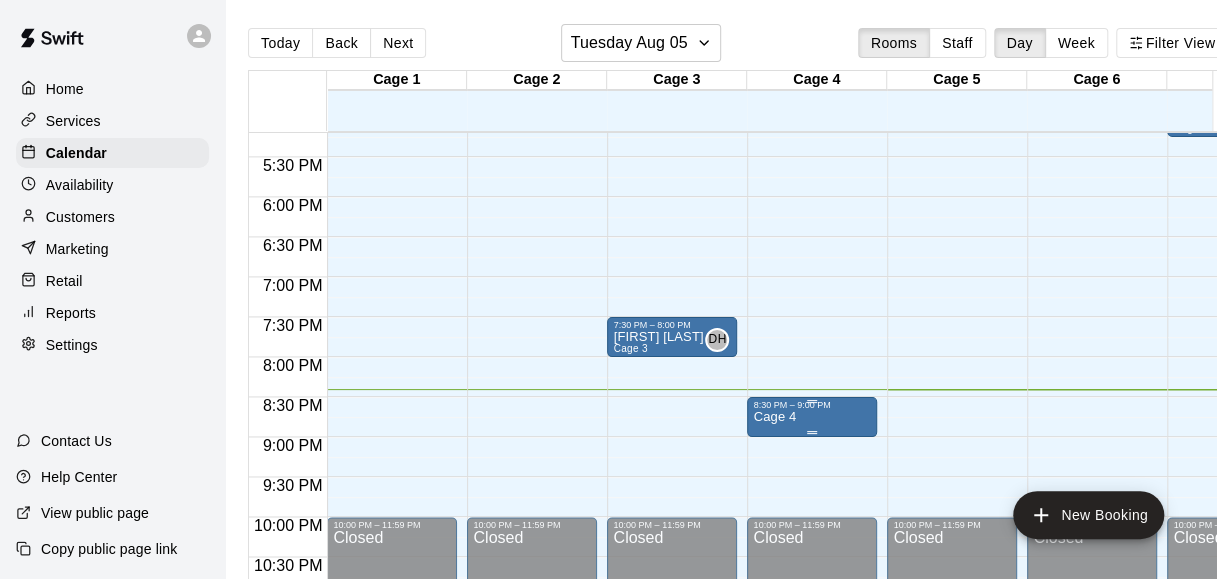 click on "Cage 4" at bounding box center (812, 699) 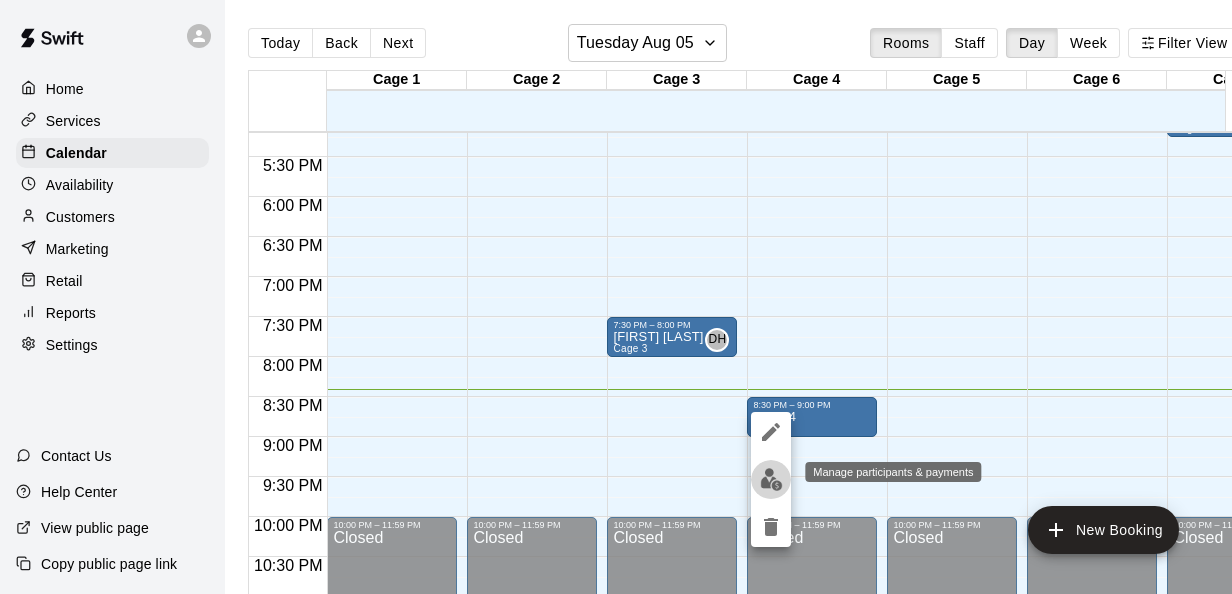 click at bounding box center [771, 479] 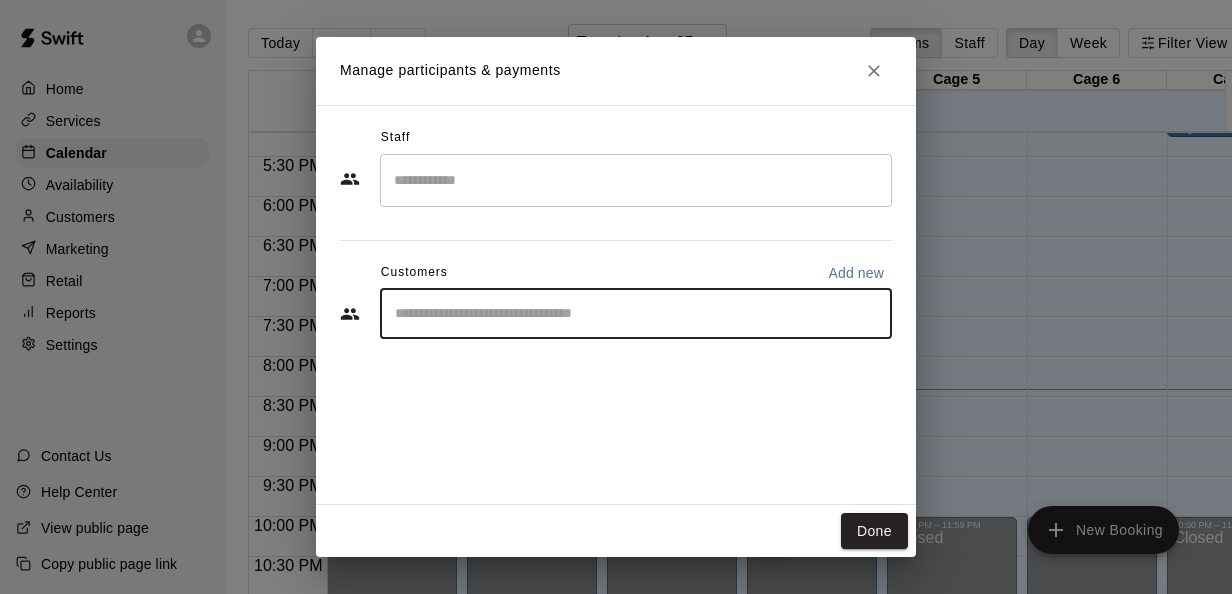 click at bounding box center [636, 314] 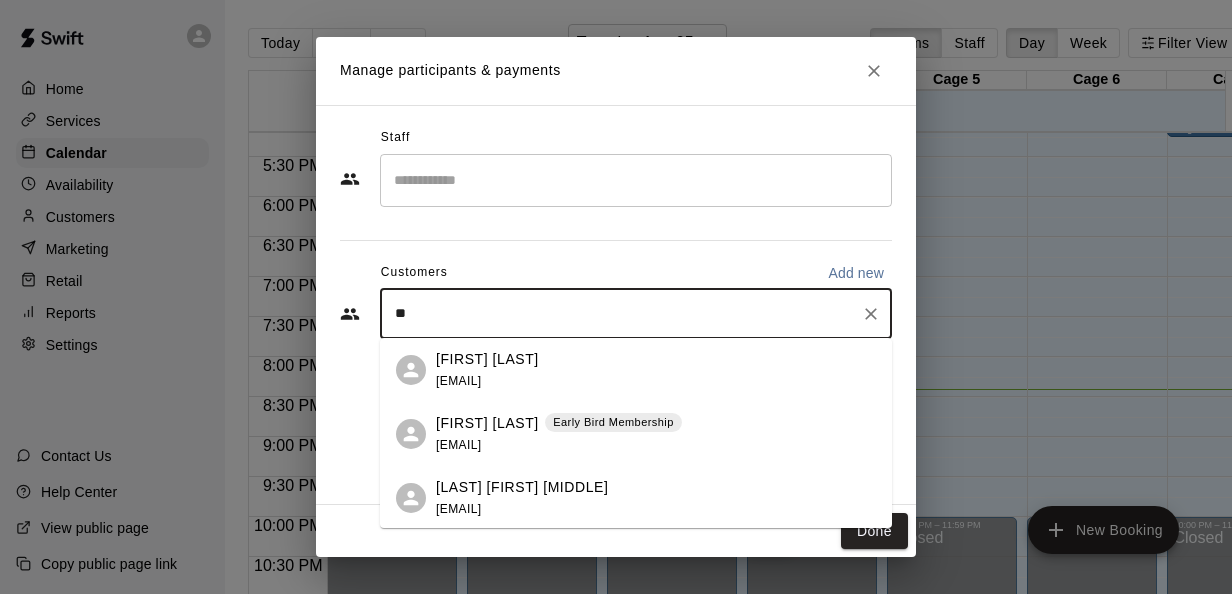 type on "*" 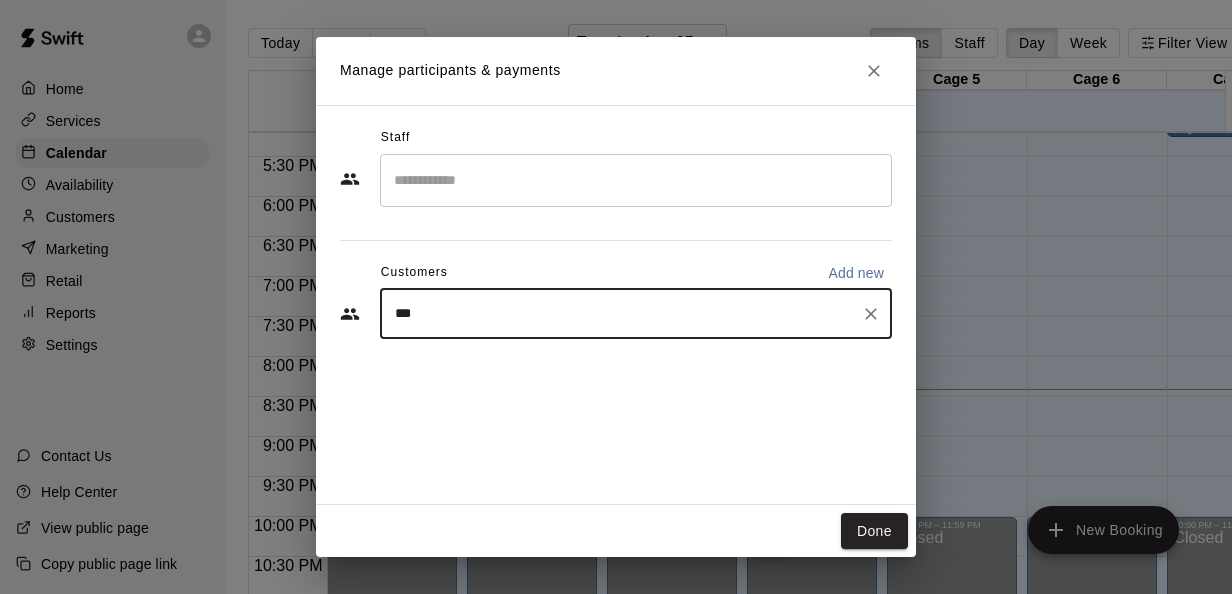 type on "****" 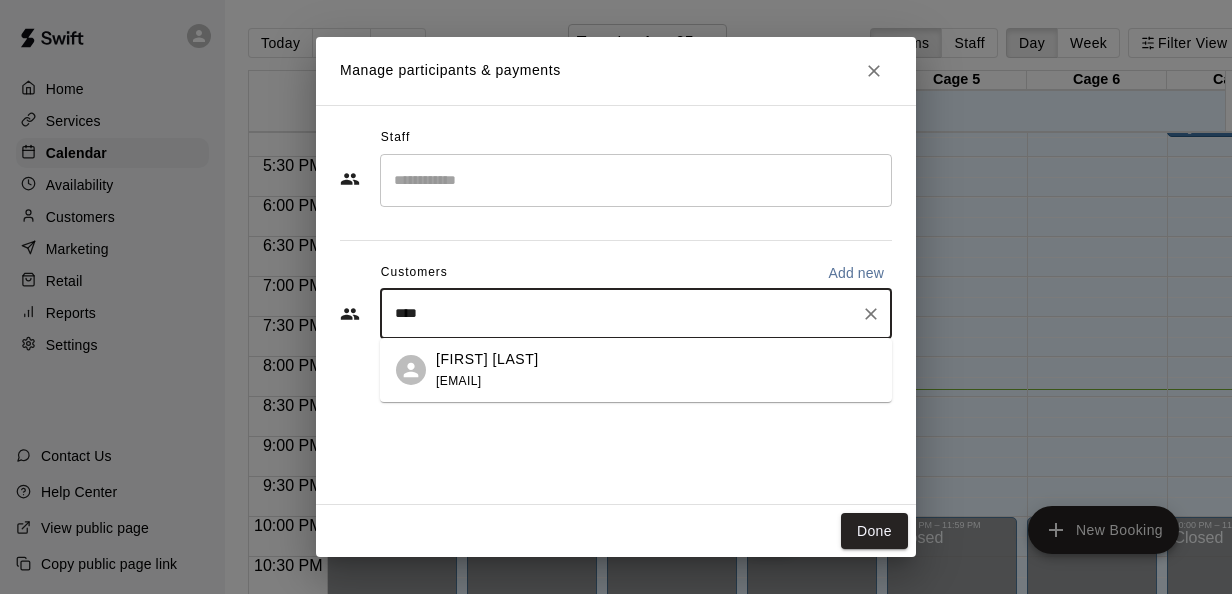 click on "Will Nash wnashmarlins@gmail.com" at bounding box center (656, 370) 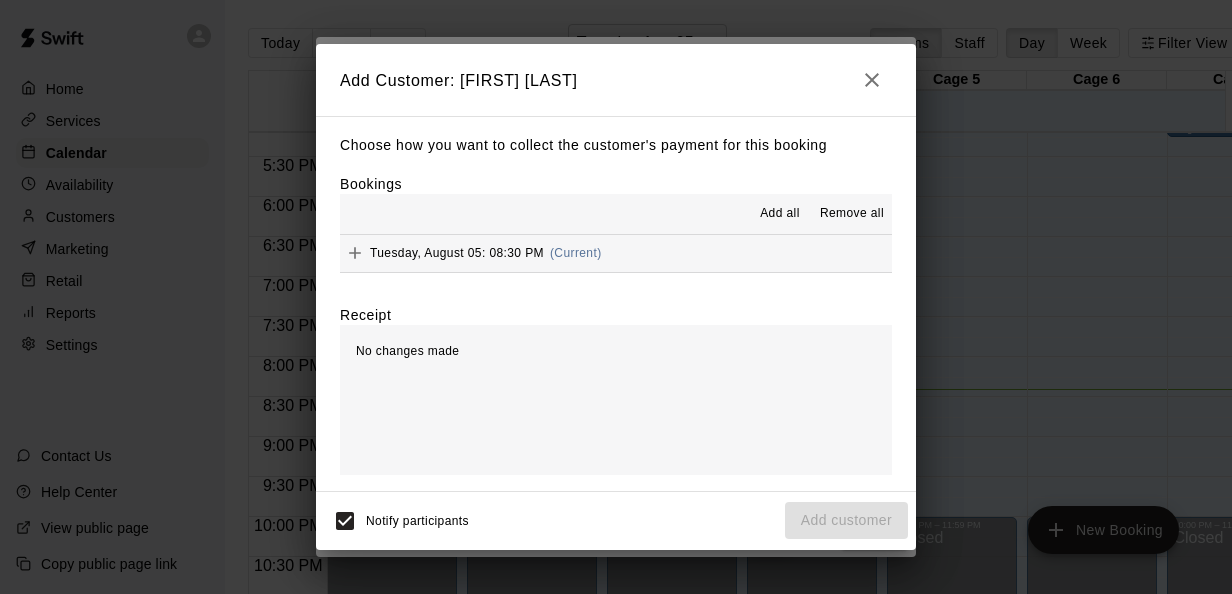 click on "(Current)" at bounding box center [576, 253] 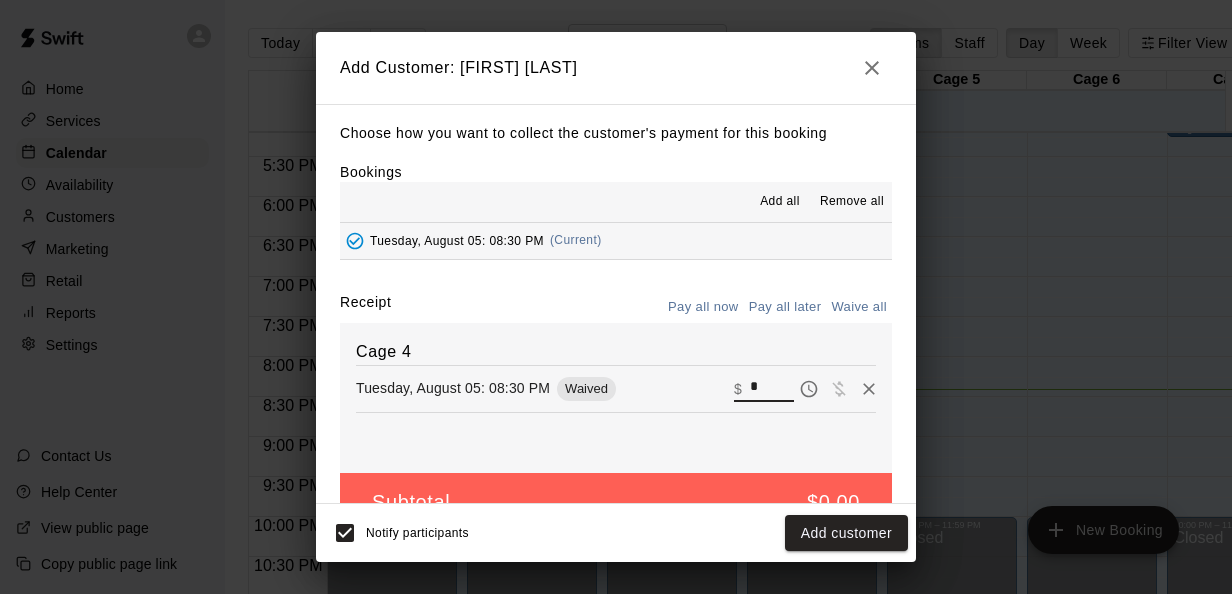 click on "*" at bounding box center [772, 388] 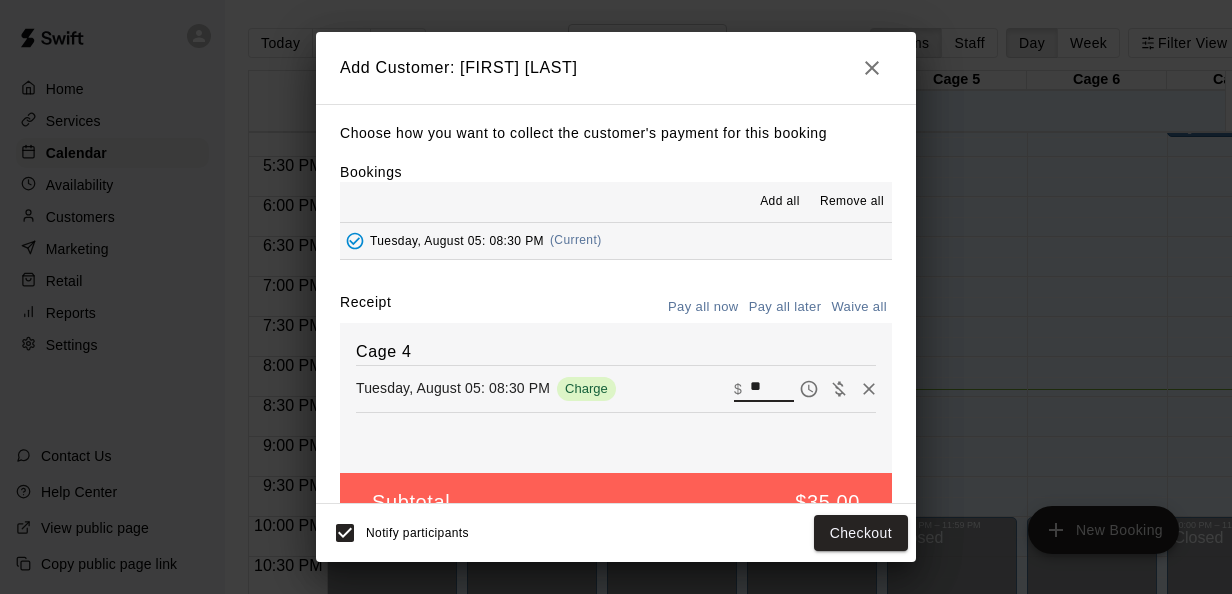 type on "**" 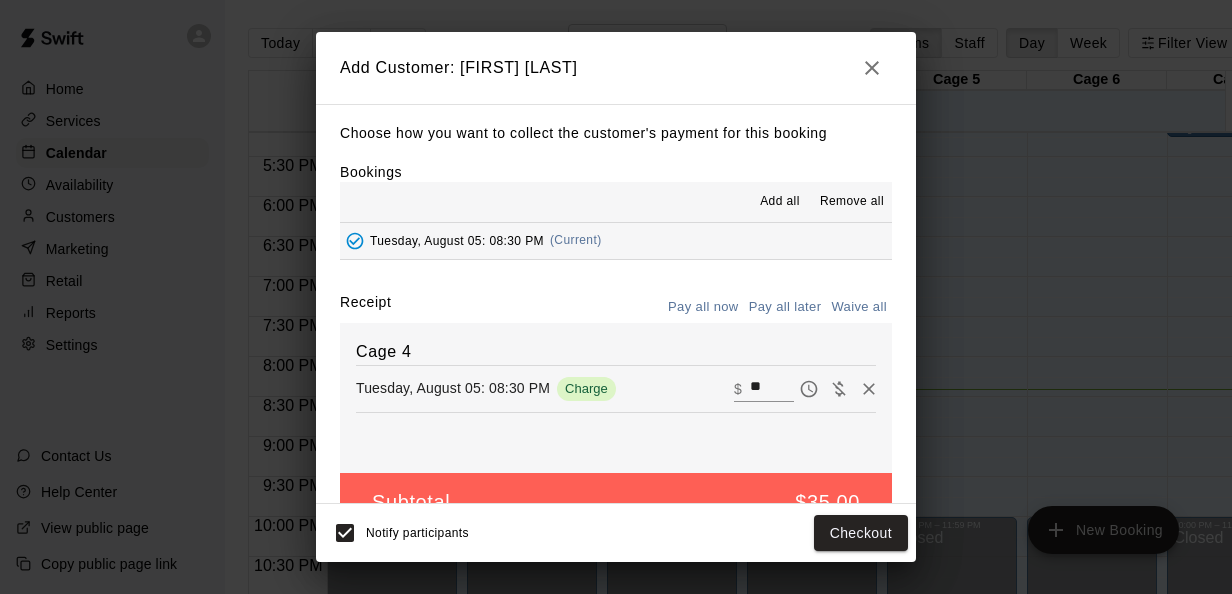 click on "Receipt Pay all now Pay all later Waive all" at bounding box center [616, 307] 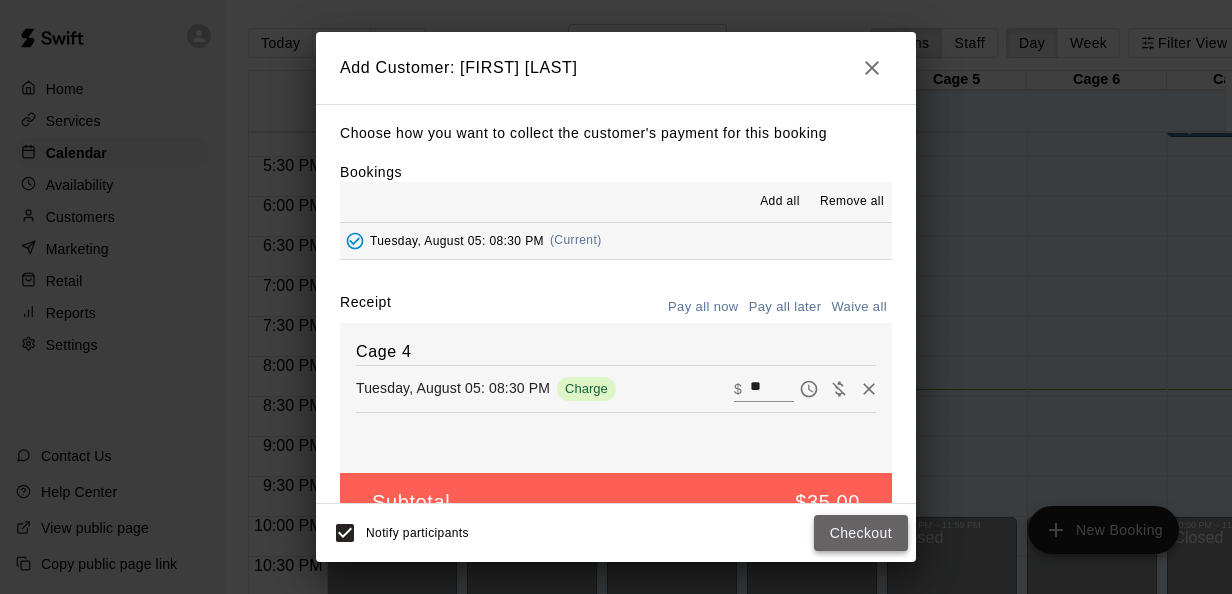 click on "Checkout" at bounding box center [861, 533] 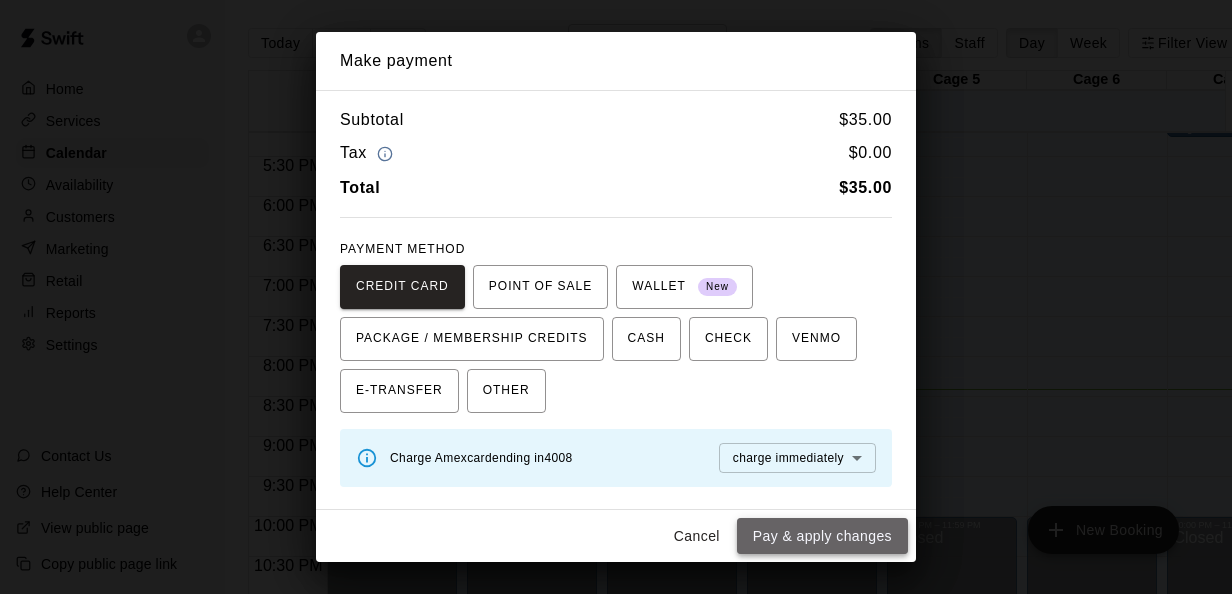click on "Pay & apply changes" at bounding box center (822, 536) 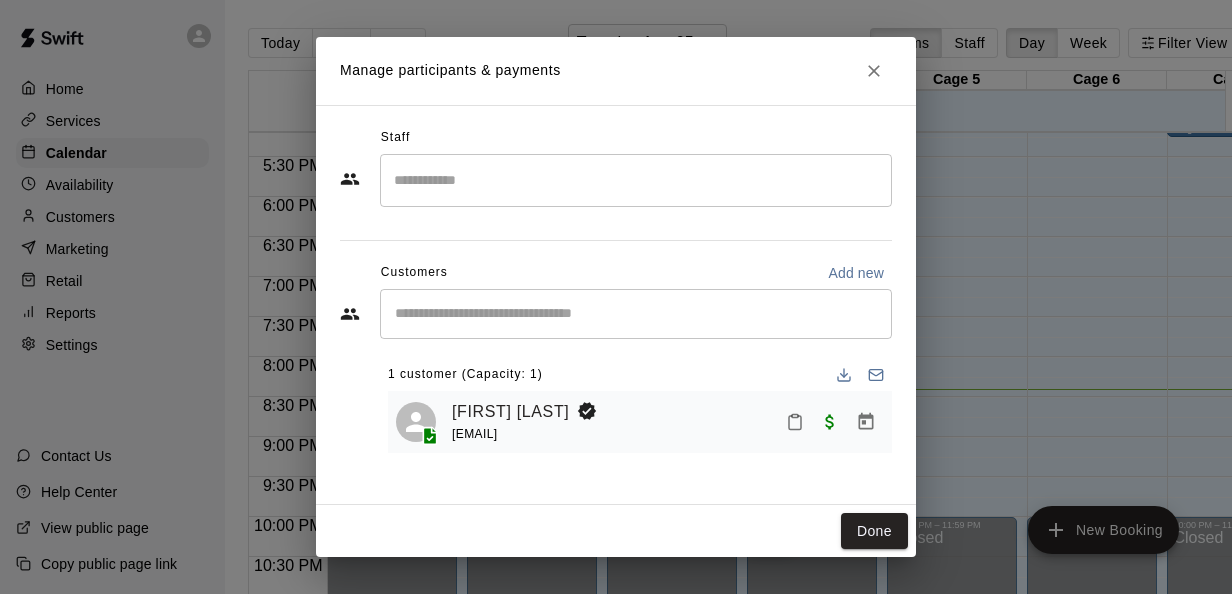 click on "1   customer (Capacity: 1)" at bounding box center [640, 375] 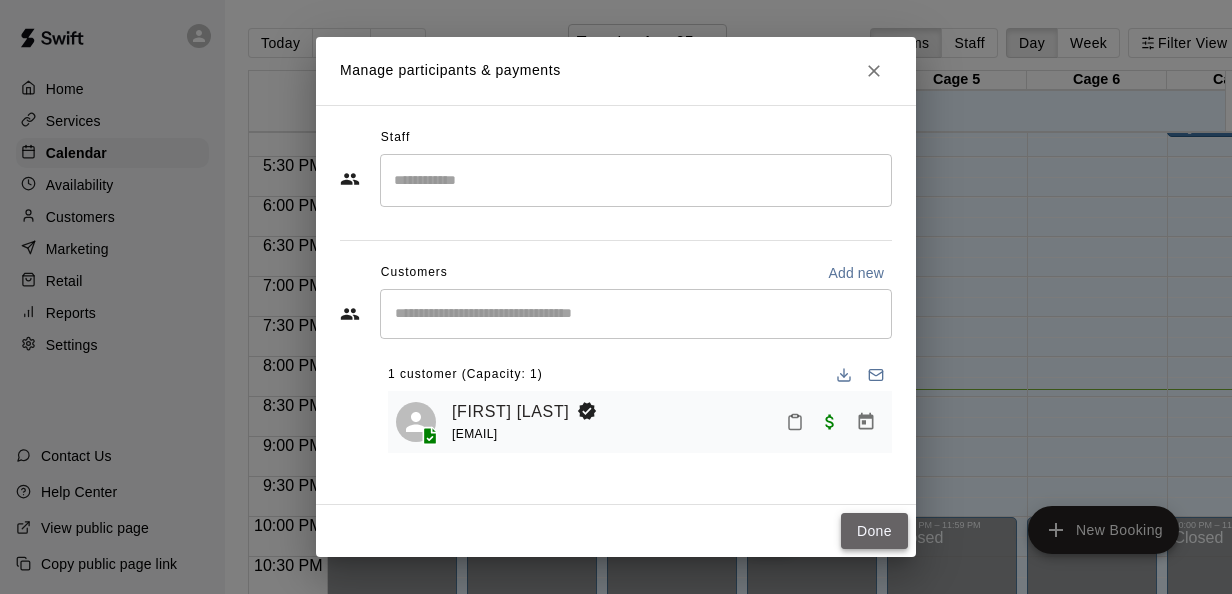 click on "Done" at bounding box center (874, 531) 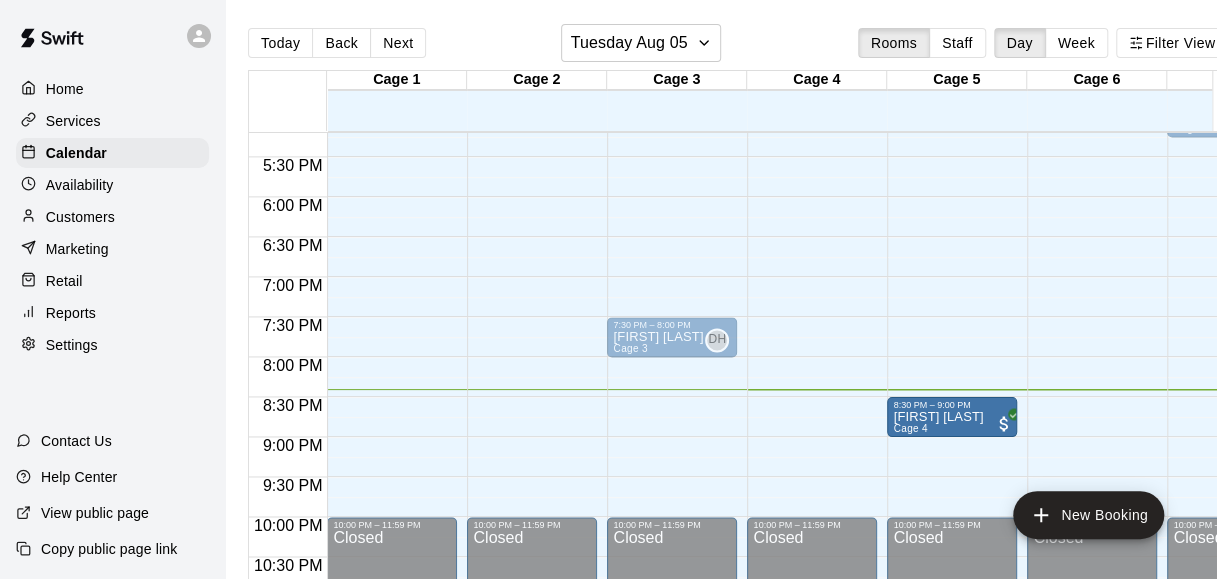 drag, startPoint x: 822, startPoint y: 408, endPoint x: 936, endPoint y: 416, distance: 114.28036 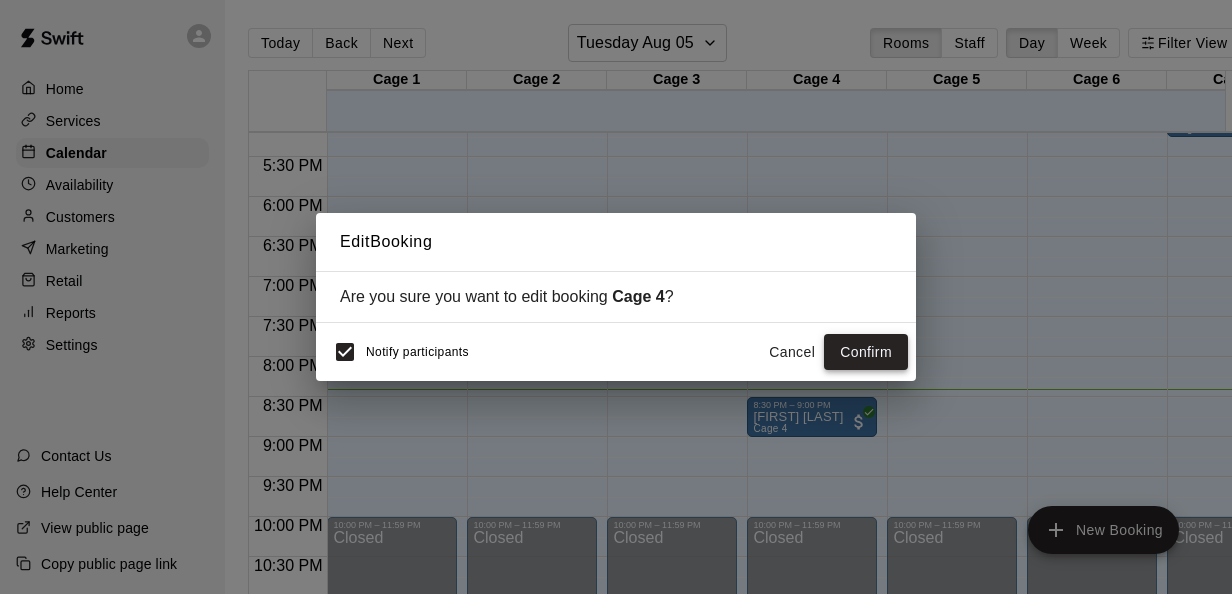 click on "Confirm" at bounding box center [866, 352] 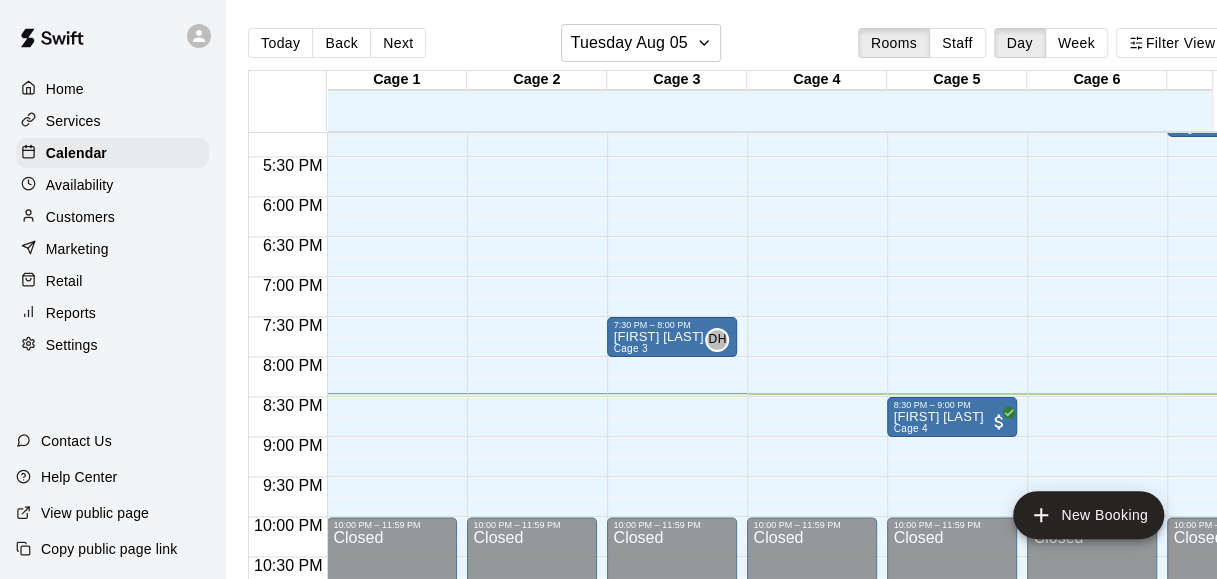 click on "Today Back Next Tuesday Aug 05 Rooms Staff Day Week Filter View" at bounding box center [738, 47] 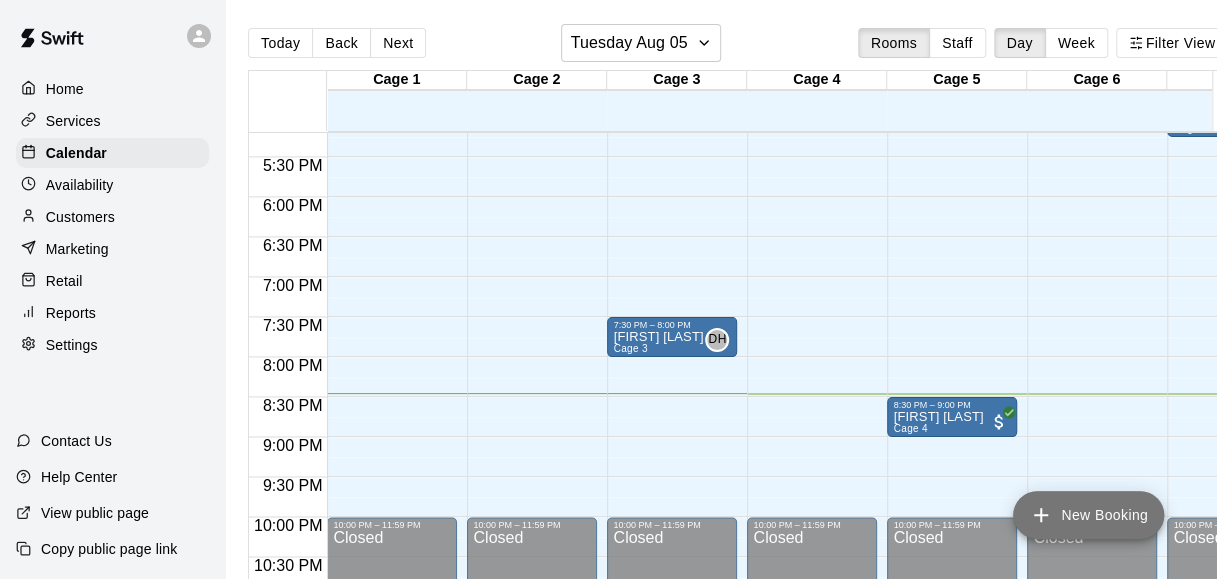click on "New Booking" at bounding box center [1088, 515] 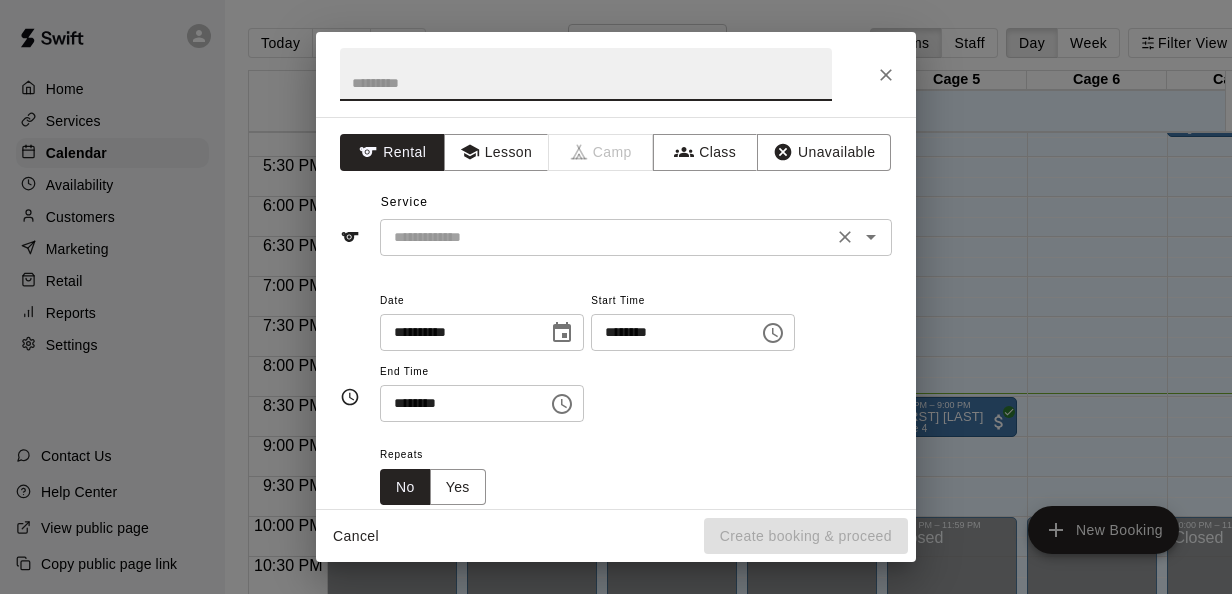 click at bounding box center [606, 237] 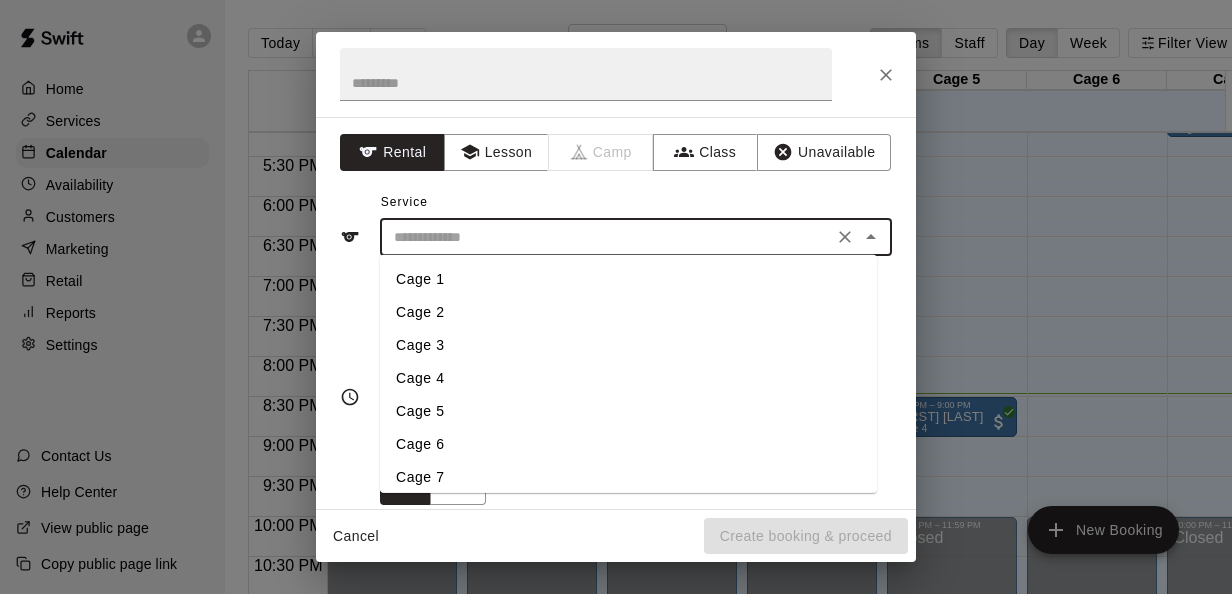 click on "Cage 2" at bounding box center [628, 312] 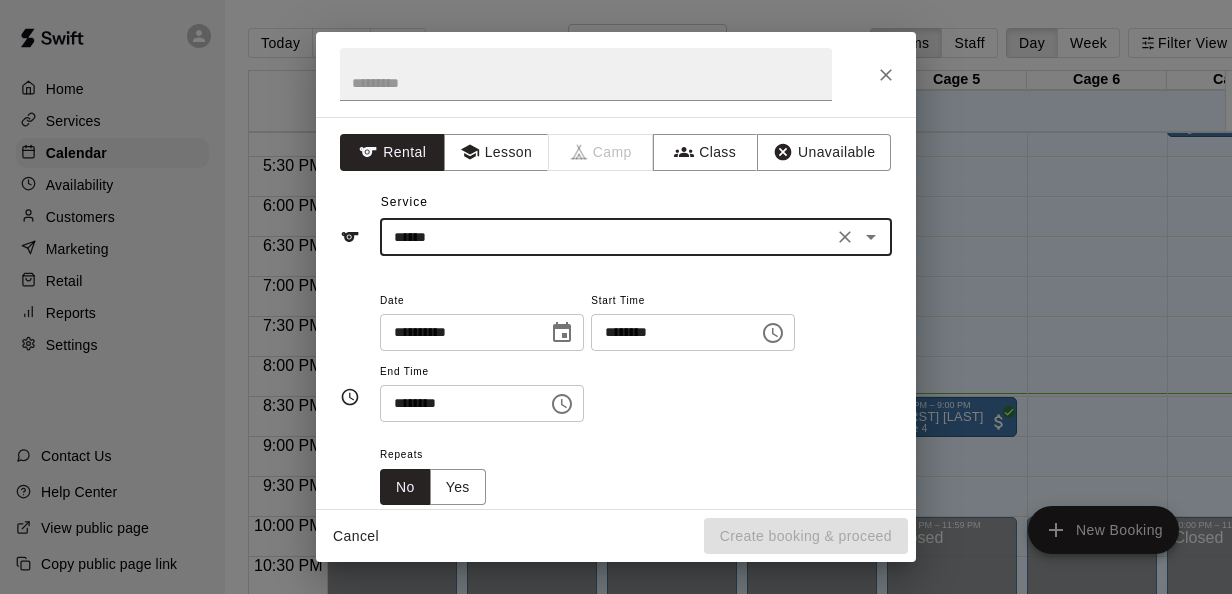 scroll, scrollTop: 53, scrollLeft: 0, axis: vertical 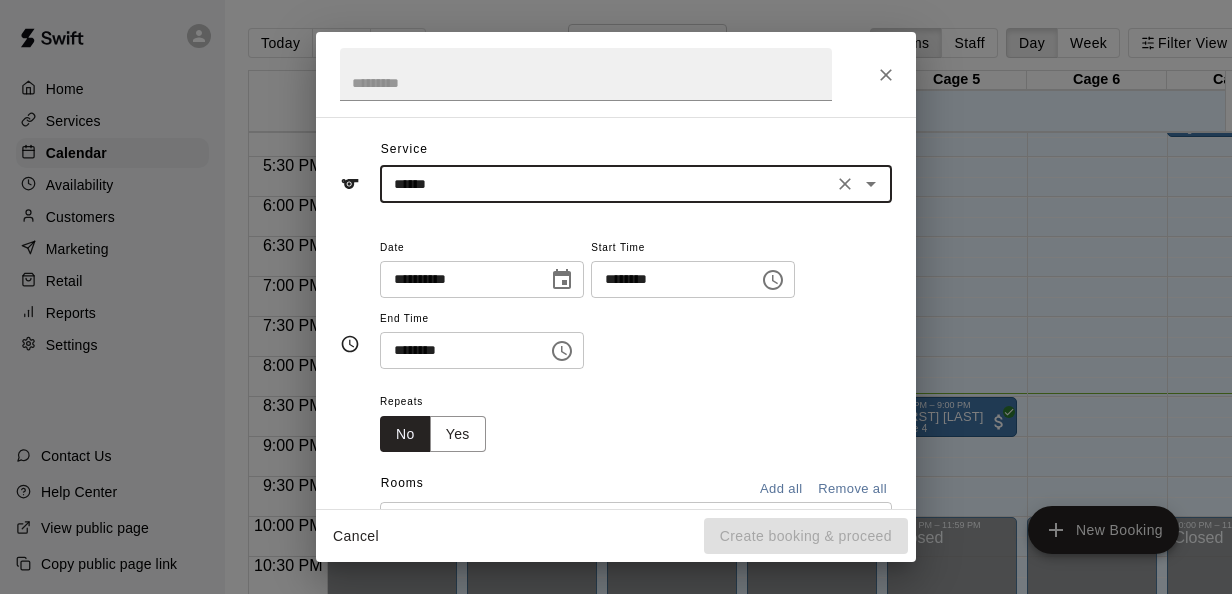 click on "********" at bounding box center (668, 279) 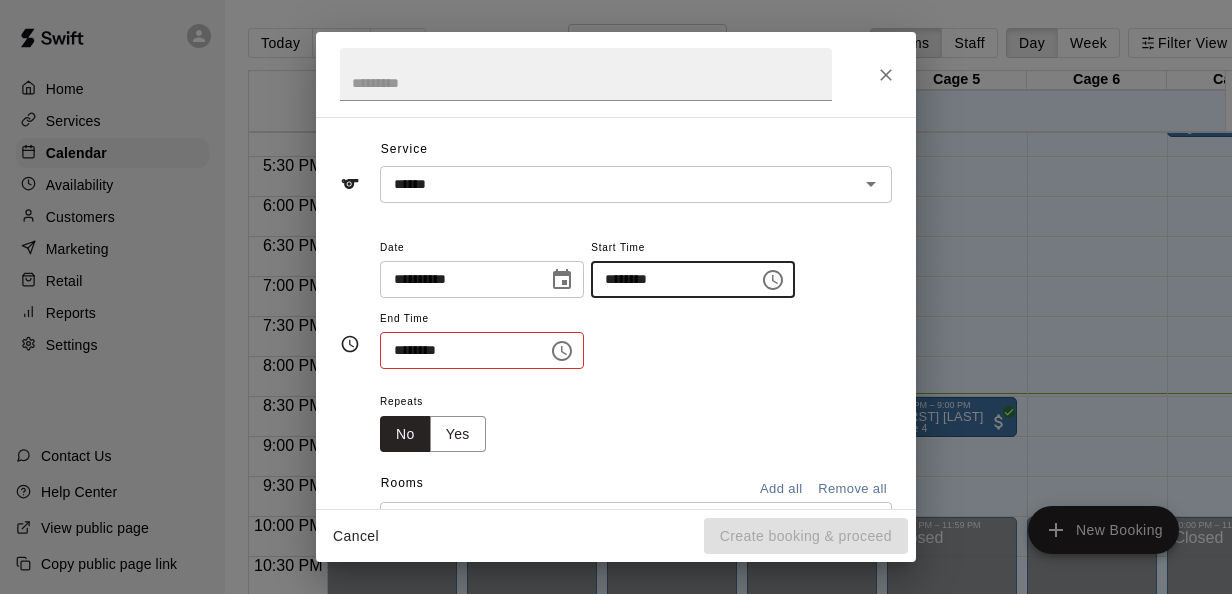 type on "********" 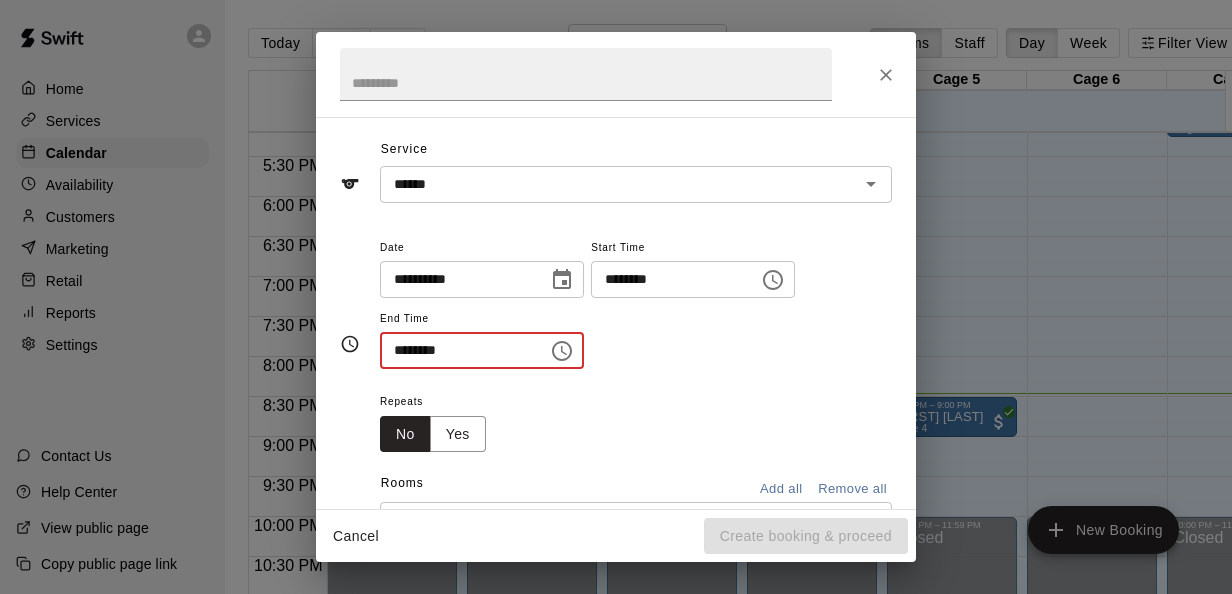 click on "********" at bounding box center [457, 350] 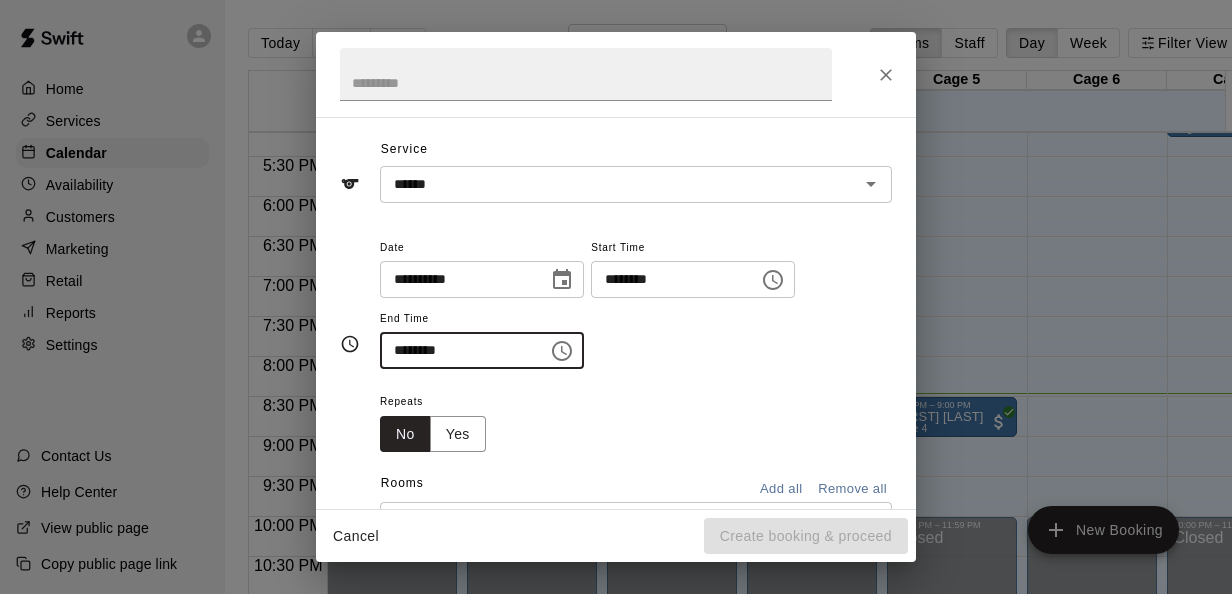 click on "Repeats No Yes" at bounding box center [636, 420] 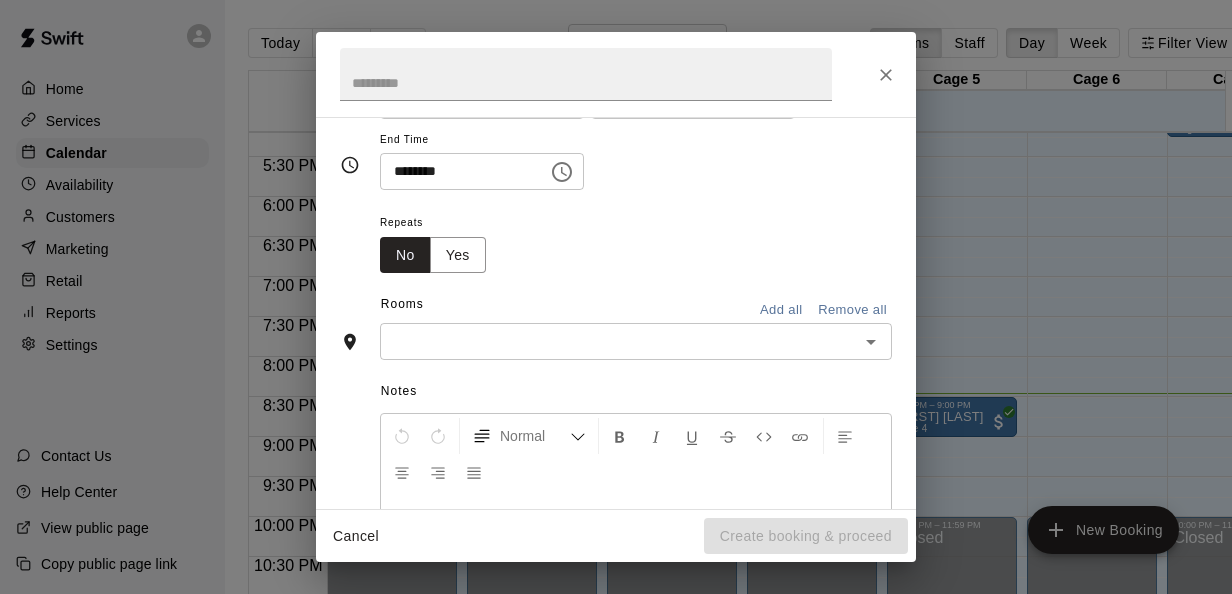 scroll, scrollTop: 283, scrollLeft: 0, axis: vertical 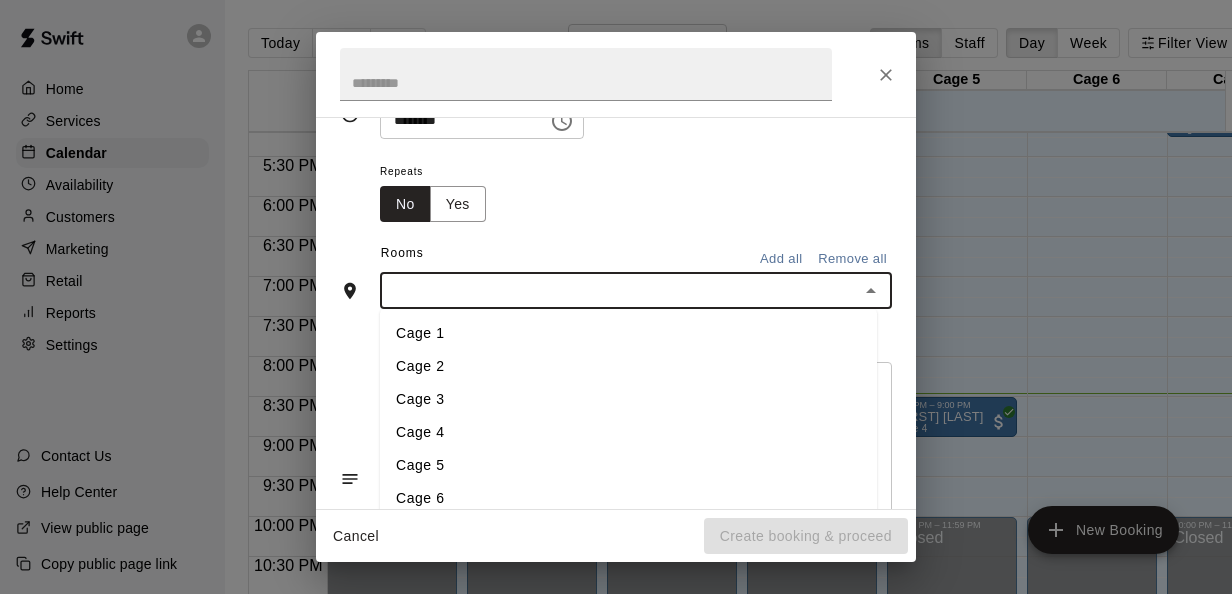 click at bounding box center (619, 290) 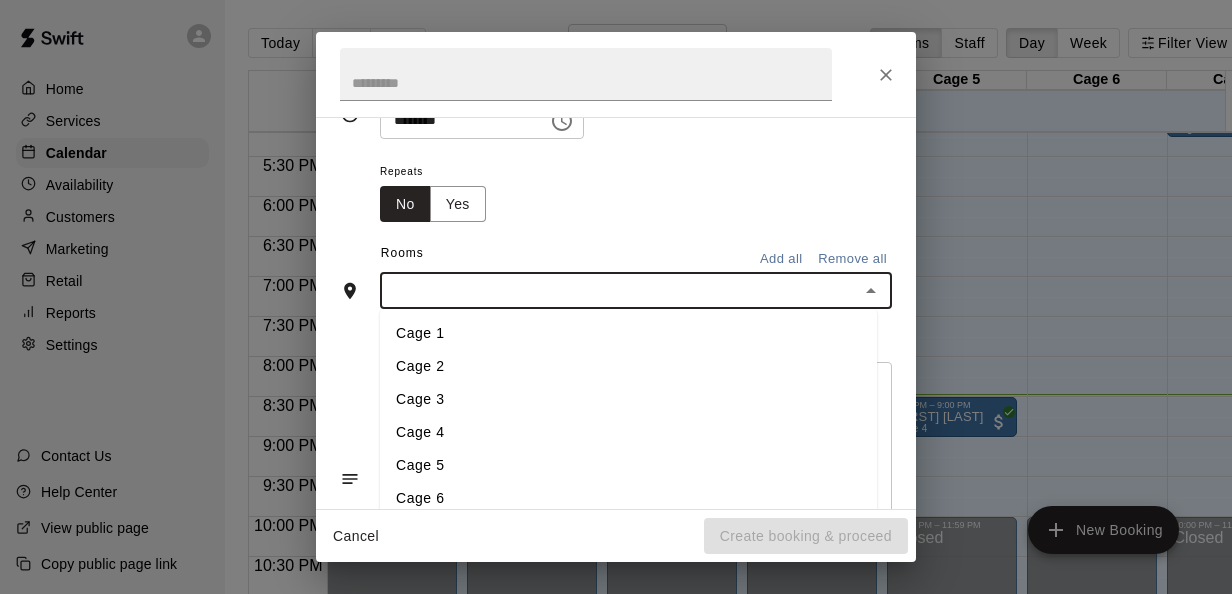 click on "Cage 2" at bounding box center (628, 367) 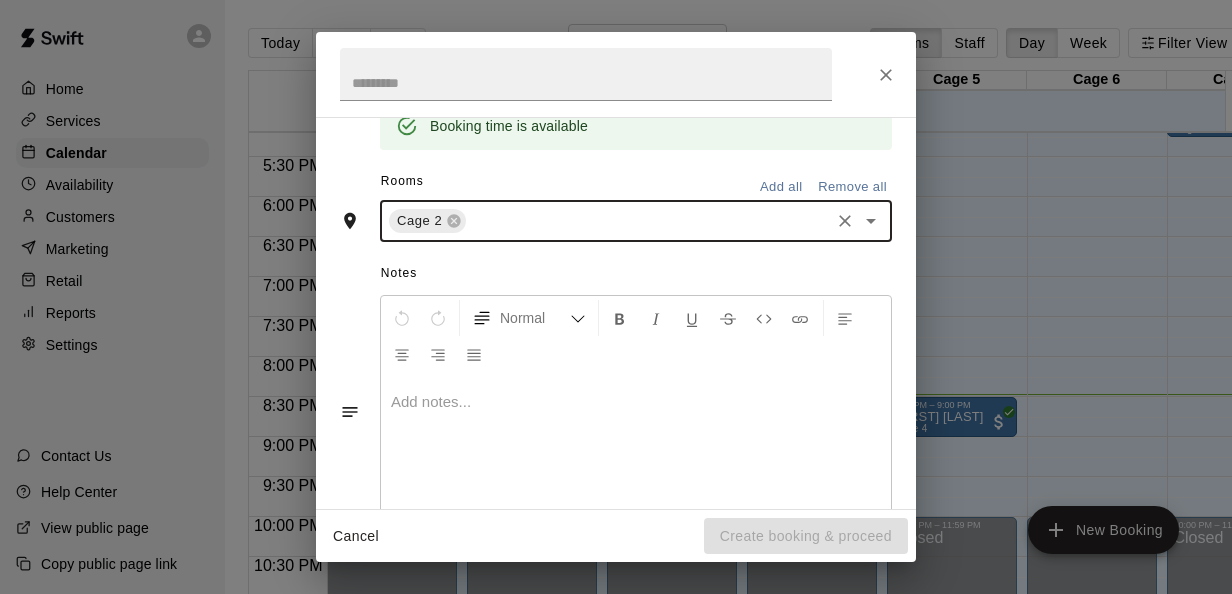 scroll, scrollTop: 484, scrollLeft: 0, axis: vertical 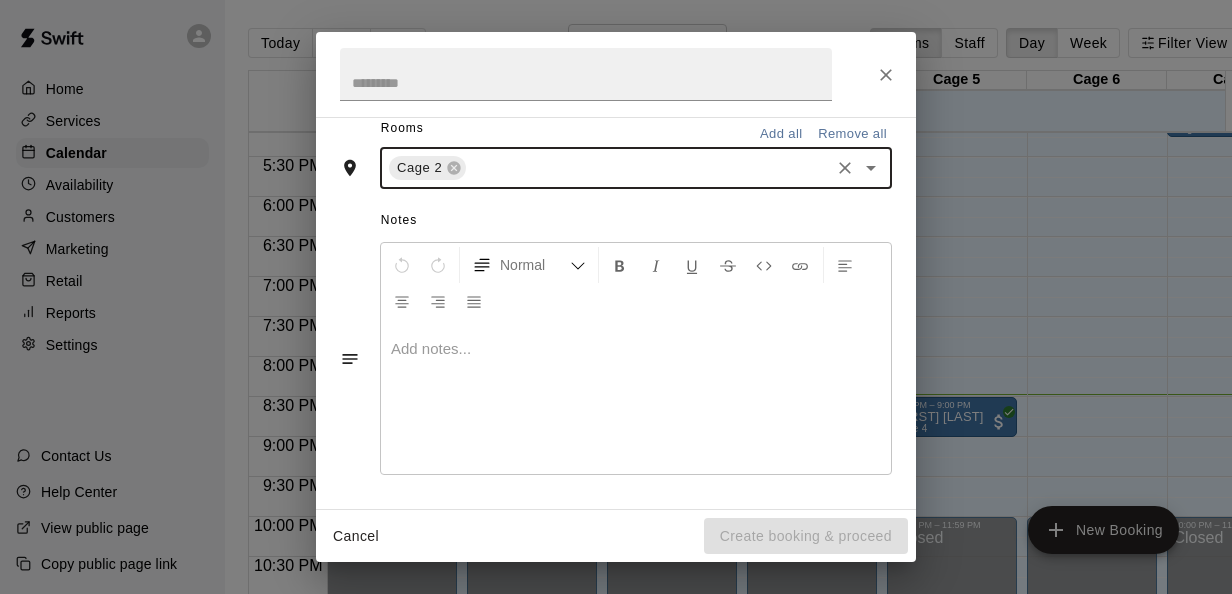 click on "Notes" at bounding box center [636, 221] 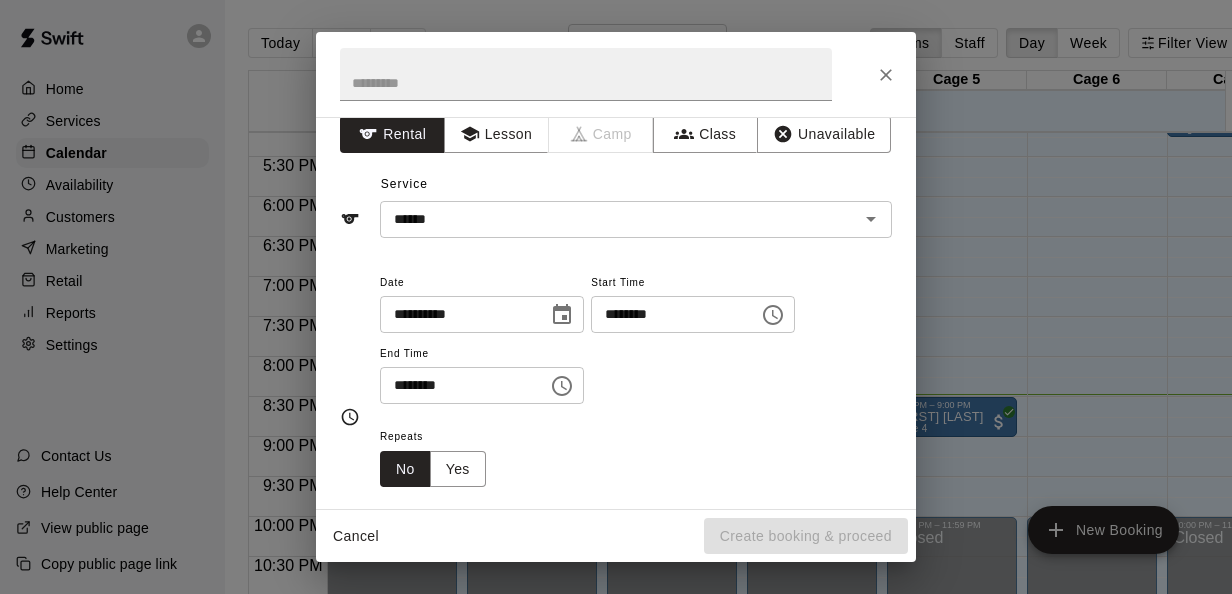 scroll, scrollTop: 17, scrollLeft: 0, axis: vertical 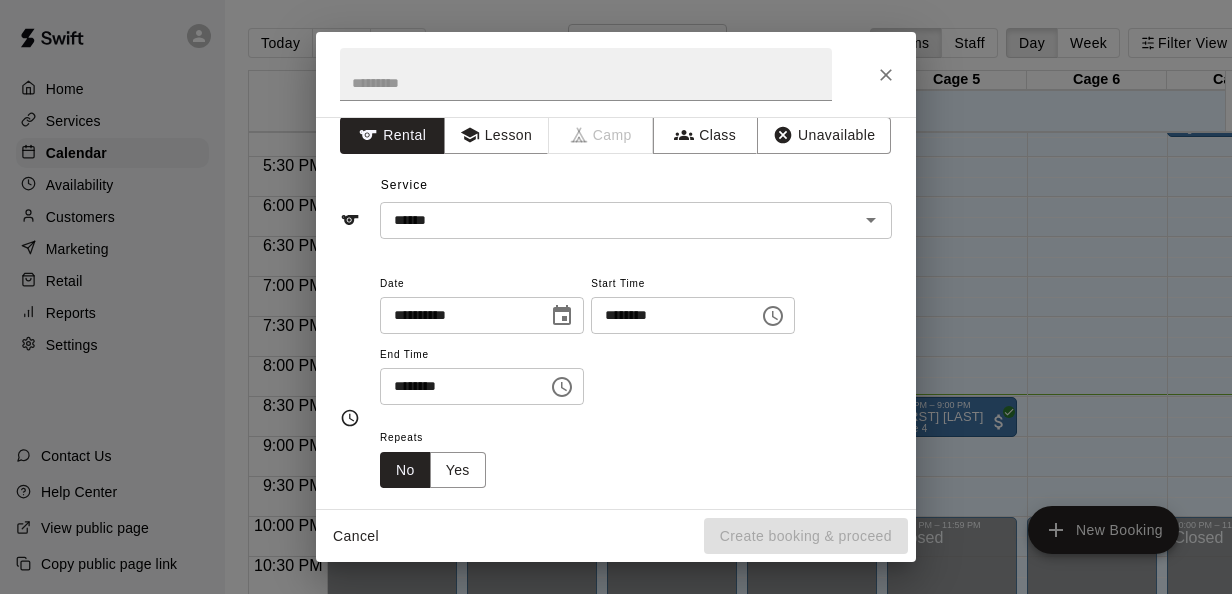 click on "********" at bounding box center (457, 386) 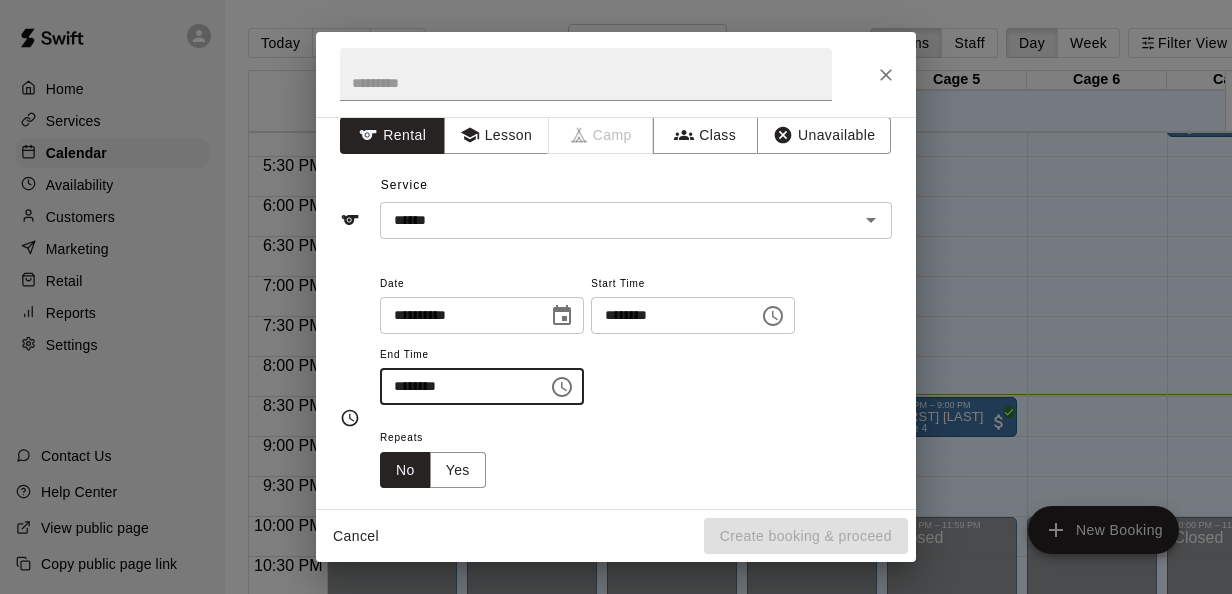 click on "********" at bounding box center [457, 386] 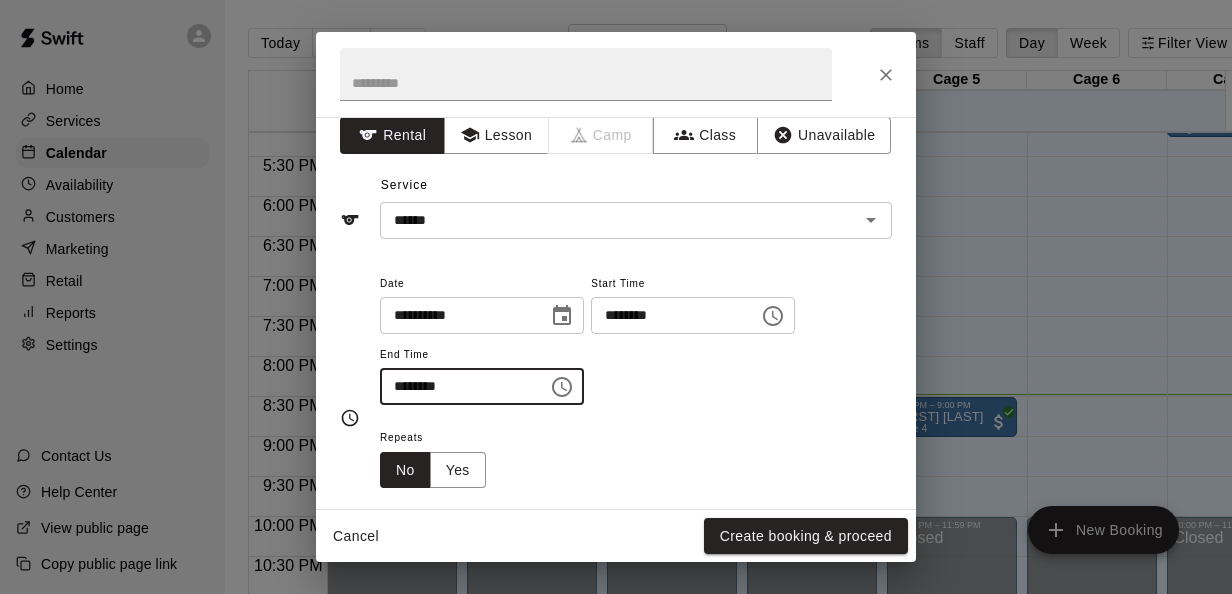 click on "********" at bounding box center (457, 386) 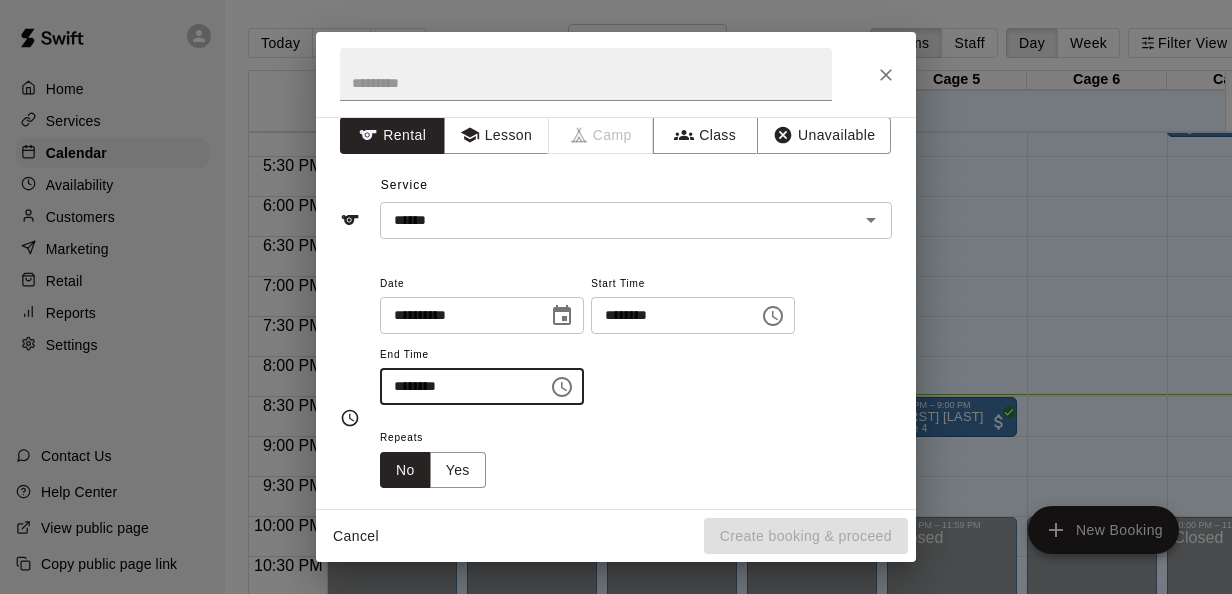 click on "********" at bounding box center (457, 386) 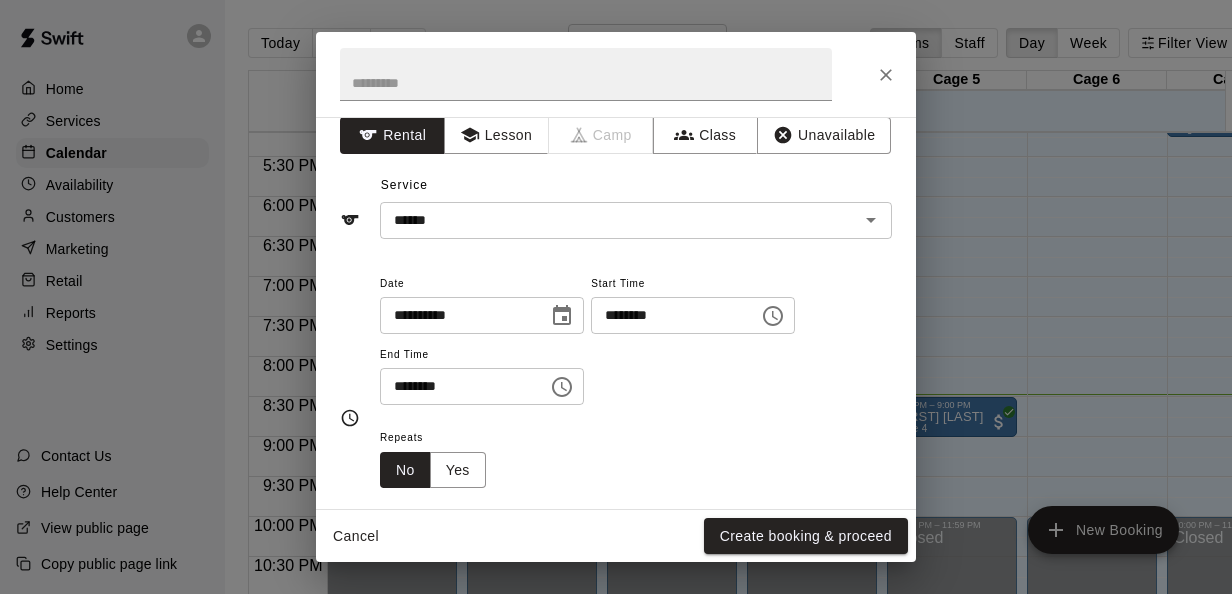 click on "**********" at bounding box center [636, 348] 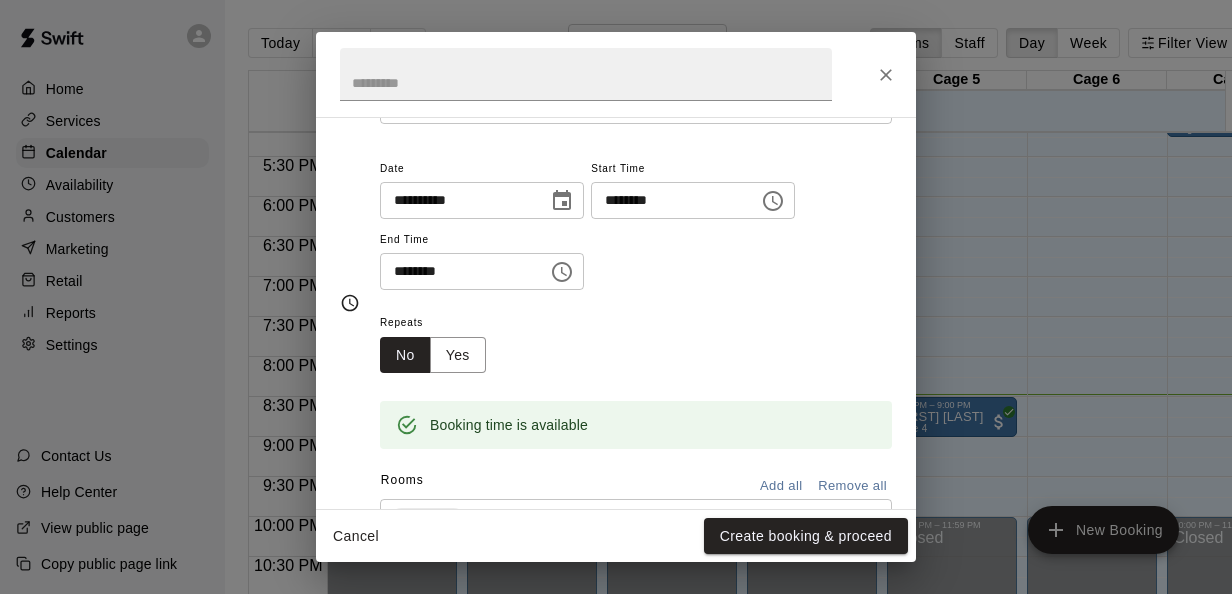 scroll, scrollTop: 133, scrollLeft: 0, axis: vertical 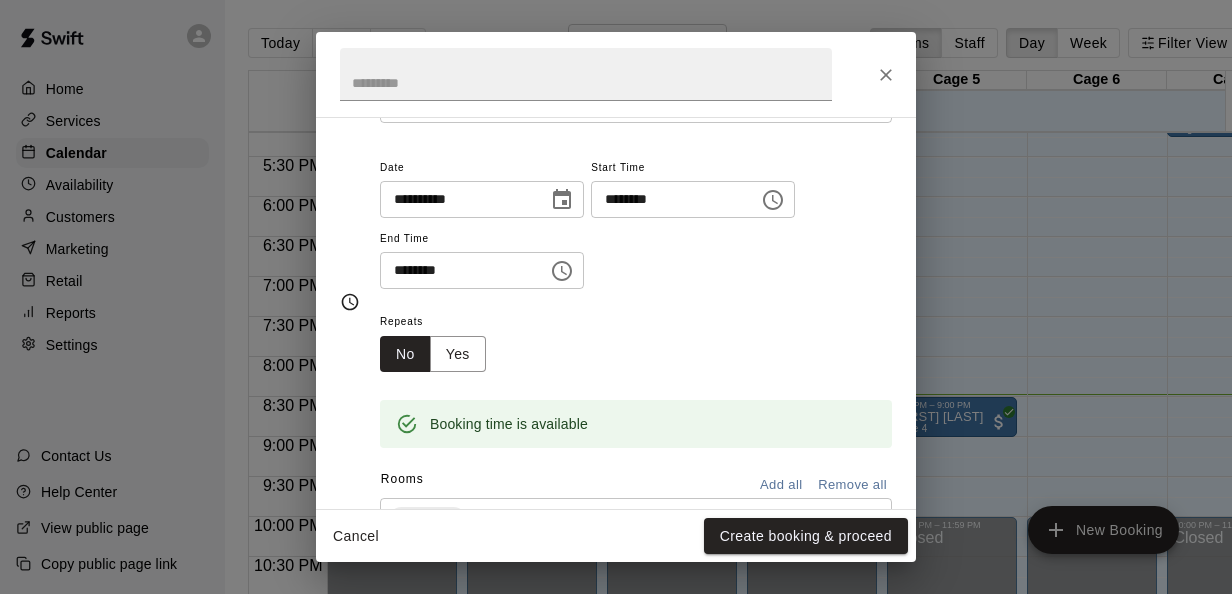 click on "********" at bounding box center (457, 270) 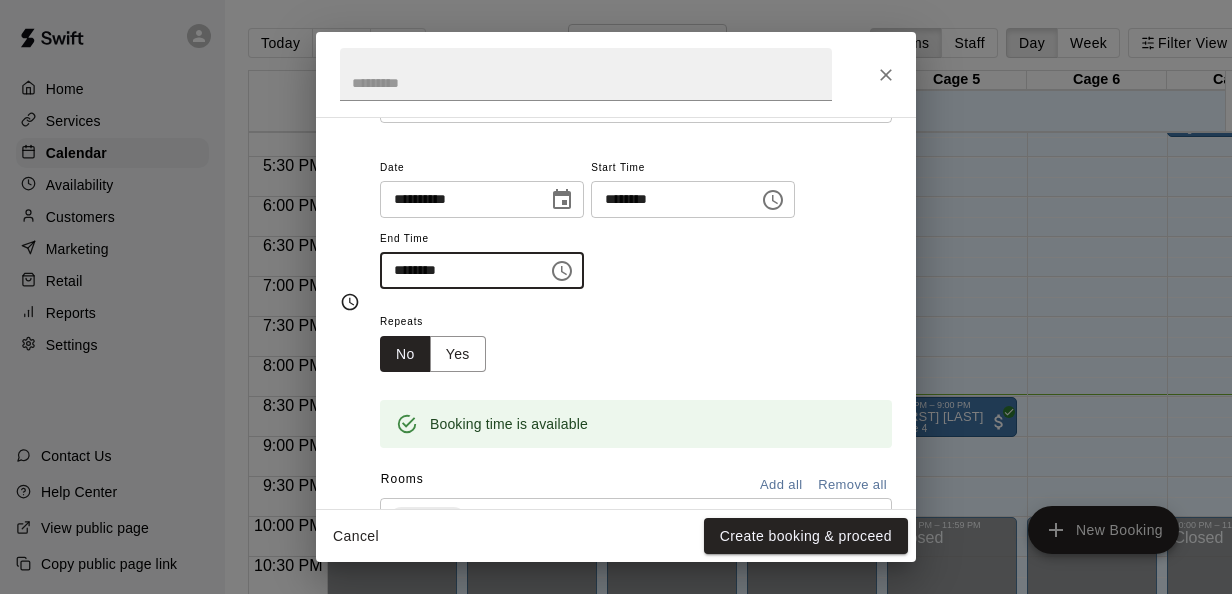 click on "********" at bounding box center [457, 270] 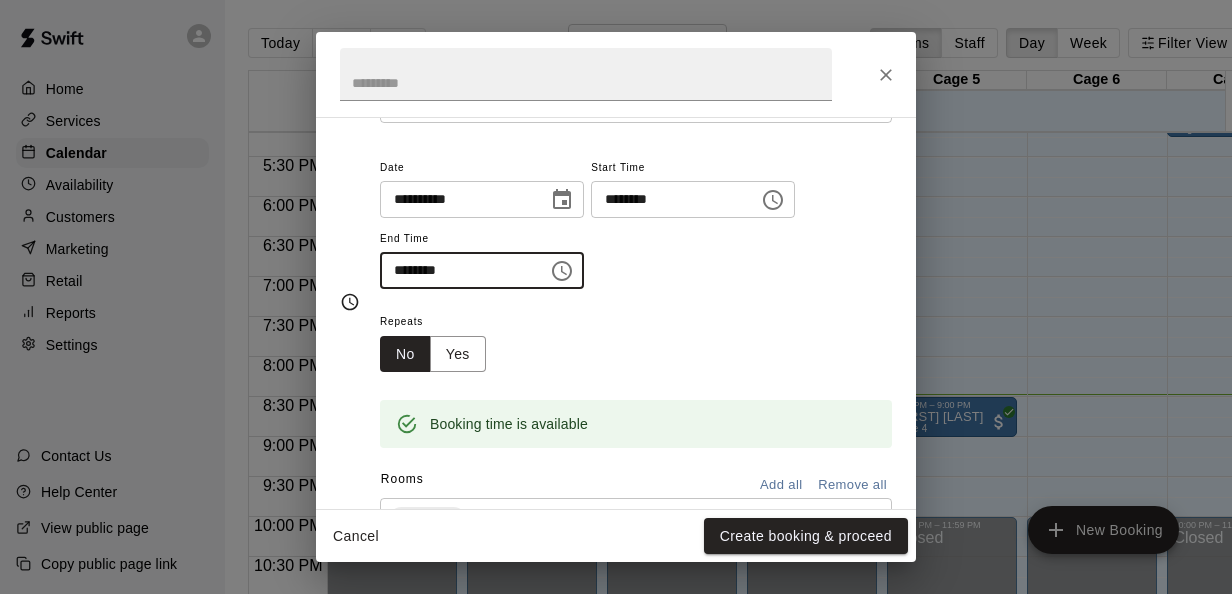 click on "Repeats No Yes" at bounding box center [636, 340] 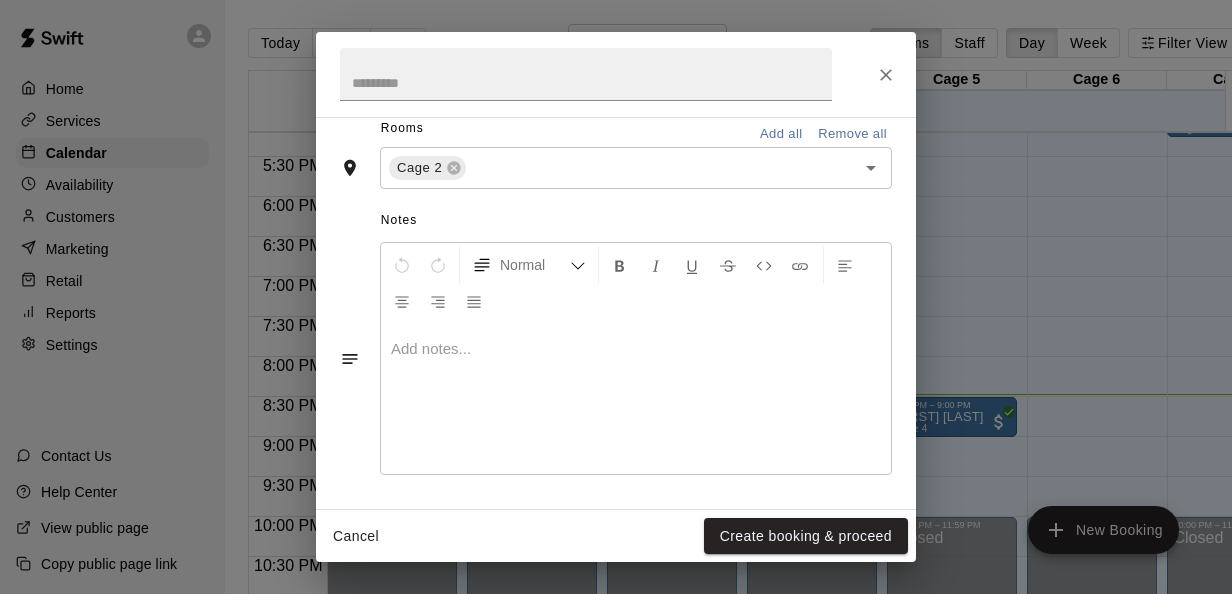 scroll, scrollTop: 404, scrollLeft: 0, axis: vertical 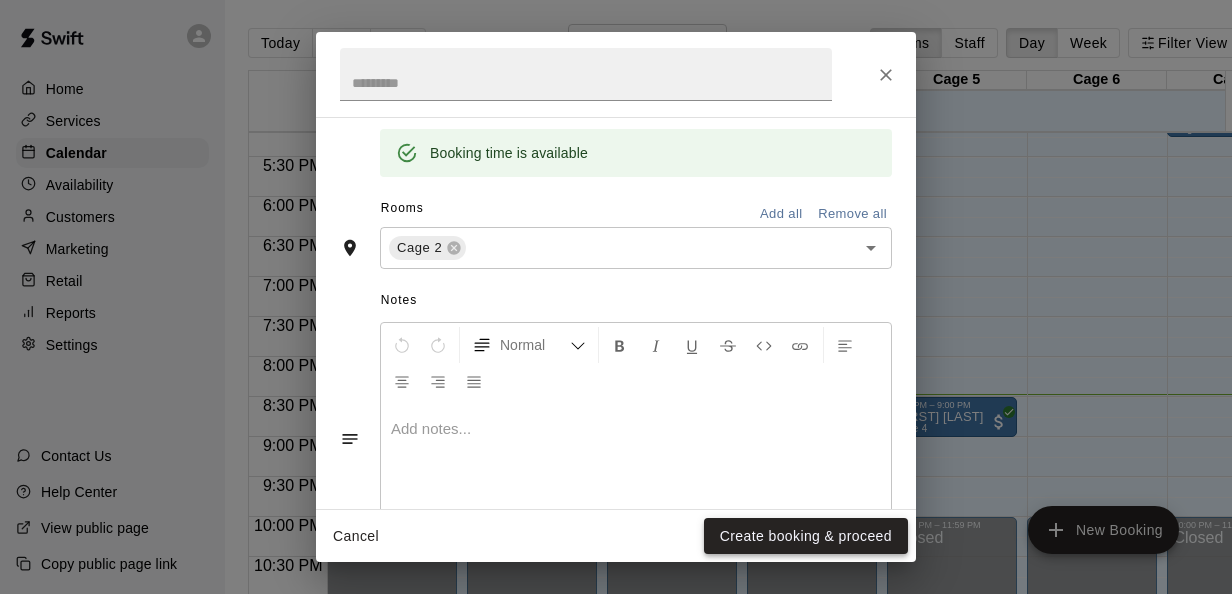 click on "Create booking & proceed" at bounding box center (806, 536) 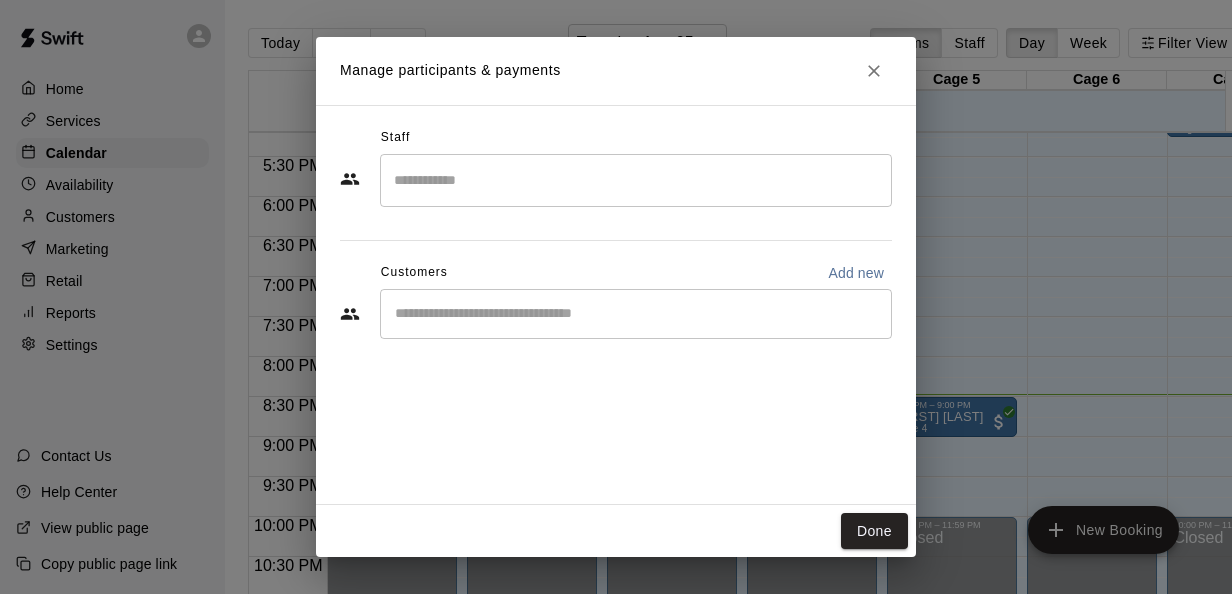 click on "Add new" at bounding box center (856, 273) 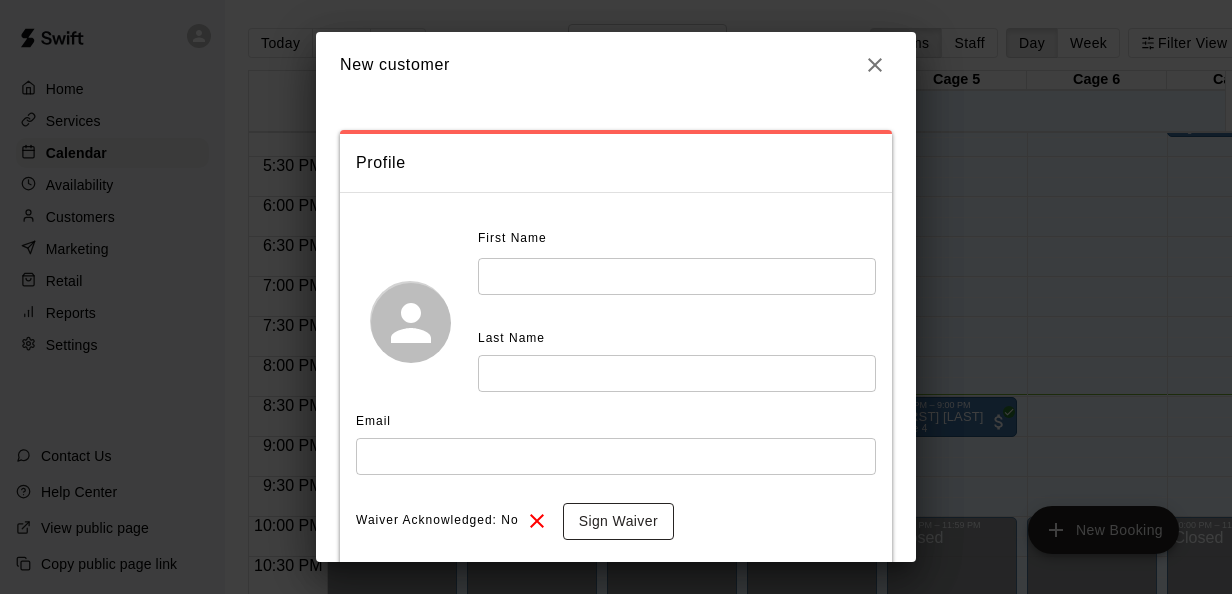 click on "Sign Waiver" at bounding box center (618, 521) 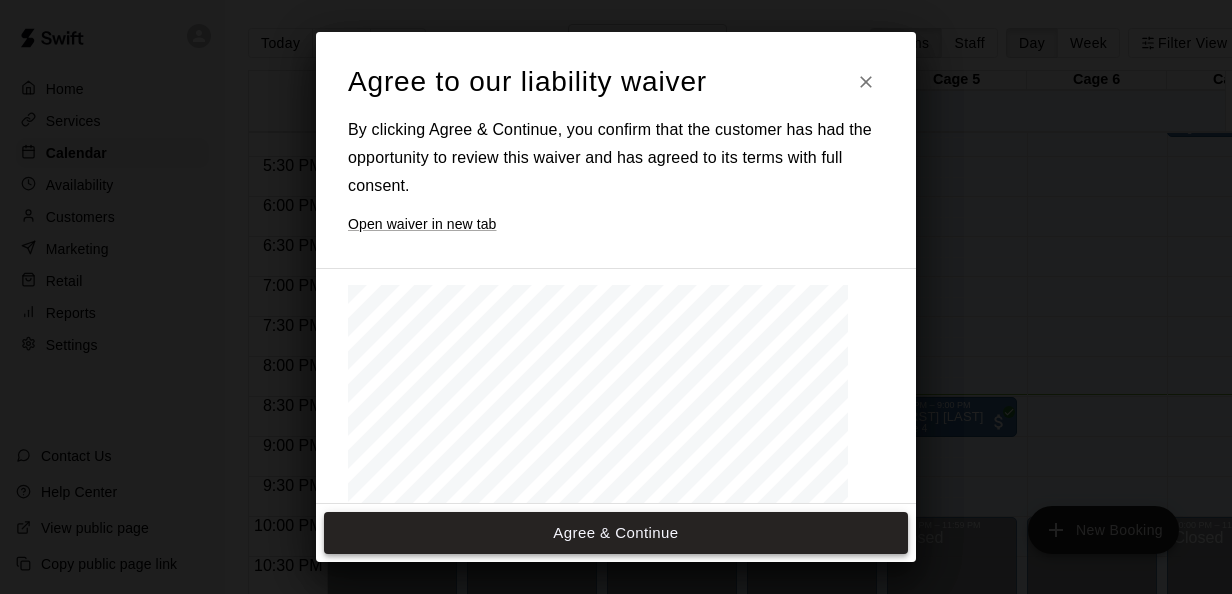 click on "Agree & Continue" at bounding box center (616, 533) 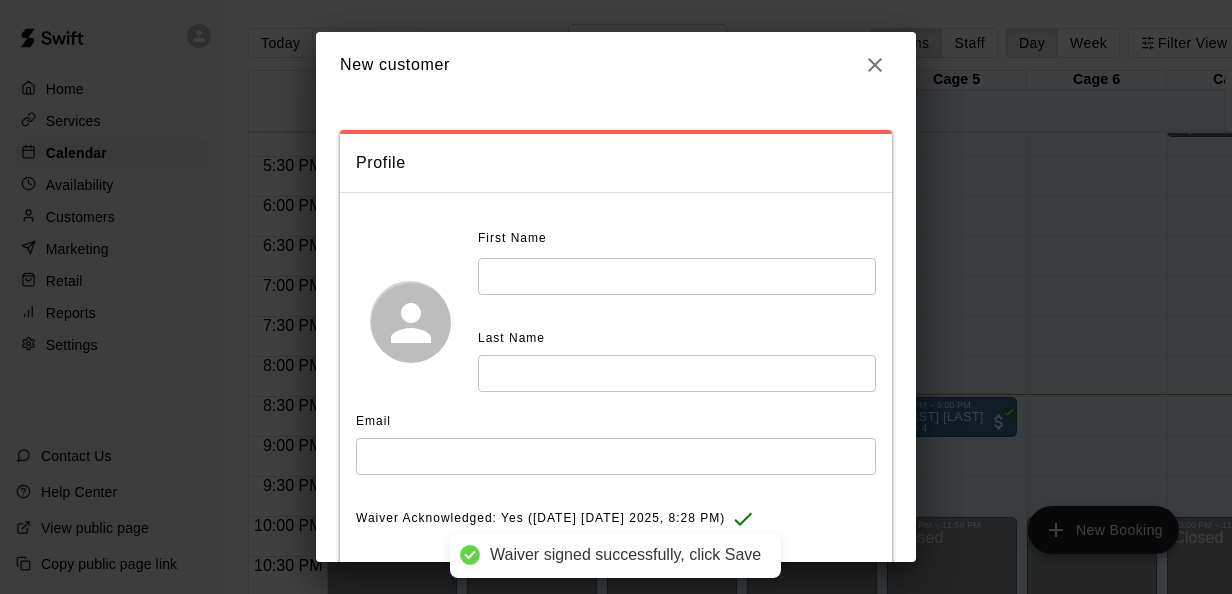 click at bounding box center [677, 276] 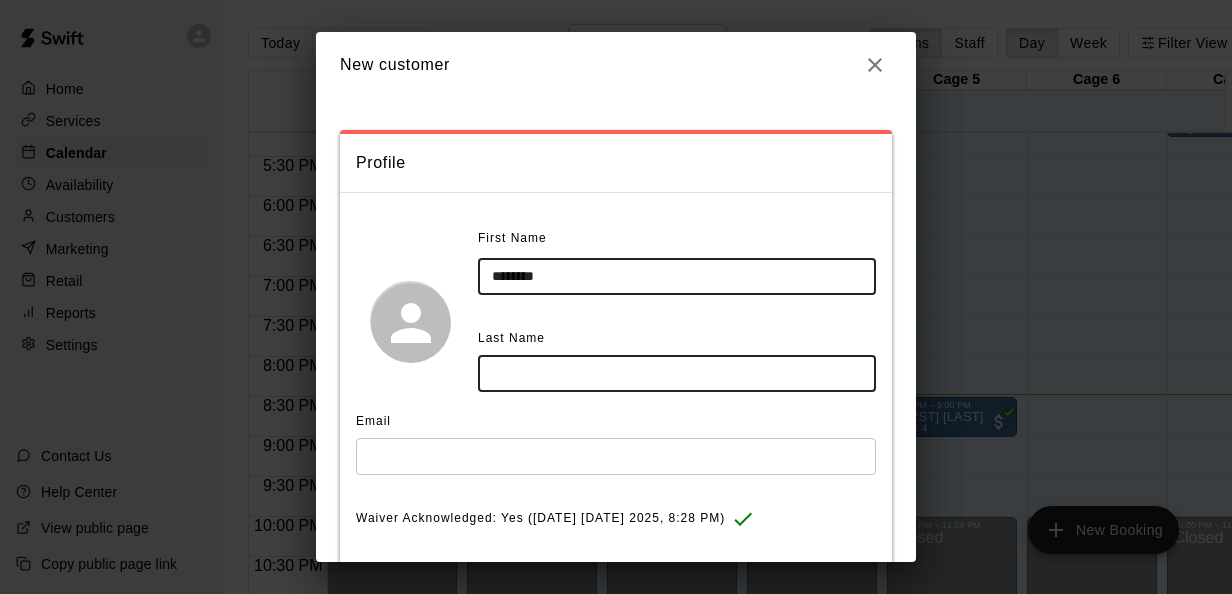 type on "********" 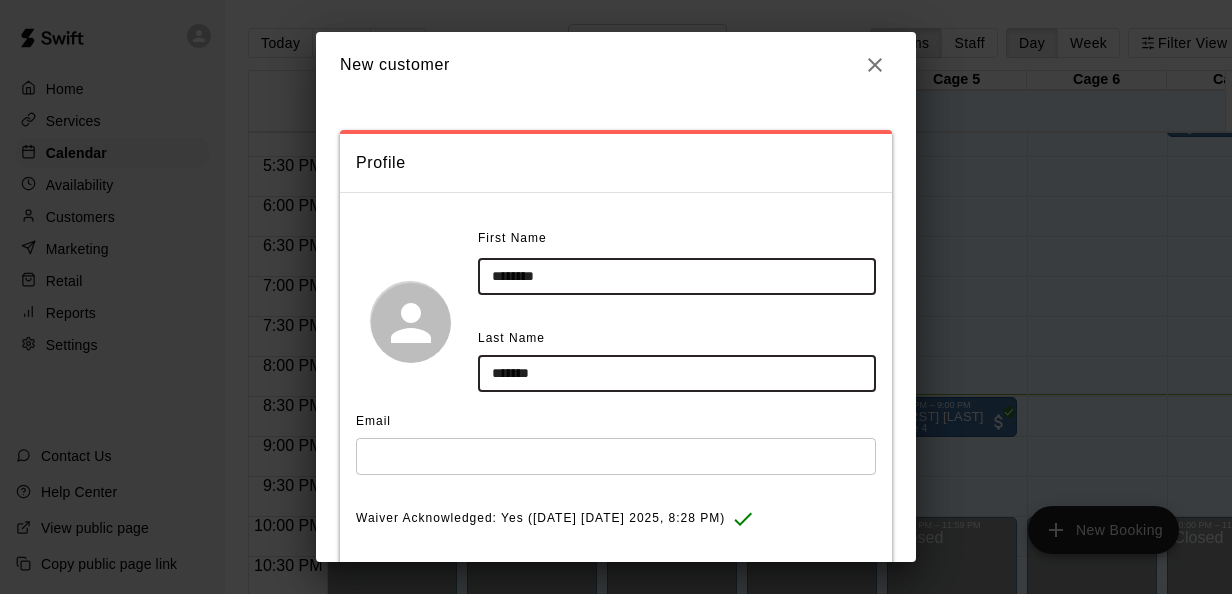 type on "*******" 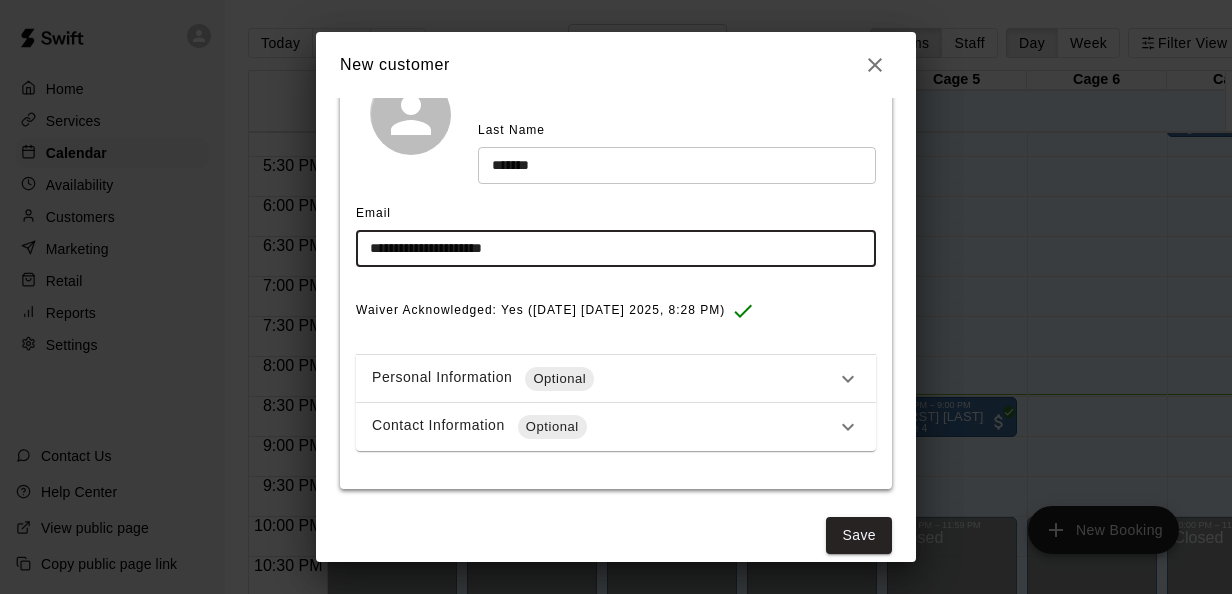 scroll, scrollTop: 227, scrollLeft: 0, axis: vertical 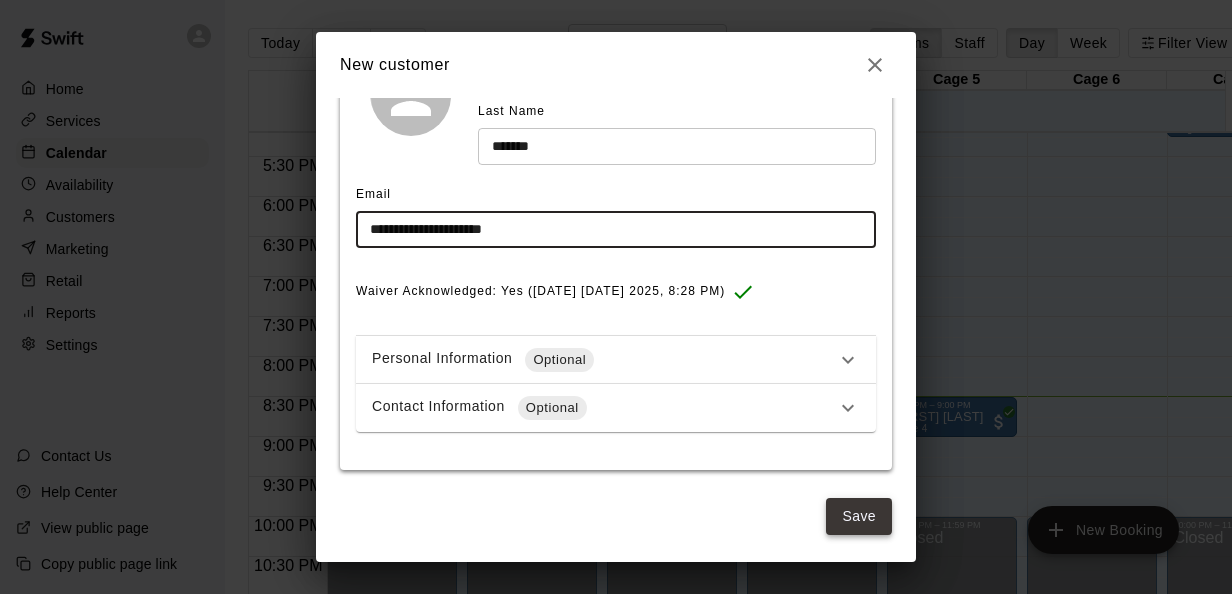 type on "**********" 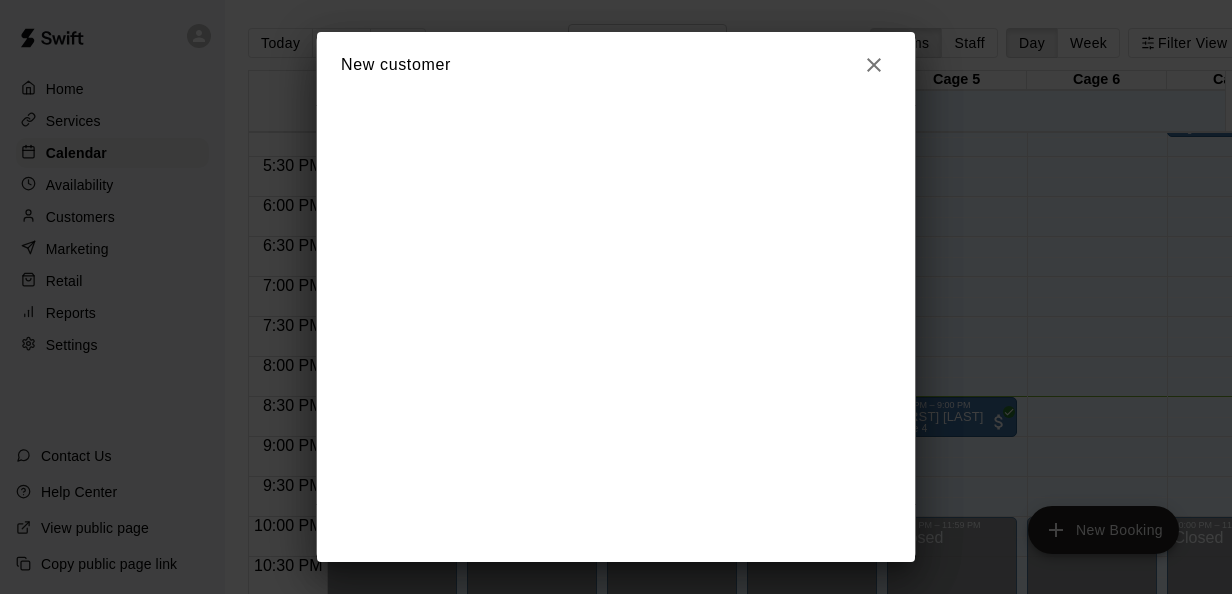 scroll, scrollTop: 0, scrollLeft: 0, axis: both 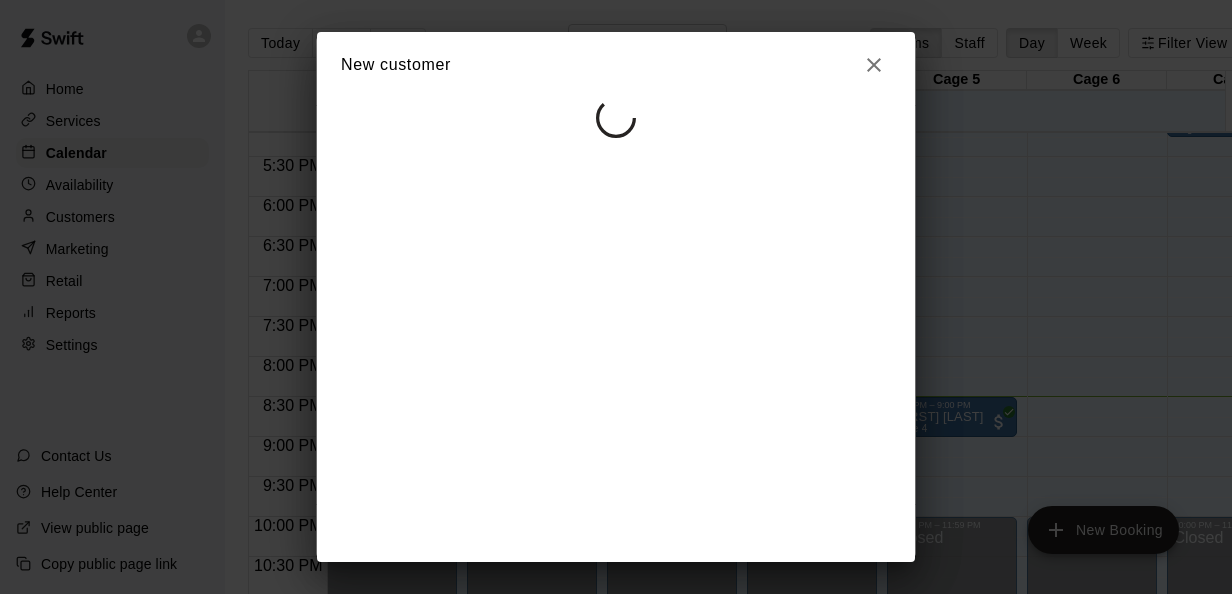 select on "**" 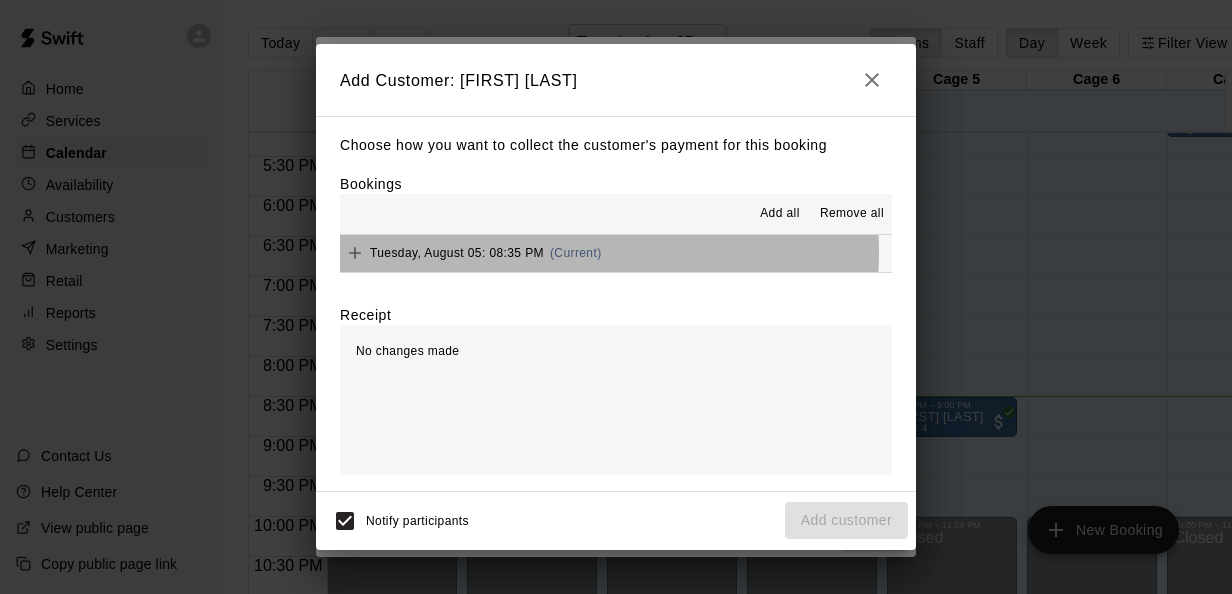 click on "Tuesday, August 05: 08:35 PM" at bounding box center [457, 253] 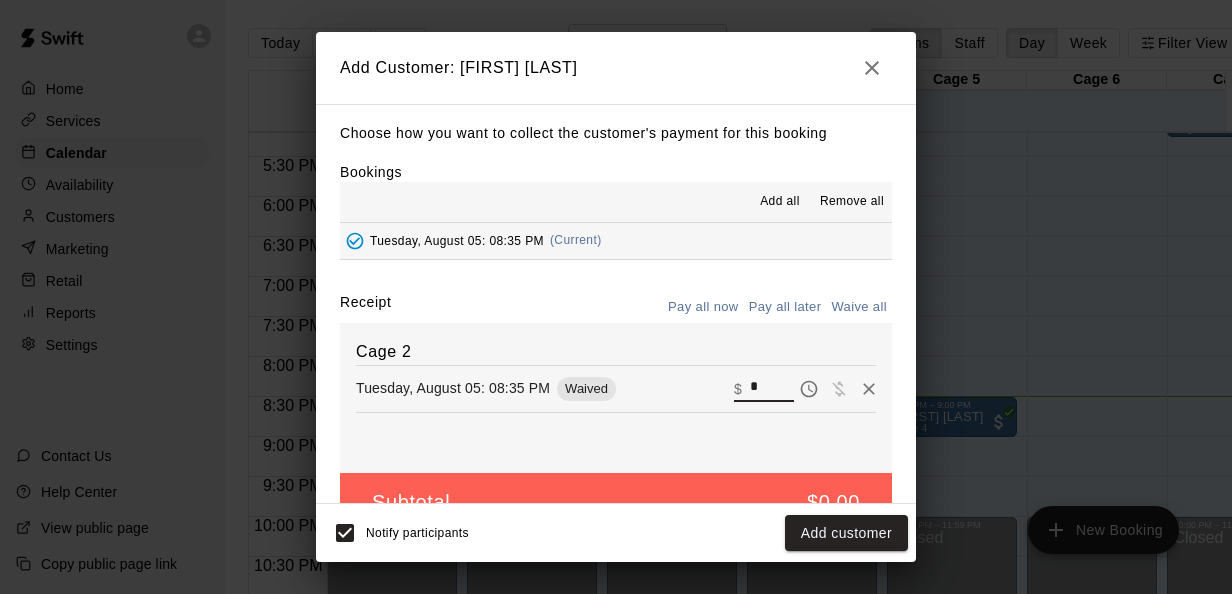 click on "*" at bounding box center (772, 388) 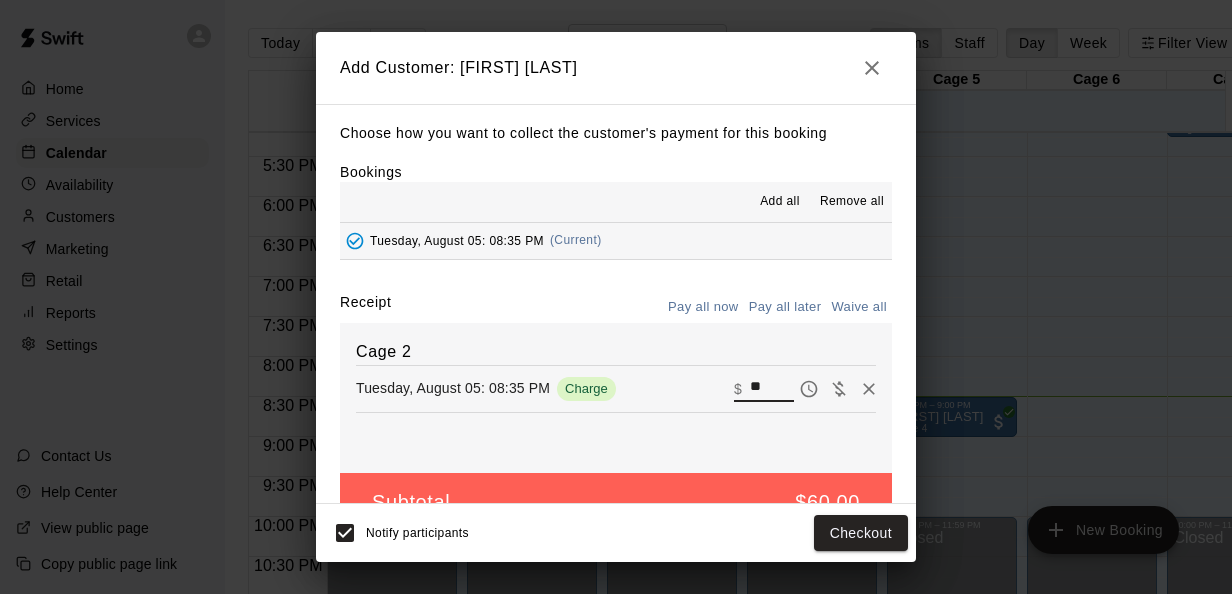 type on "**" 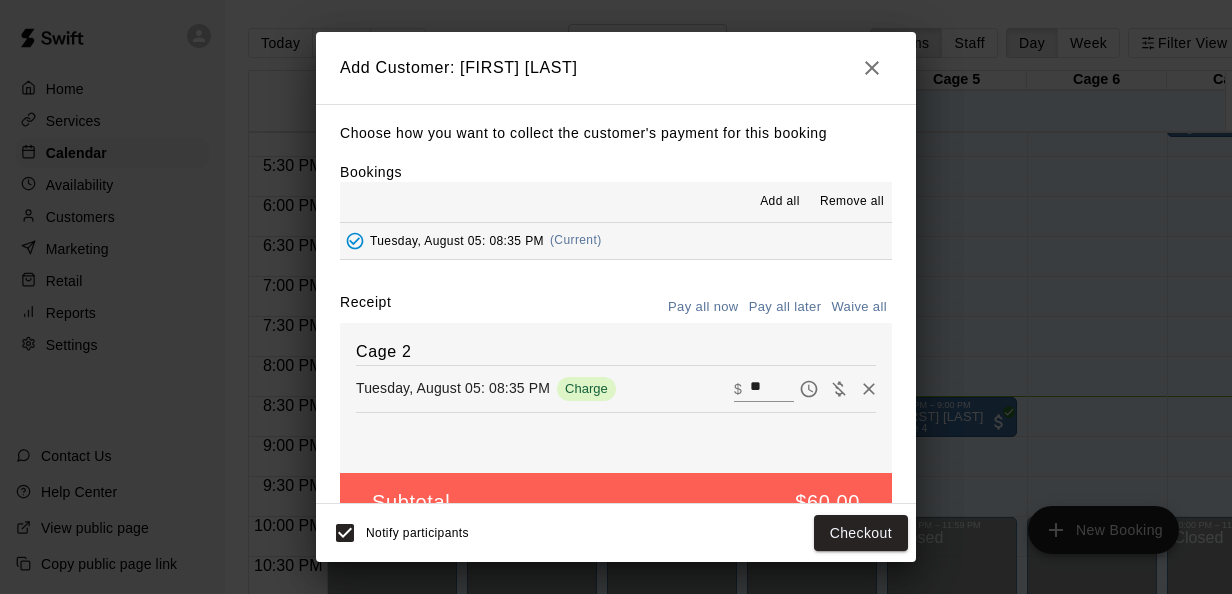 click on "Cage 2 Tuesday, August 05: 08:35 PM Charge ​ $ **" at bounding box center (616, 398) 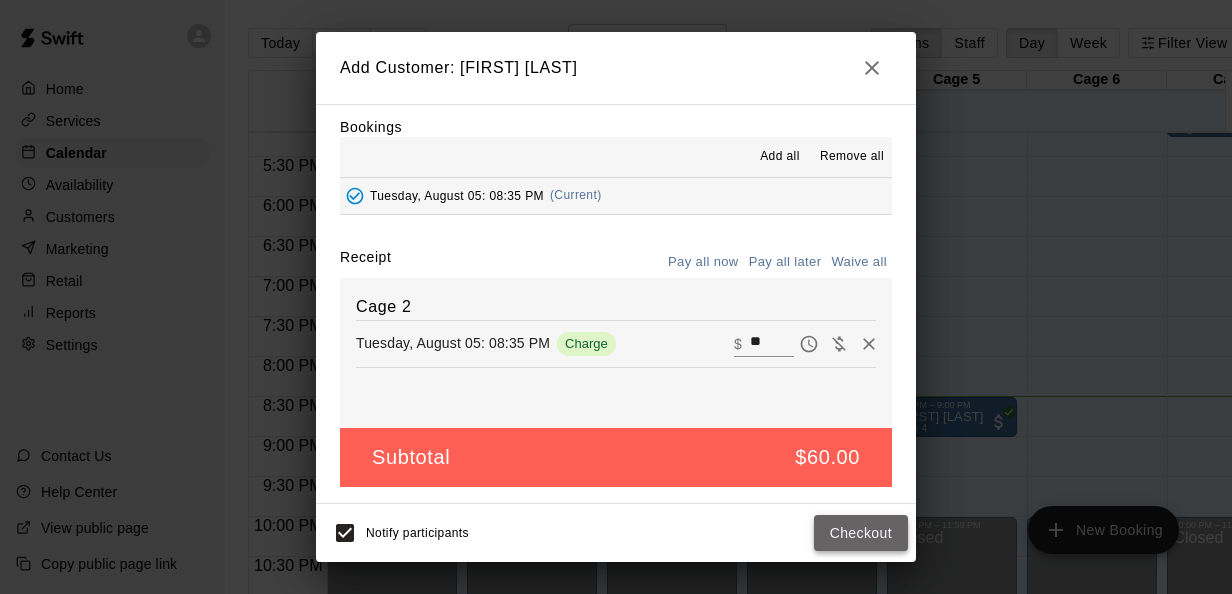 click on "Checkout" at bounding box center (861, 533) 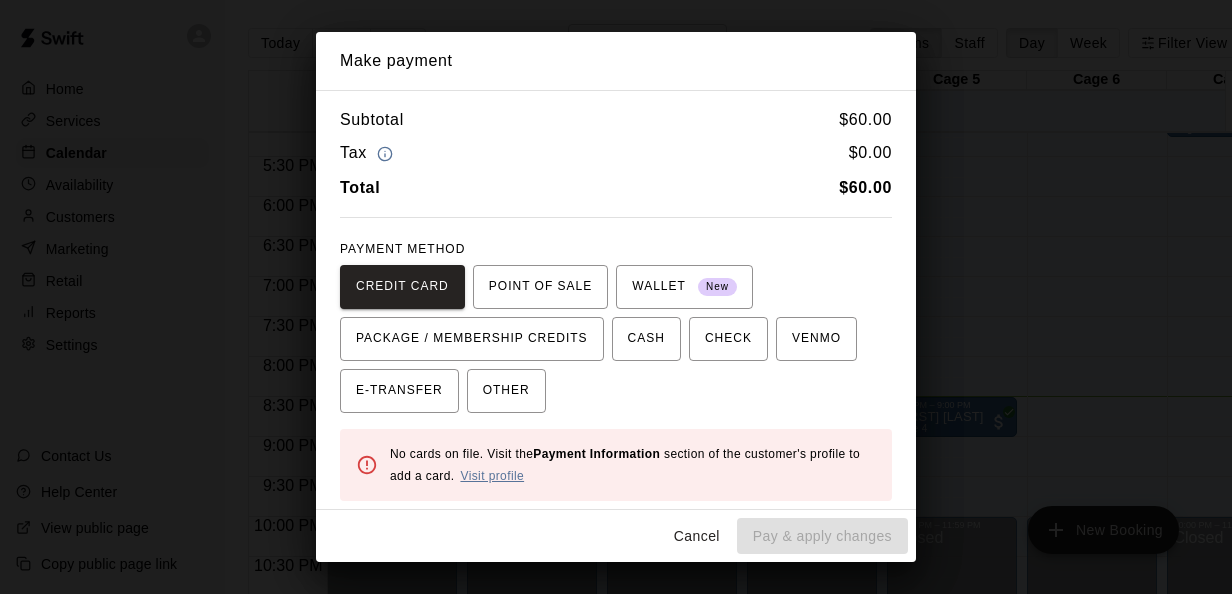 click on "Visit profile" at bounding box center (492, 476) 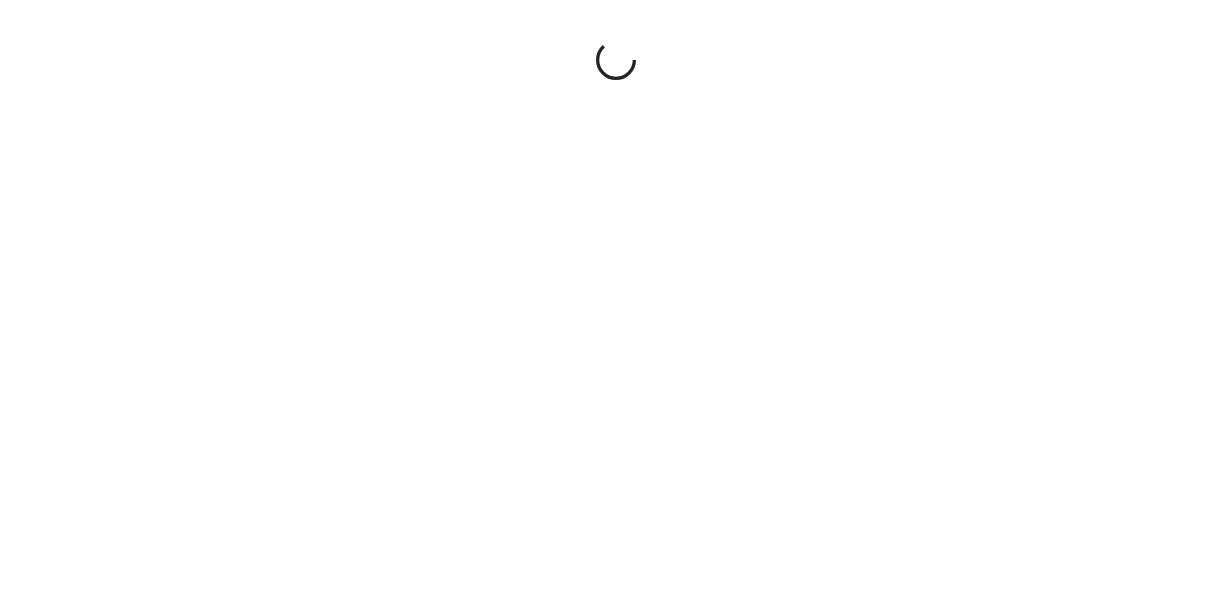 scroll, scrollTop: 0, scrollLeft: 0, axis: both 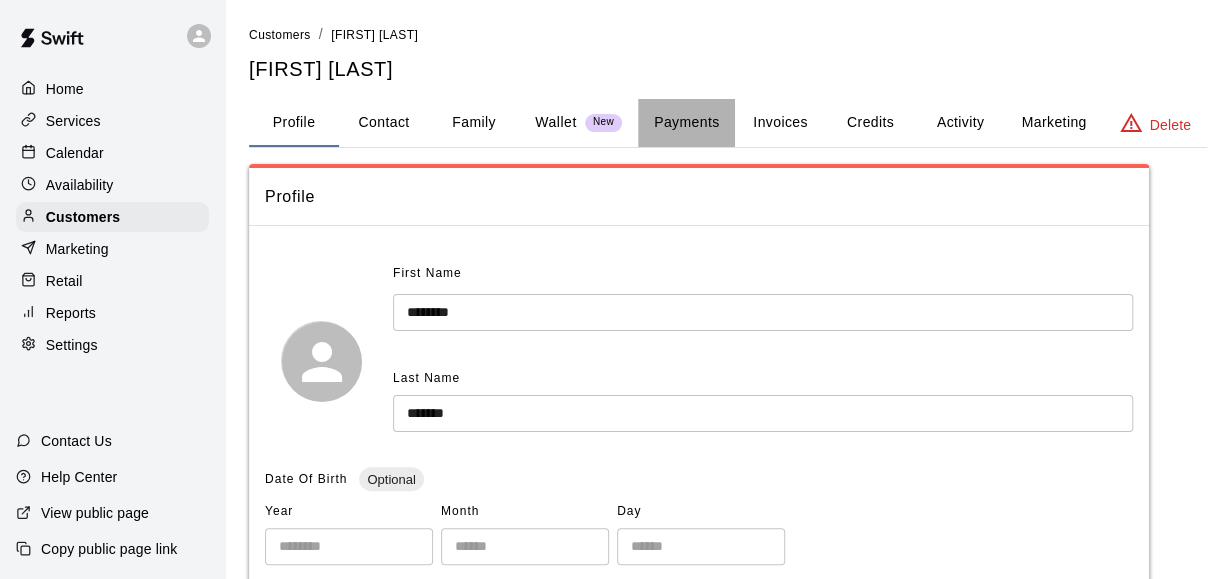 click on "Payments" at bounding box center (686, 123) 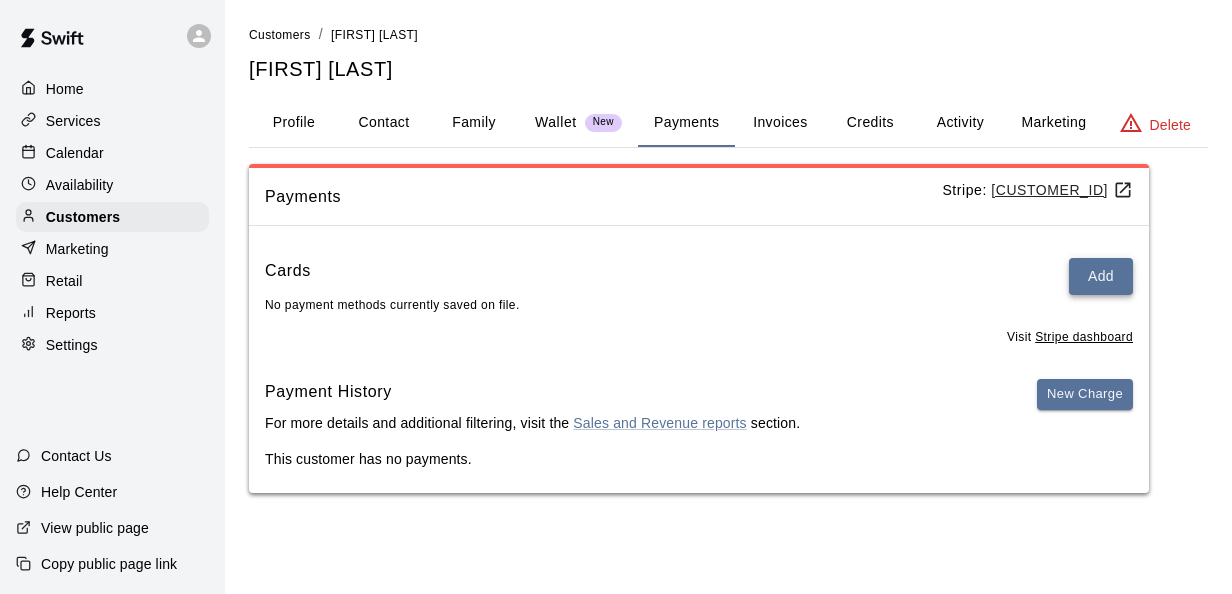 click on "Add" at bounding box center (1101, 276) 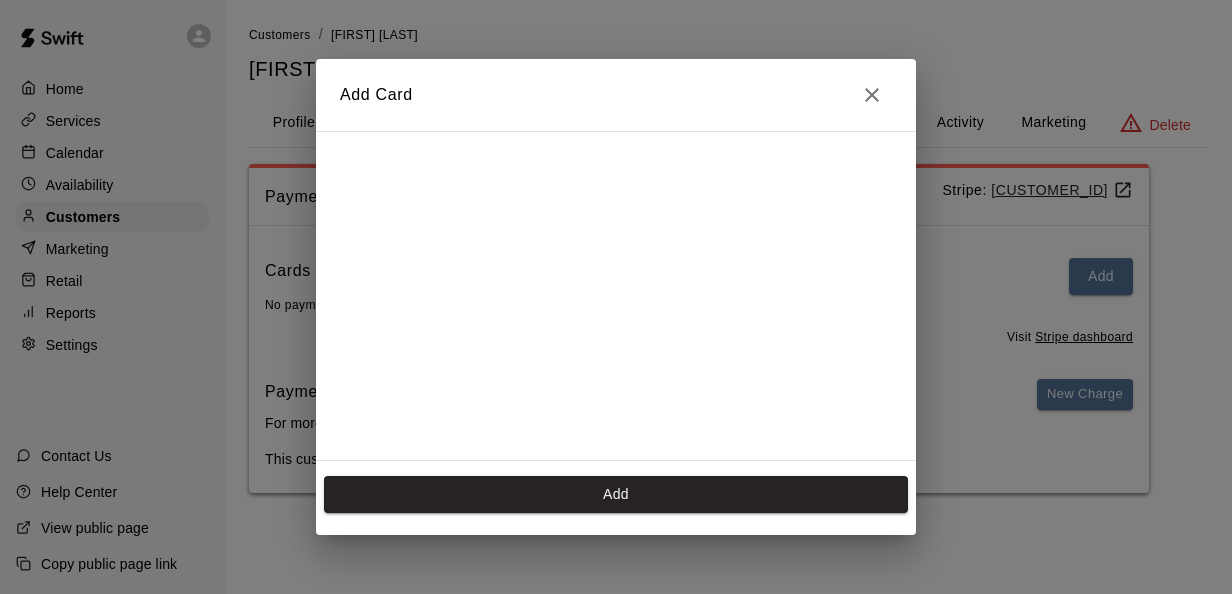 scroll, scrollTop: 277, scrollLeft: 0, axis: vertical 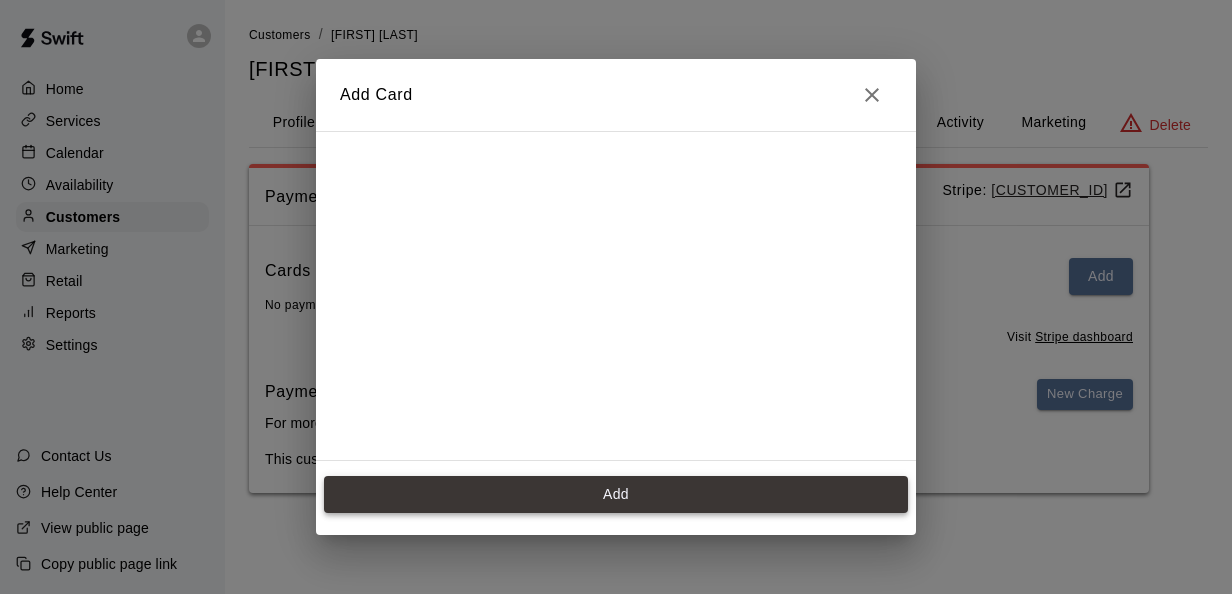 click on "Add" at bounding box center [616, 494] 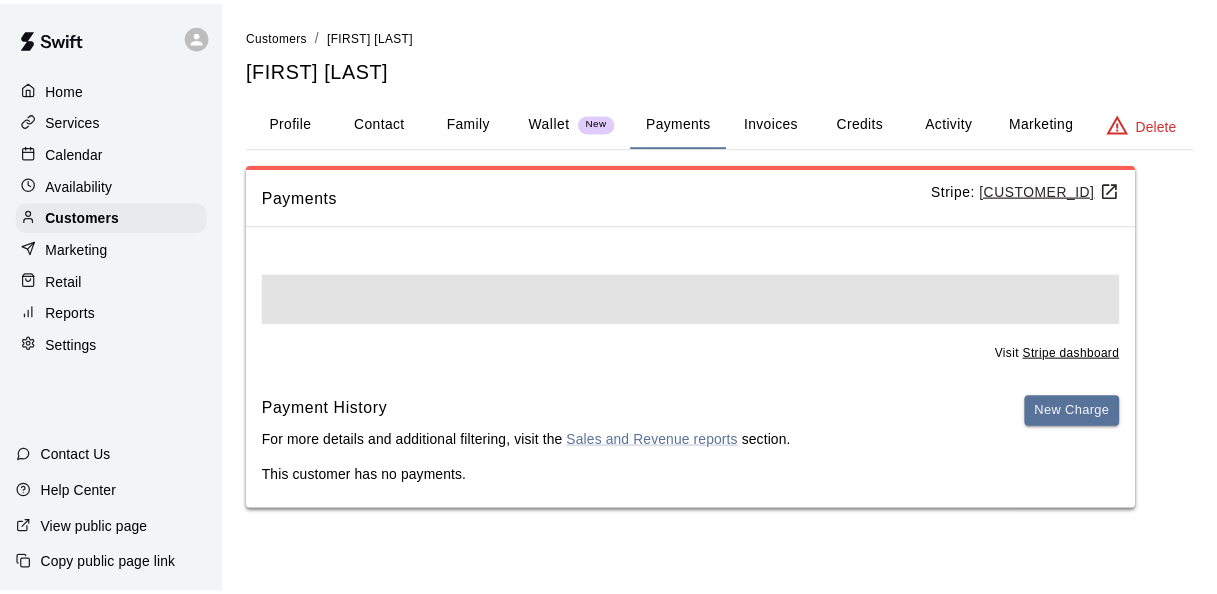 scroll, scrollTop: 0, scrollLeft: 0, axis: both 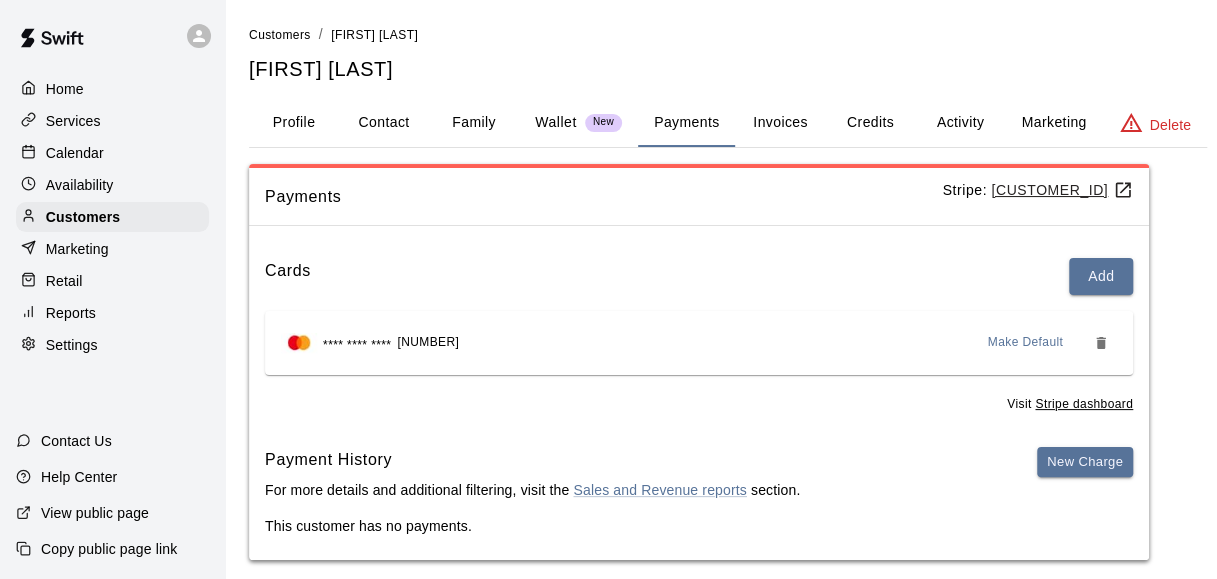 click on "Calendar" at bounding box center (75, 153) 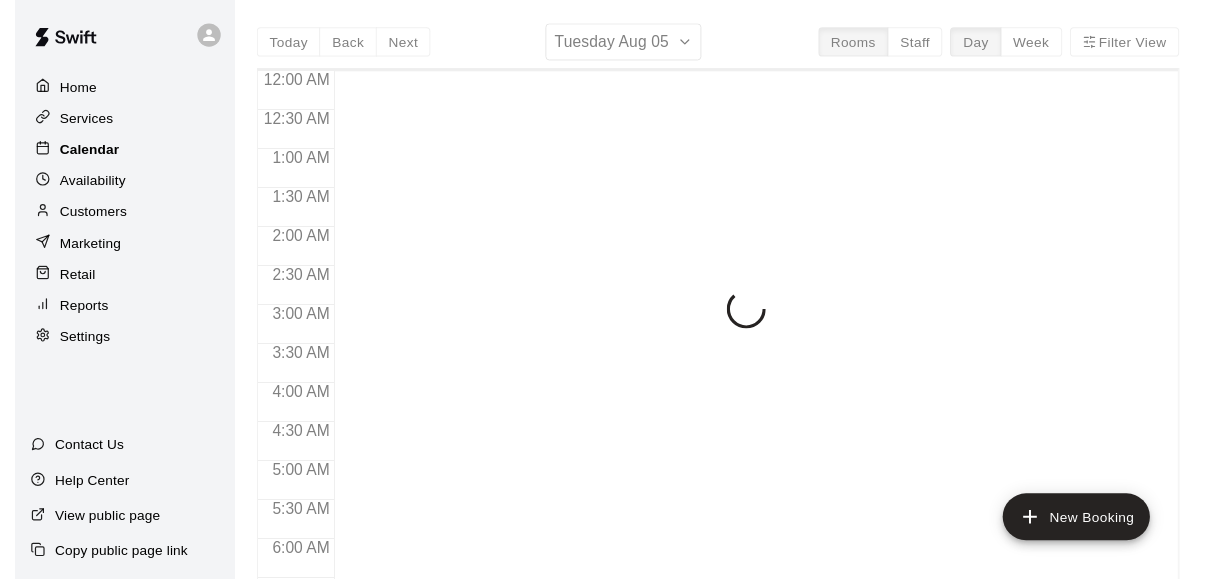 scroll, scrollTop: 1376, scrollLeft: 0, axis: vertical 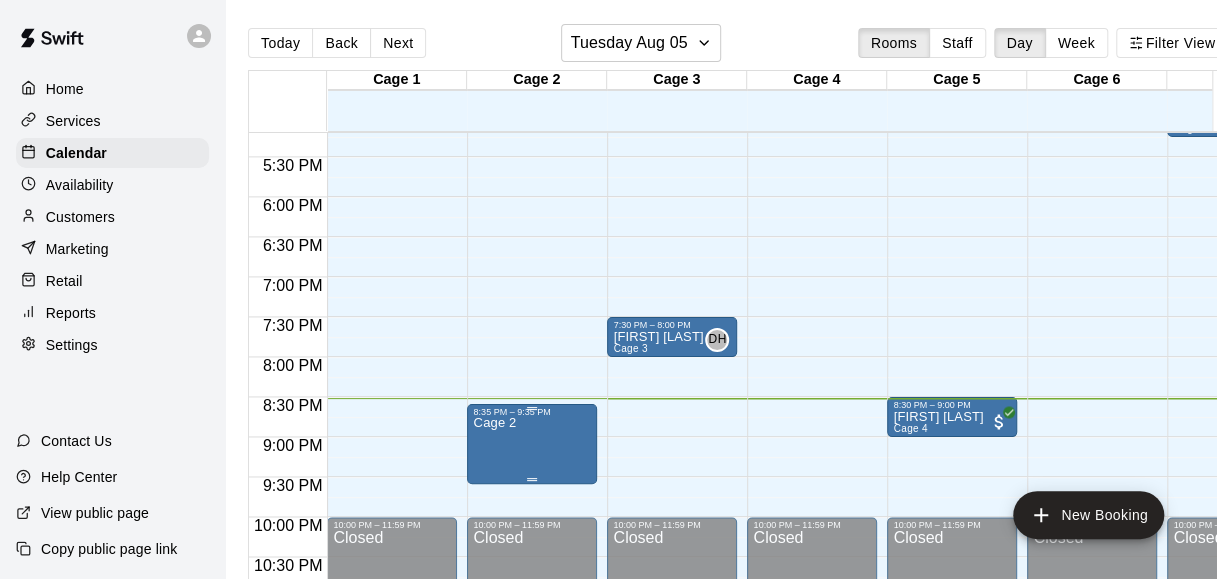 click on "Cage 2" at bounding box center (532, 706) 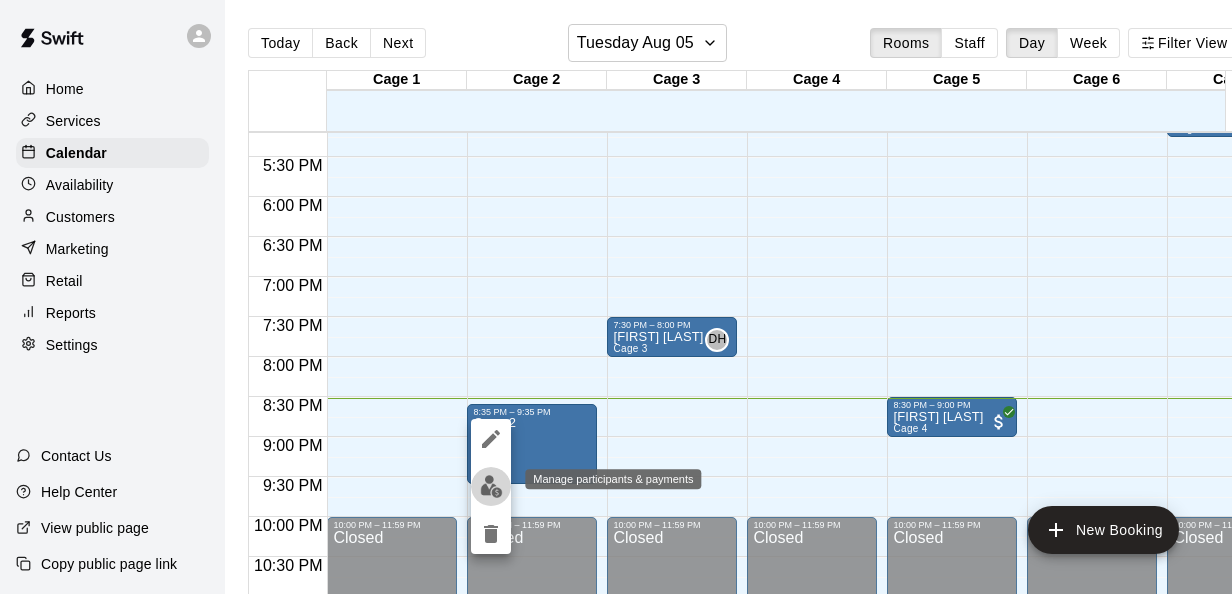 click at bounding box center [491, 486] 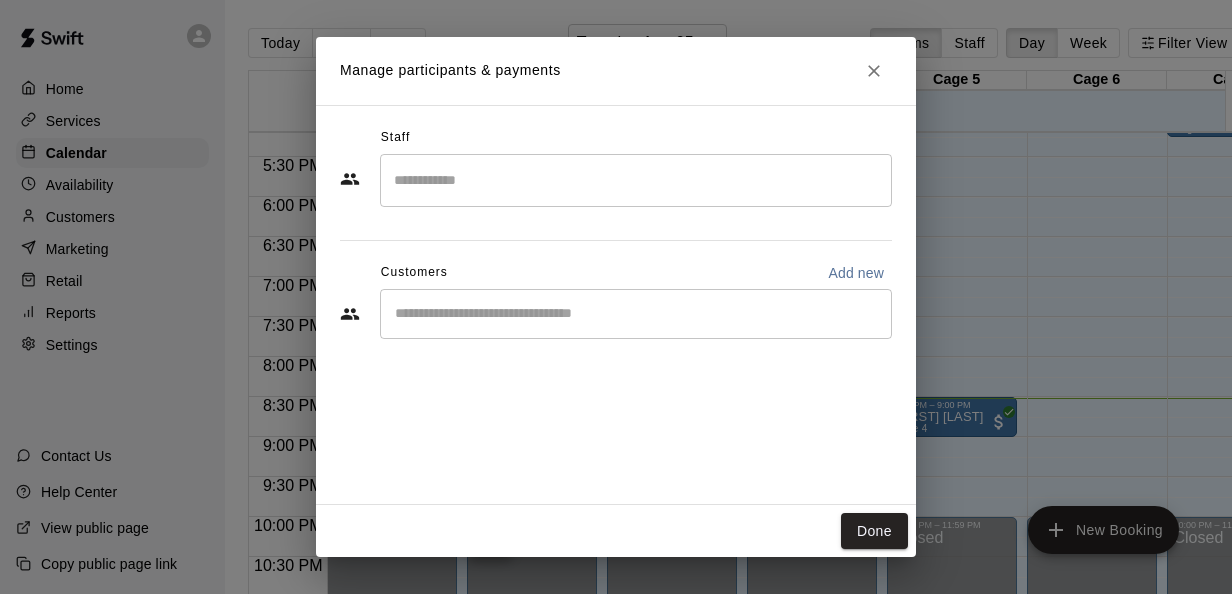 click on "​" at bounding box center (636, 314) 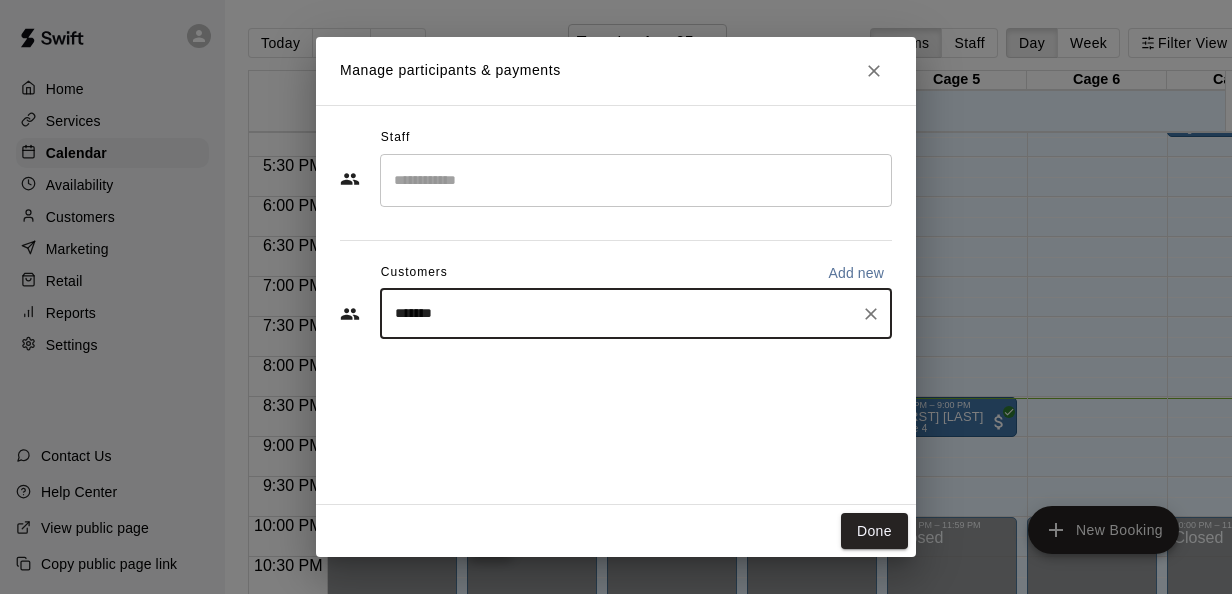 type on "********" 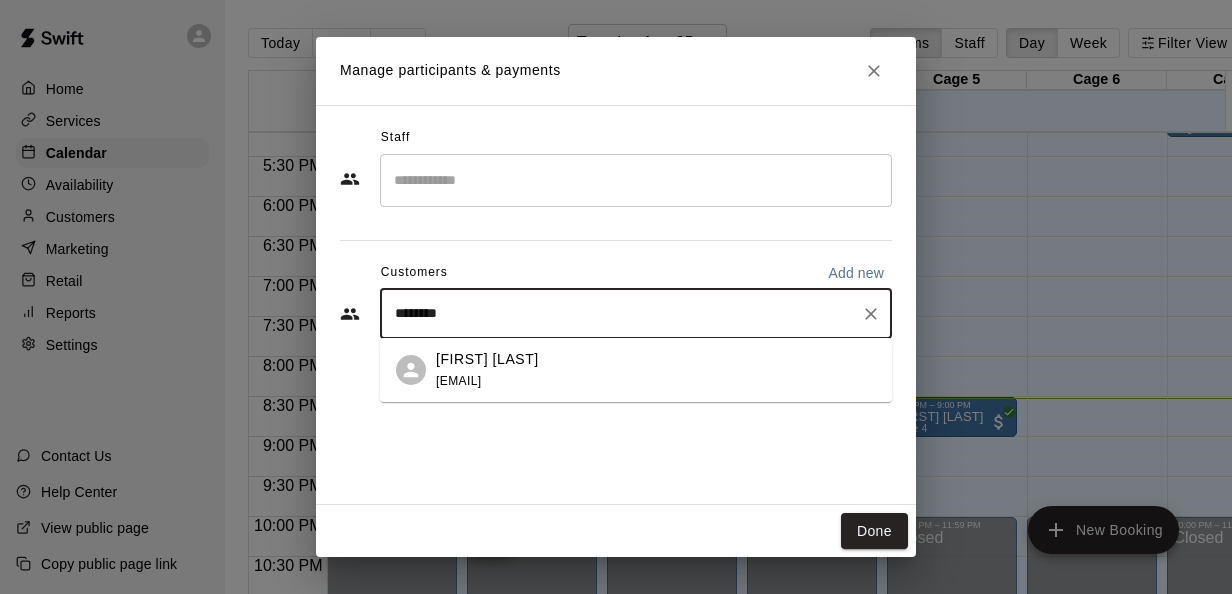 click on "victoria sanchez costancia.48@gmail.com" at bounding box center [656, 370] 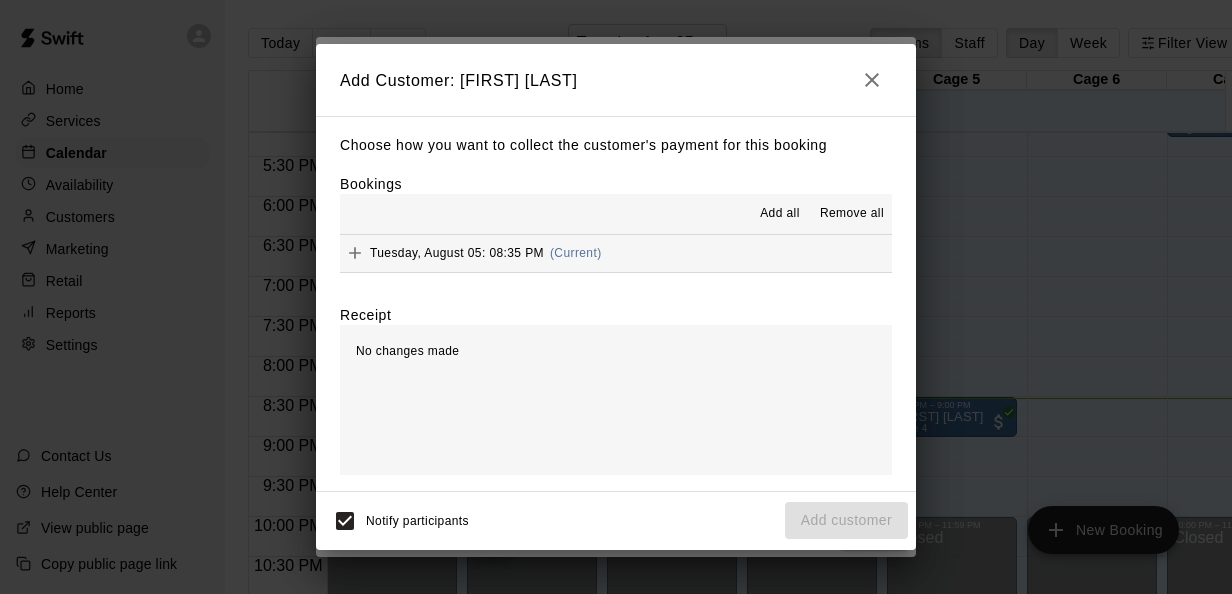 click on "Tuesday, August 05: 08:35 PM (Current)" at bounding box center (616, 253) 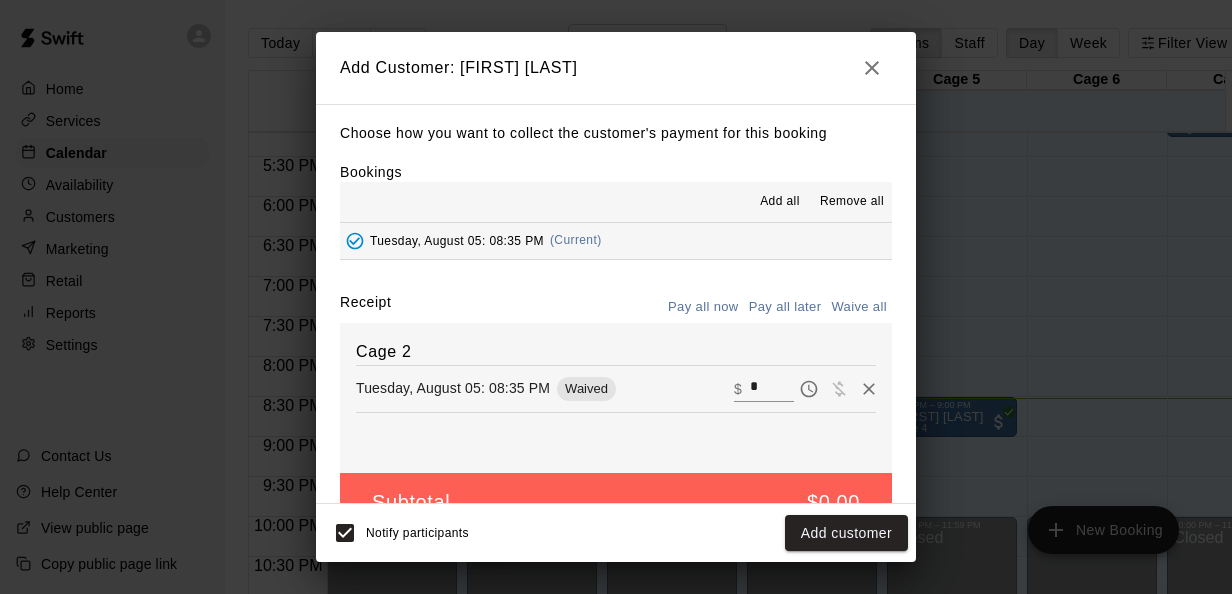 click on "*" at bounding box center (772, 388) 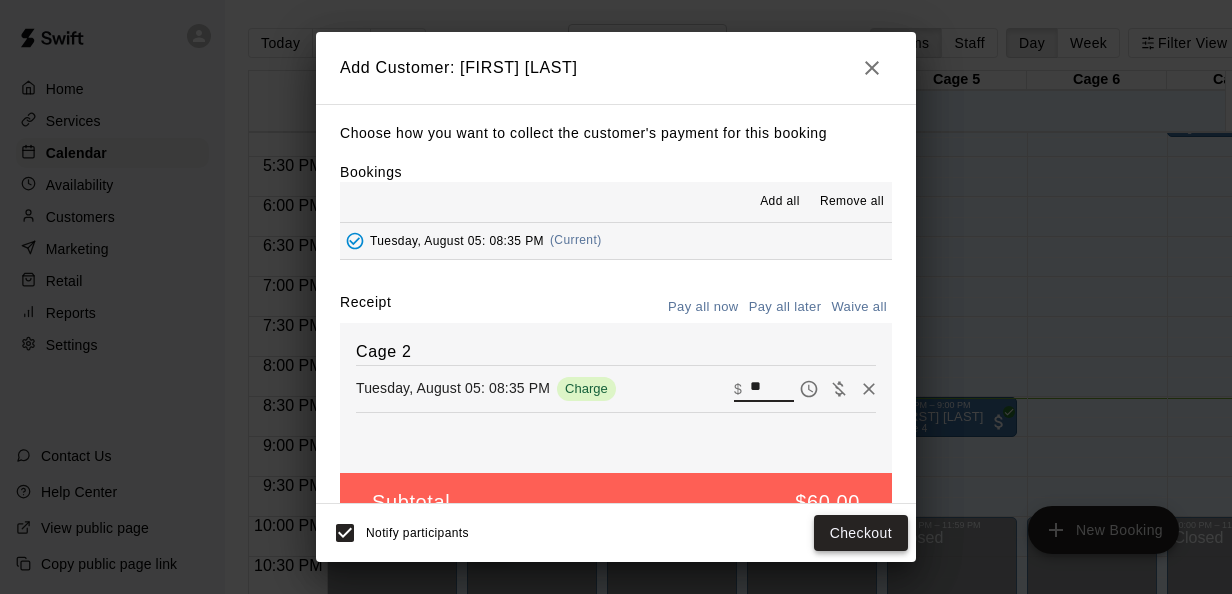 type on "**" 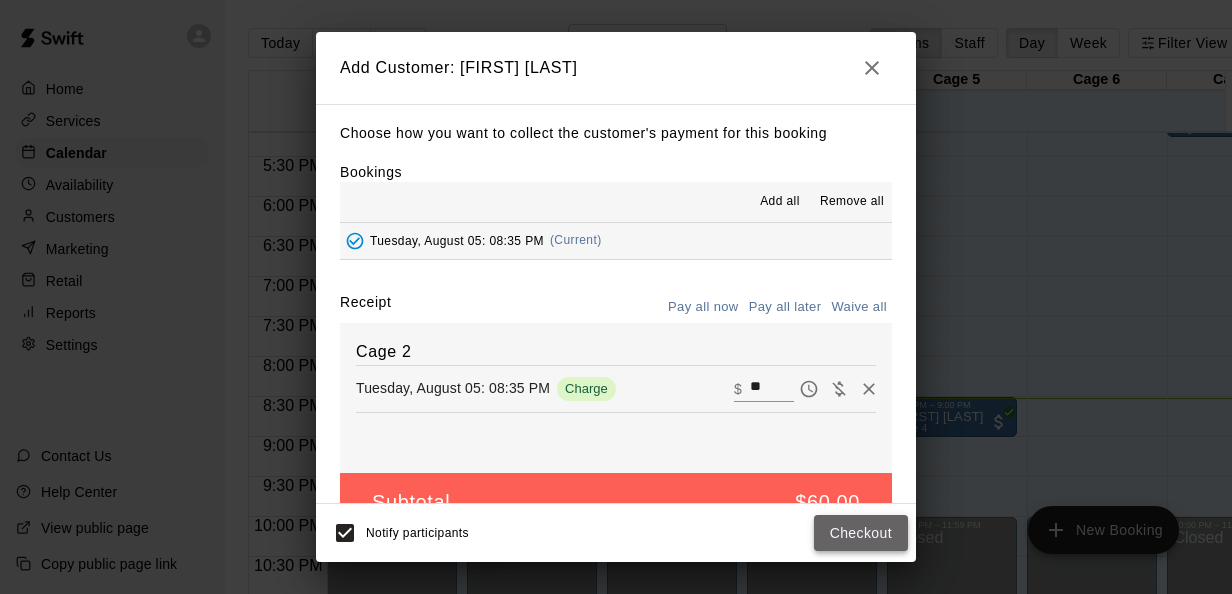 click on "Checkout" at bounding box center (861, 533) 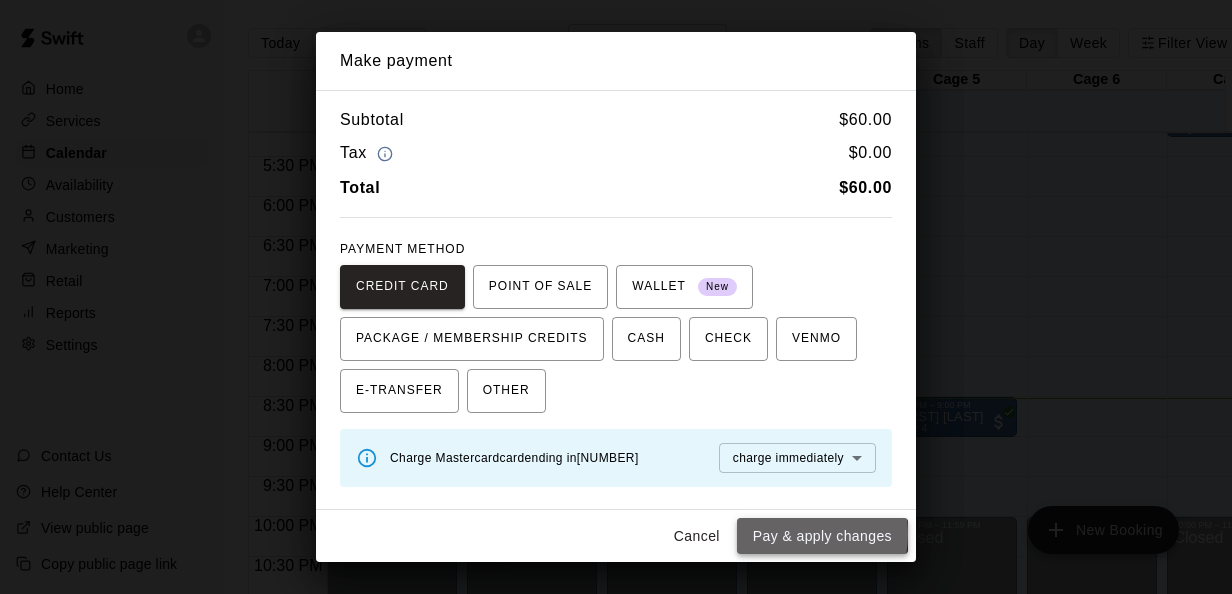 click on "Pay & apply changes" at bounding box center [822, 536] 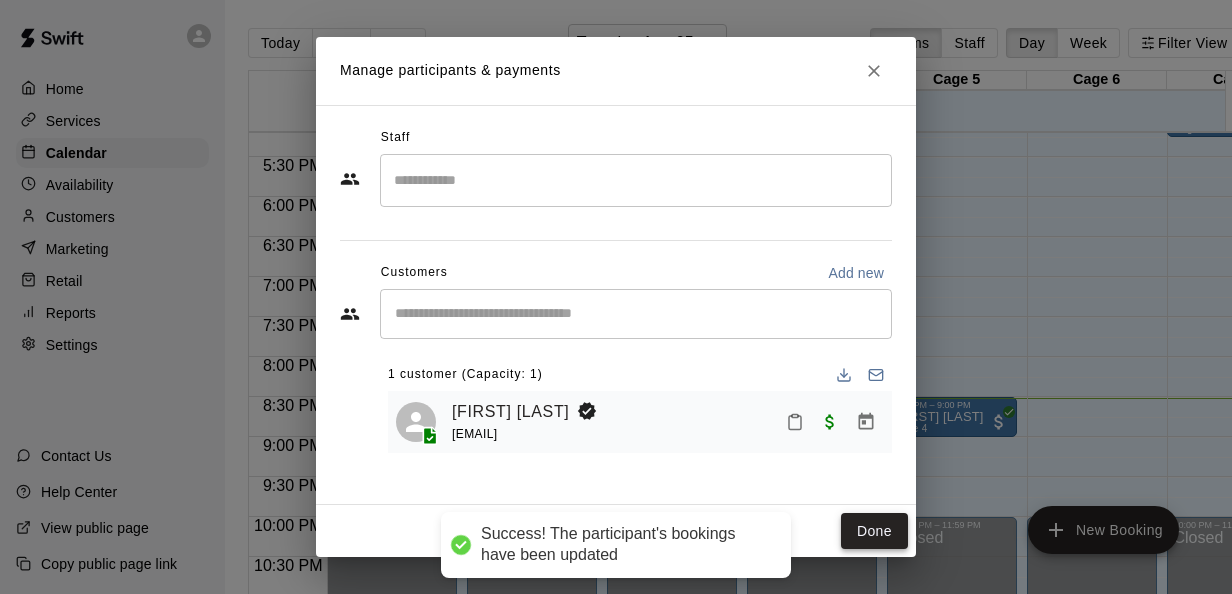 click on "Done" at bounding box center (874, 531) 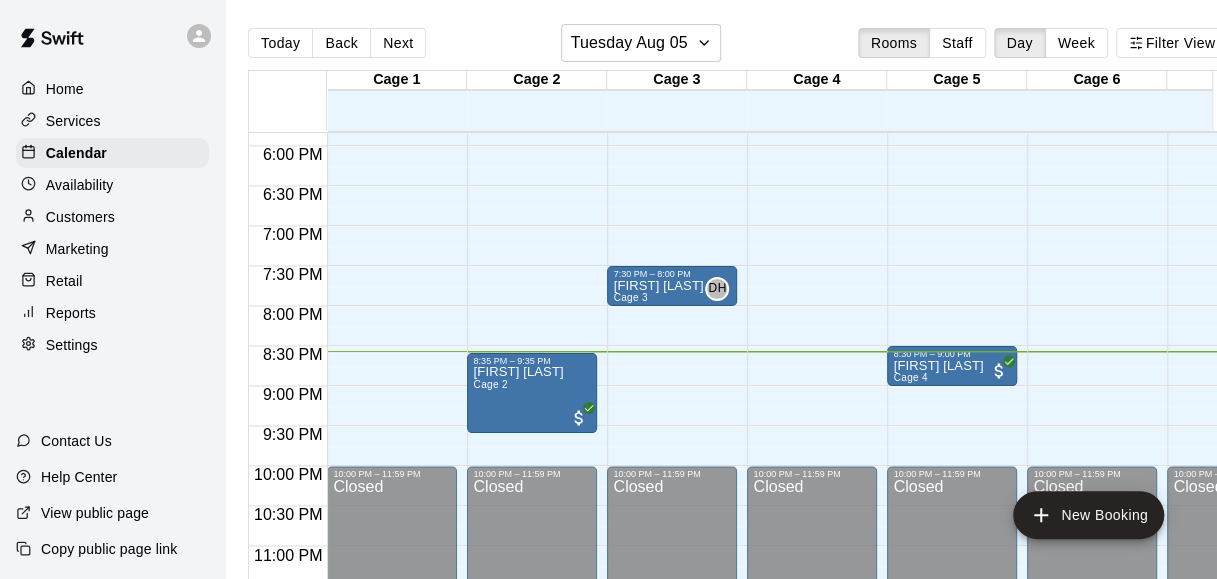scroll, scrollTop: 1434, scrollLeft: 0, axis: vertical 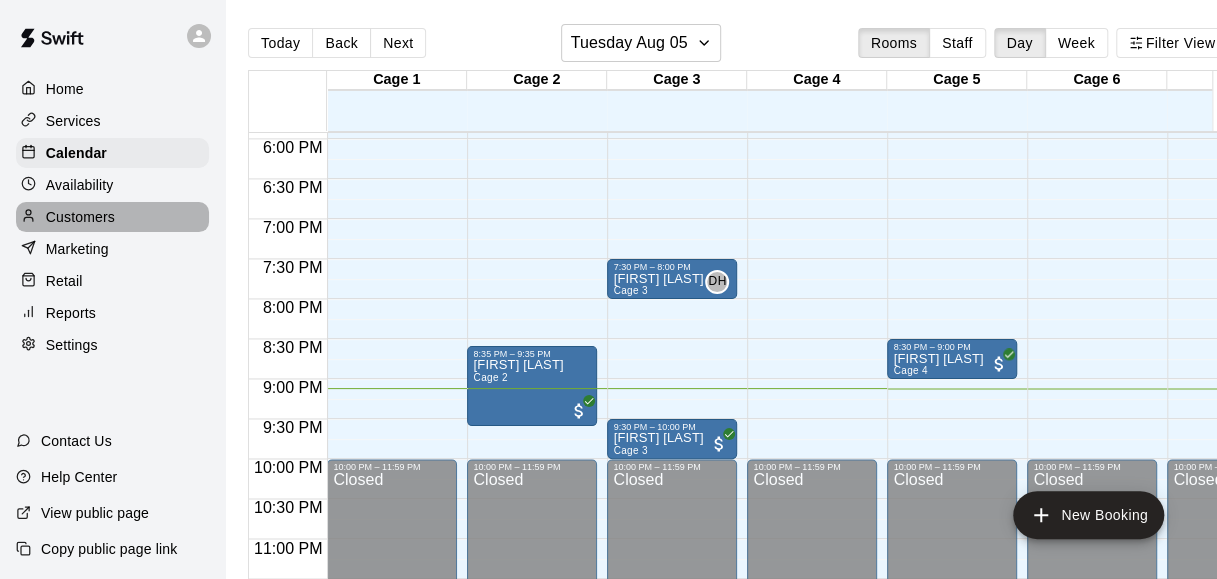 click on "Customers" at bounding box center [80, 217] 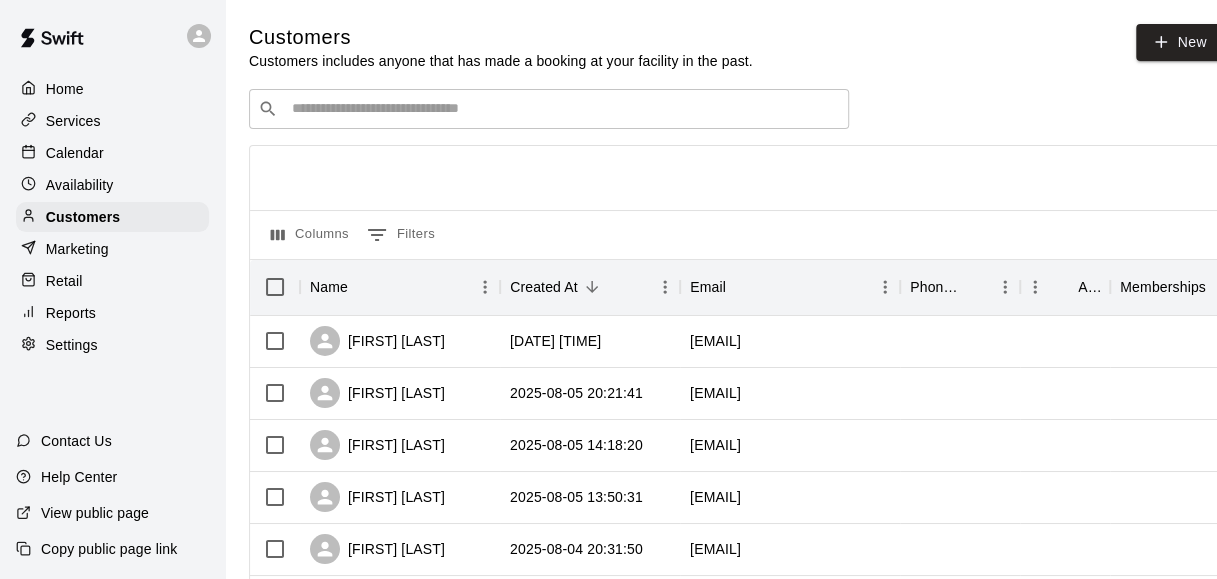 click on "​ ​" at bounding box center [549, 109] 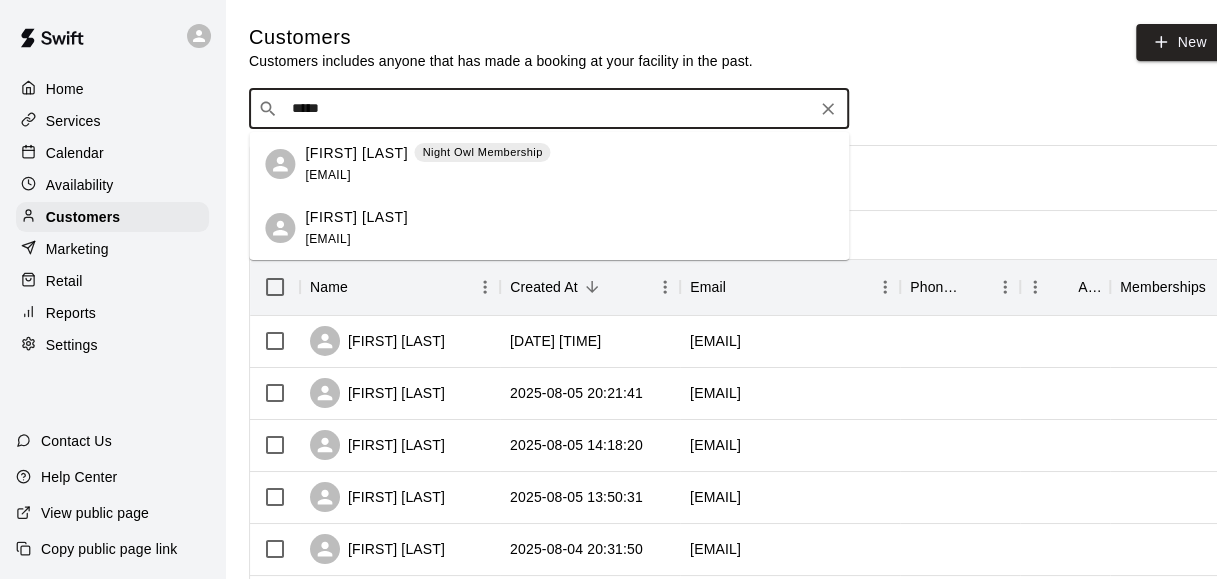 type on "*****" 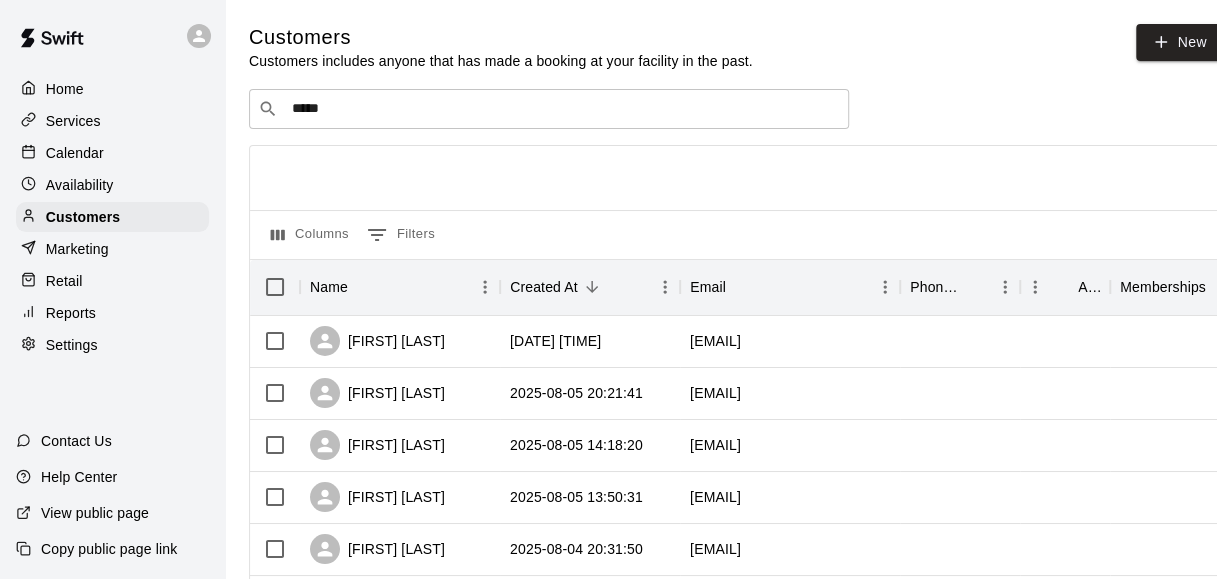 click on "Customers Customers includes anyone that has made a booking at your facility in the past.   New ​ ***** ​ Columns 0 Filters Name Created At Email Phone Number Age Memberships victoria sanchez 2025-08-05 20:29:09 costancia.48@gmail.com Will Nash 2025-08-05 20:21:41 wnashmarlins@gmail.com lori marcum 2025-08-05 14:18:20 lamarcum@me.com kevin chavez 2025-08-05 13:50:31 kevchavez333@gmail.com Ariana Madrigal 2025-08-04 20:31:50 aluna909@gmail.com Jackson Lewis 2025-08-04 15:16:33 peter_joseph_lewis@yahoo.com luis de santis 2025-08-03 16:30:58 luisfernandodesantis@gmail.com marco reyes 2025-08-03 14:21:44 mvrco719@gmail.com Anyssa Sanchez 2025-08-03 11:06:05 anyssa.sanchez08@gmail.com +12102860901 27 Matthew  Schuetz 2025-08-02 15:45:45 mdschuetz@hotmail.com Matthew Clark 2025-08-02 15:42:58 mrcl9136@outlook.com +12103177838 James Nicholas 2025-08-02 13:46:45 jimharrynick@hotmail.com +16628895958 44 Chauncey Flowers 2025-08-02 10:38:17 lilbosslady@gmail.com +18135100471 Brandon Baird 2025-08-01 21:29:53 43 35" at bounding box center (736, 863) 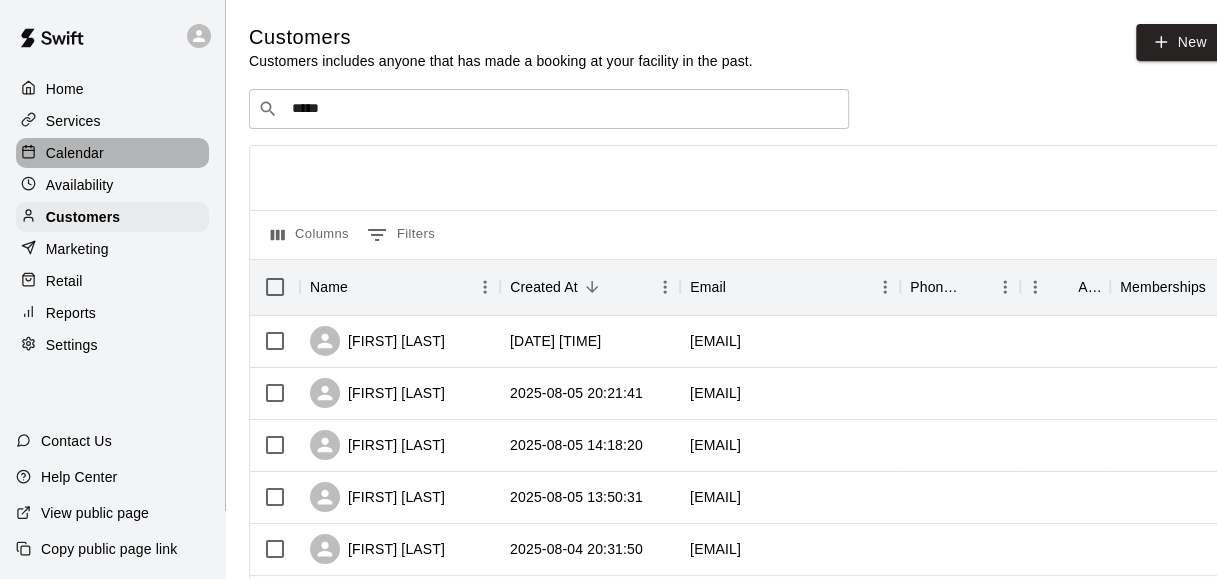 click at bounding box center [33, 153] 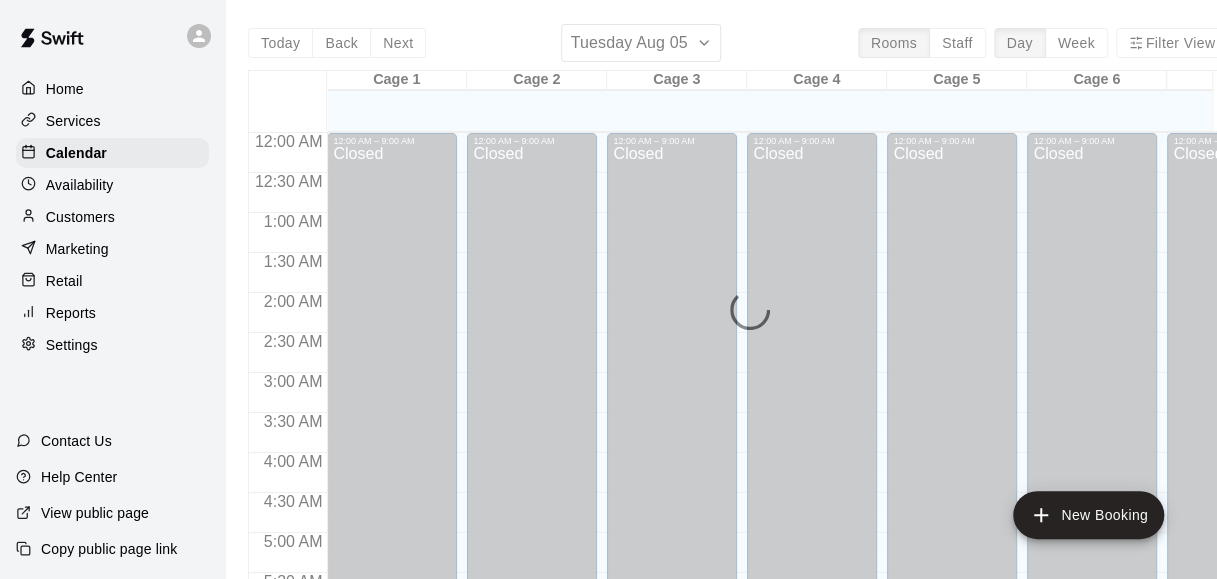 scroll, scrollTop: 1376, scrollLeft: 0, axis: vertical 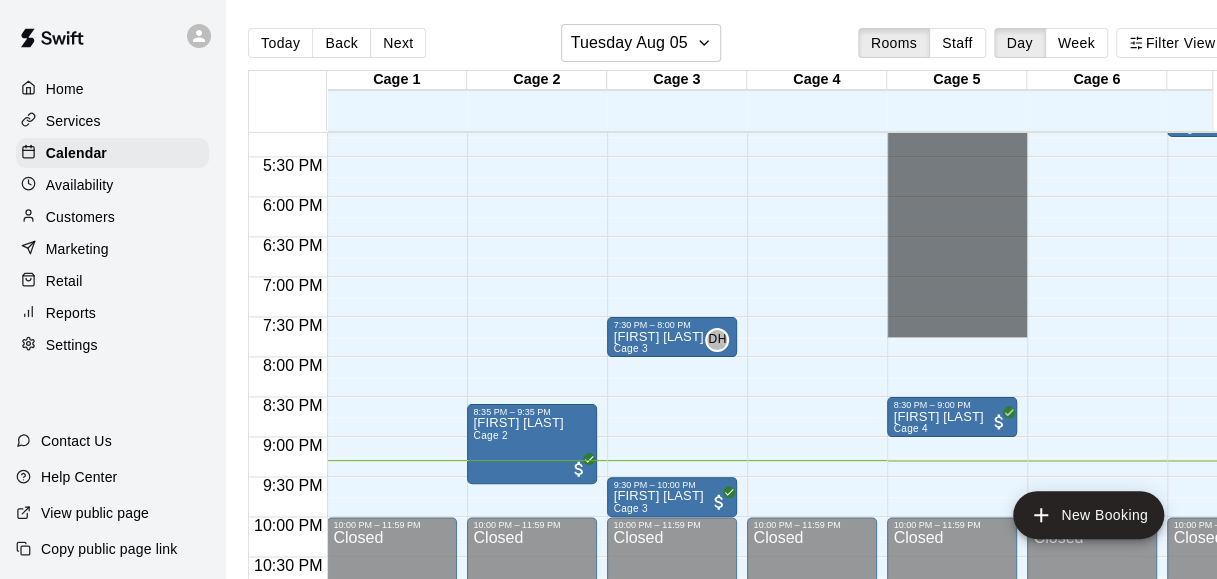 drag, startPoint x: 903, startPoint y: 341, endPoint x: 98, endPoint y: 137, distance: 830.4463 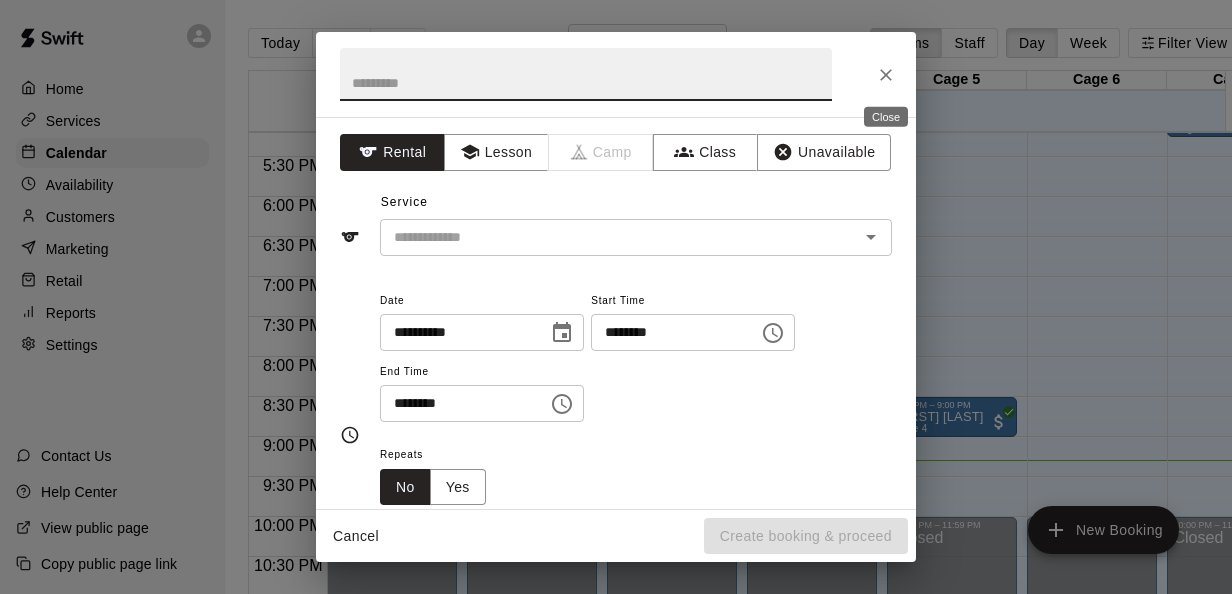 click at bounding box center (886, 75) 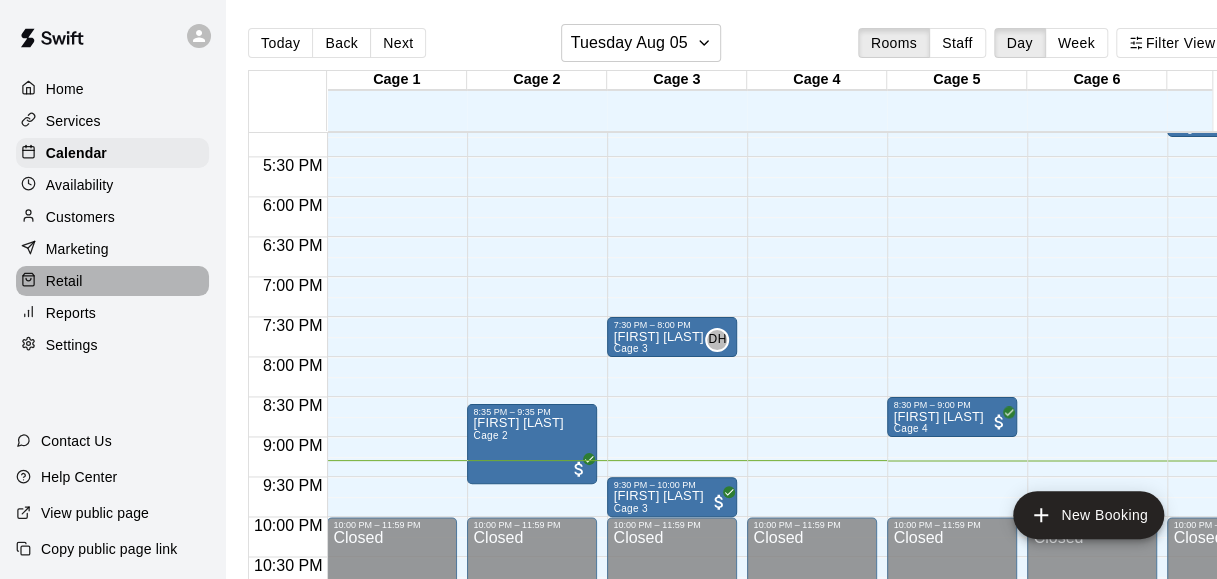 click on "Retail" at bounding box center (112, 281) 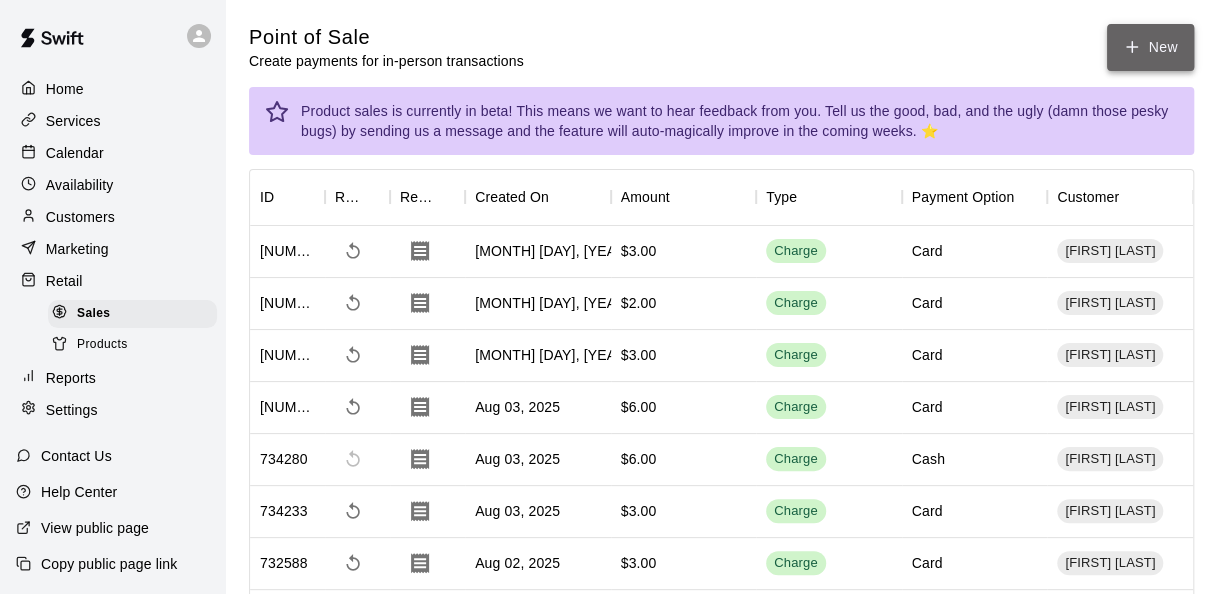 click on "New" at bounding box center [1150, 47] 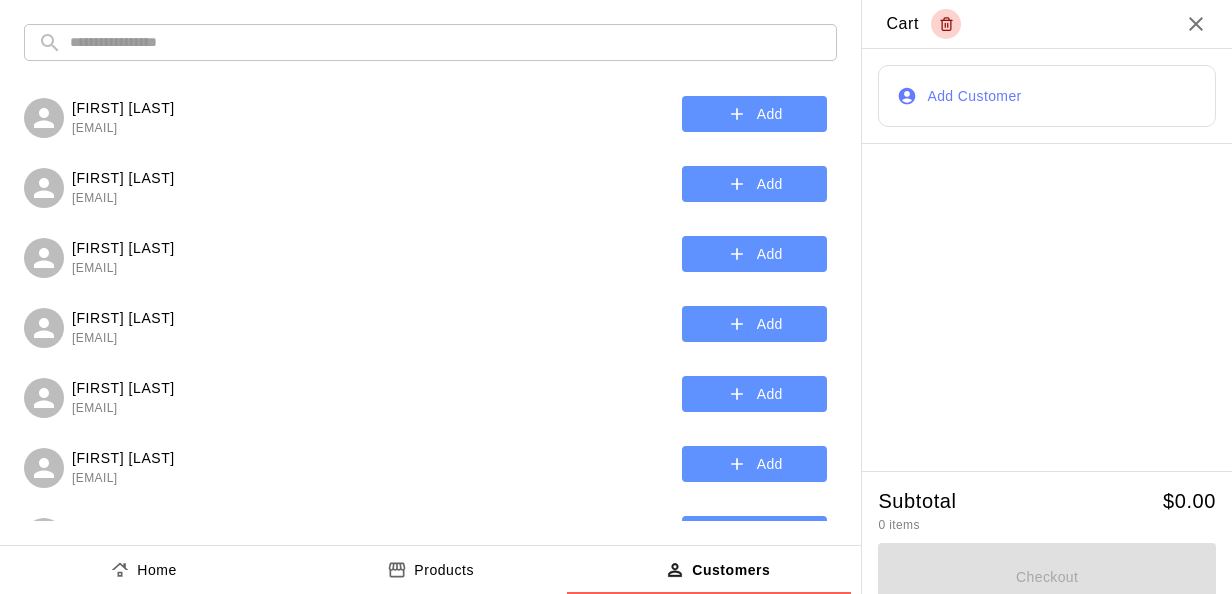 click at bounding box center (446, 42) 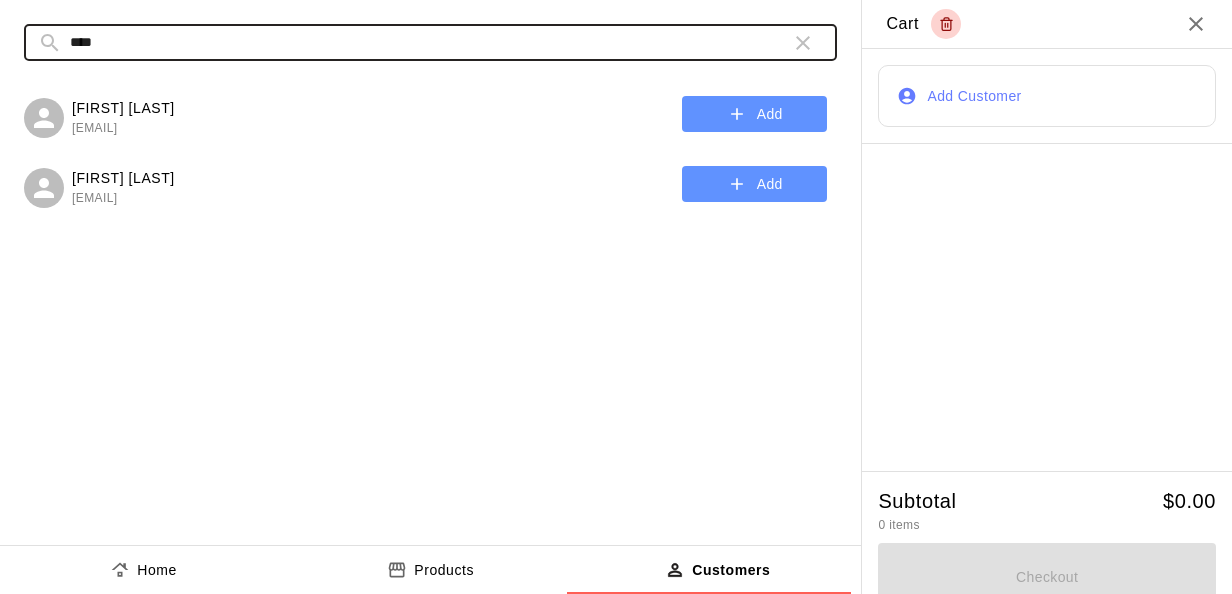type on "****" 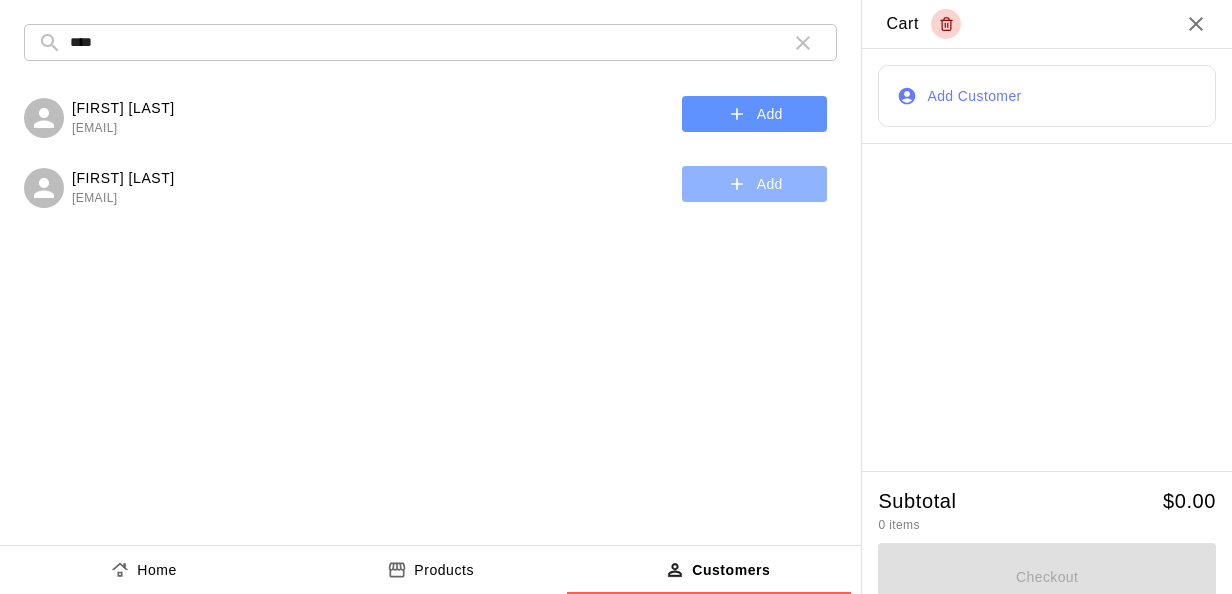 click on "Add" at bounding box center [754, 184] 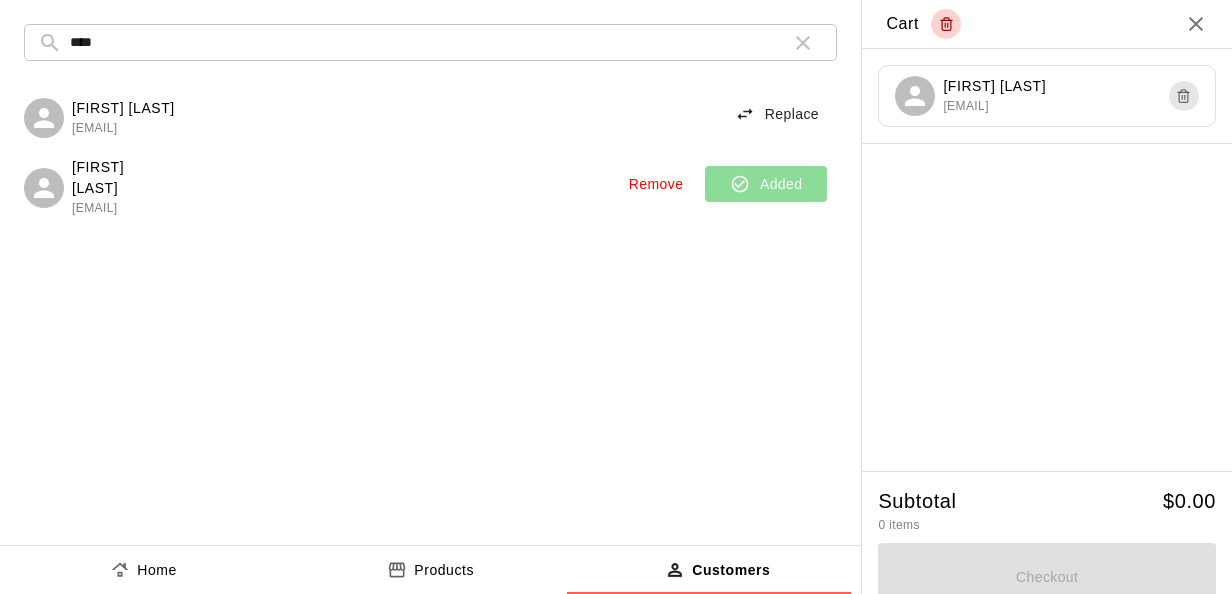 click on "Products" at bounding box center [444, 570] 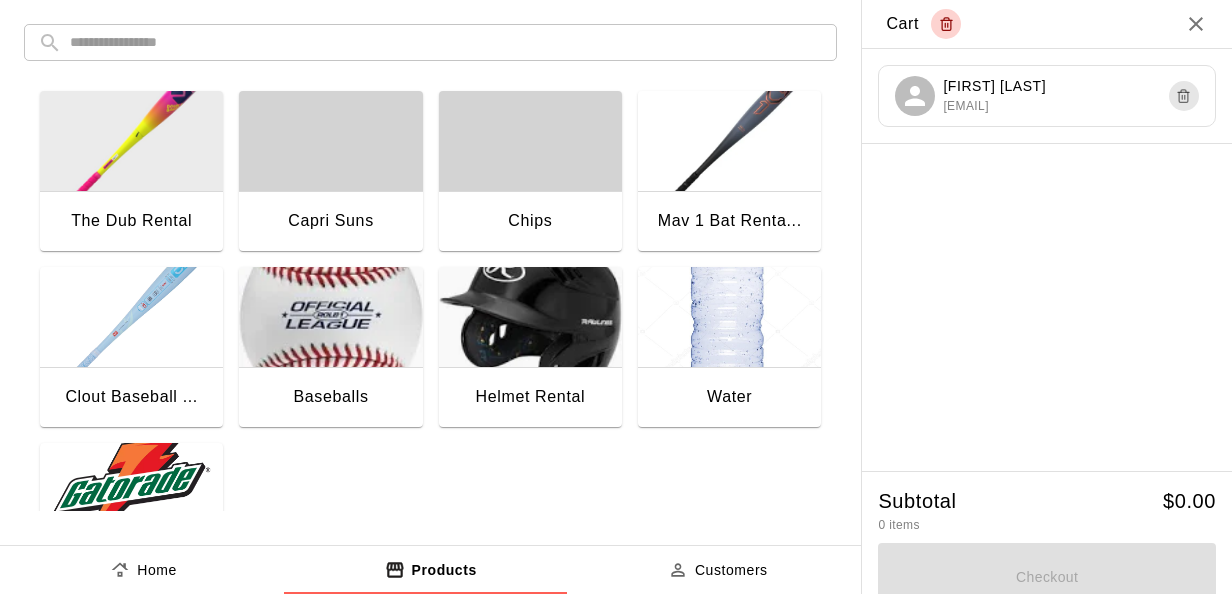 click at bounding box center [131, 493] 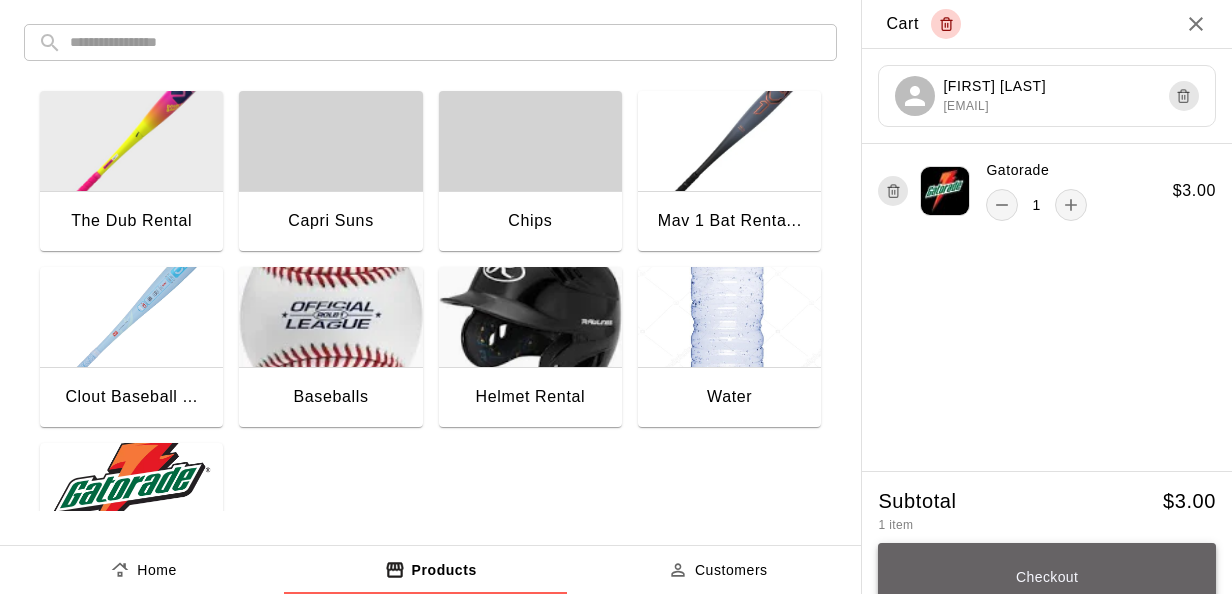 click on "Checkout" at bounding box center (1047, 577) 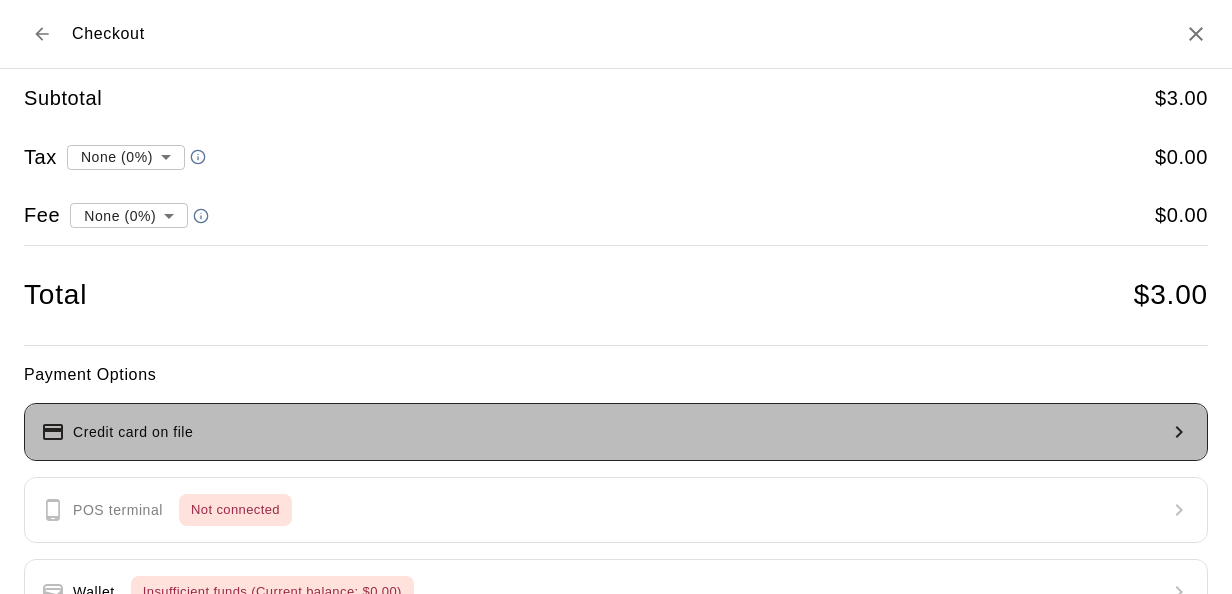 click on "Credit card on file" at bounding box center [616, 432] 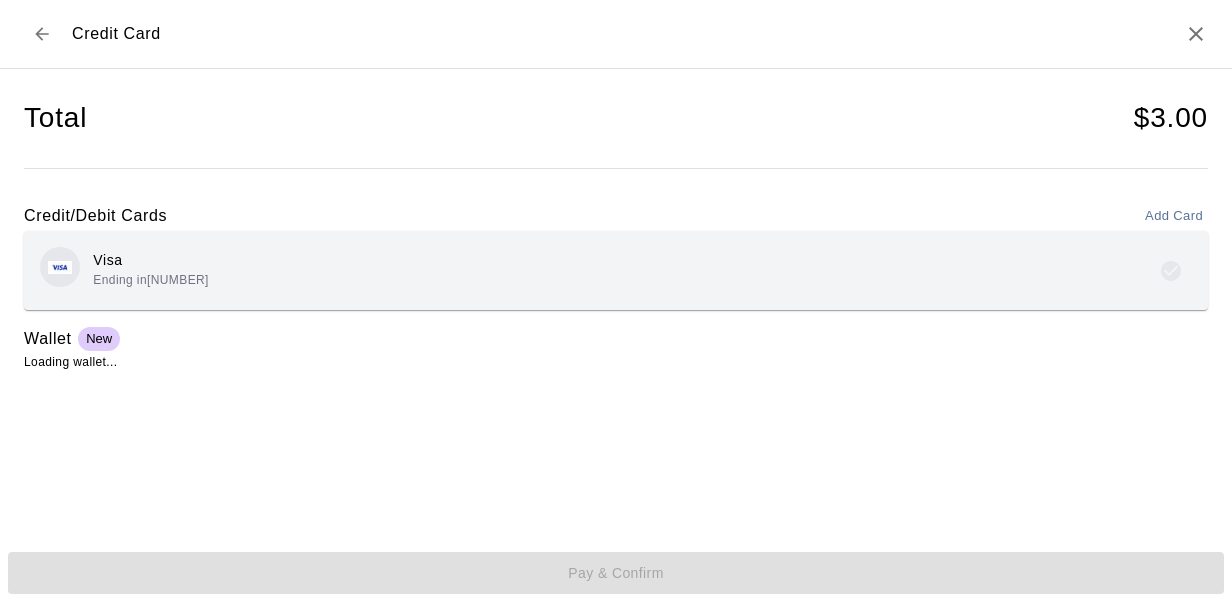 click on "Visa Ending in  3178" at bounding box center [616, 270] 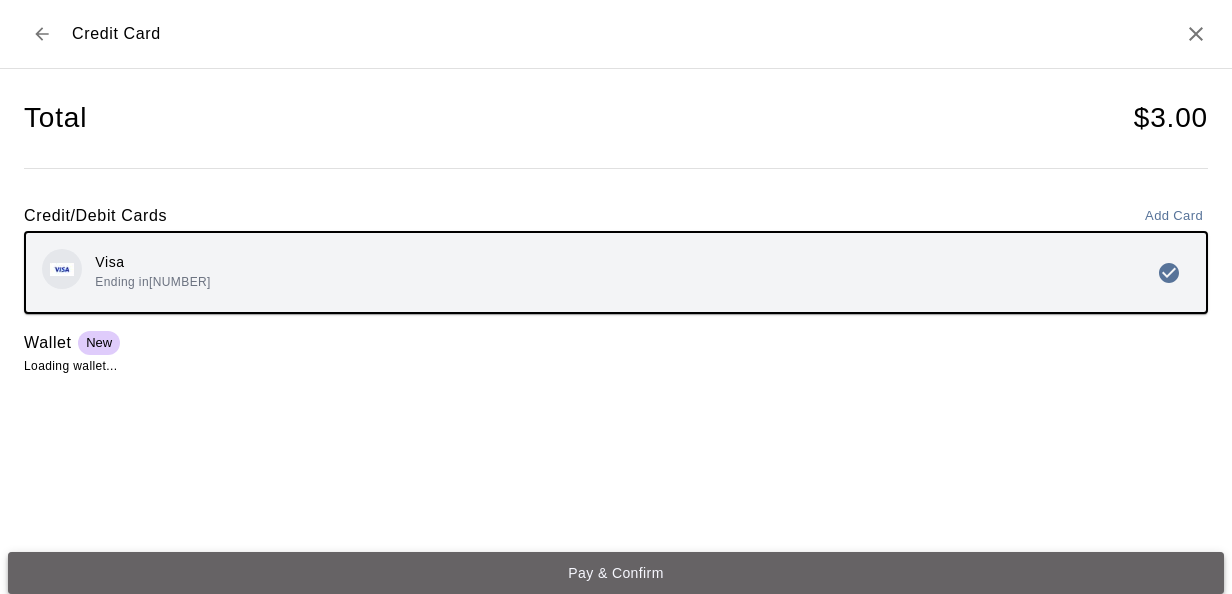 click on "Pay & Confirm" at bounding box center [616, 573] 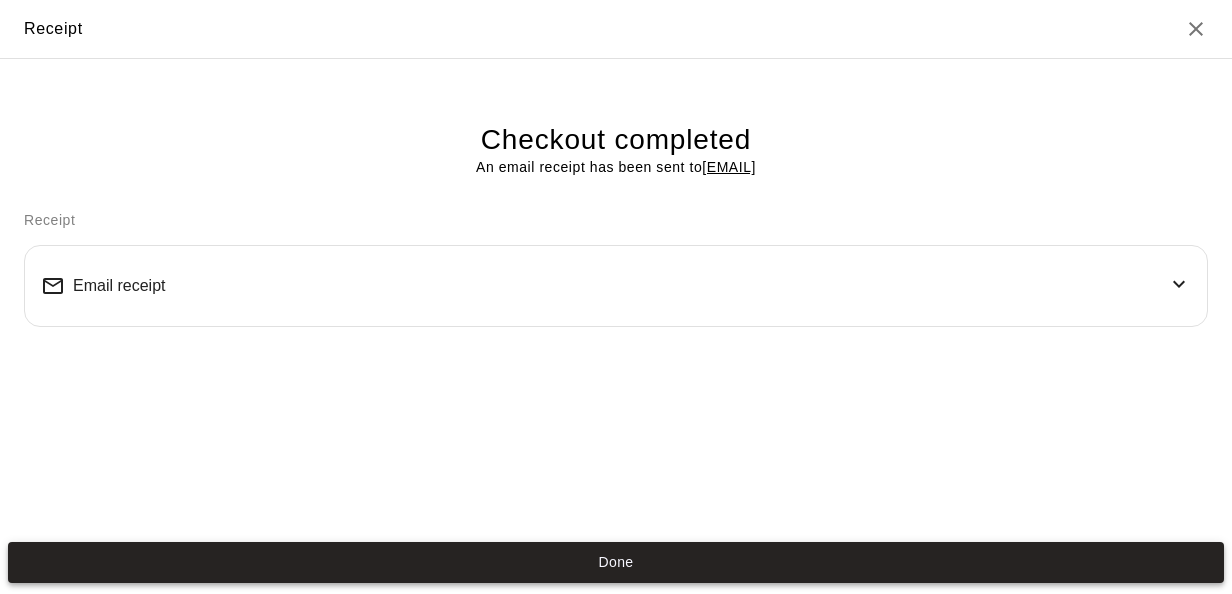 click on "Done" at bounding box center (616, 563) 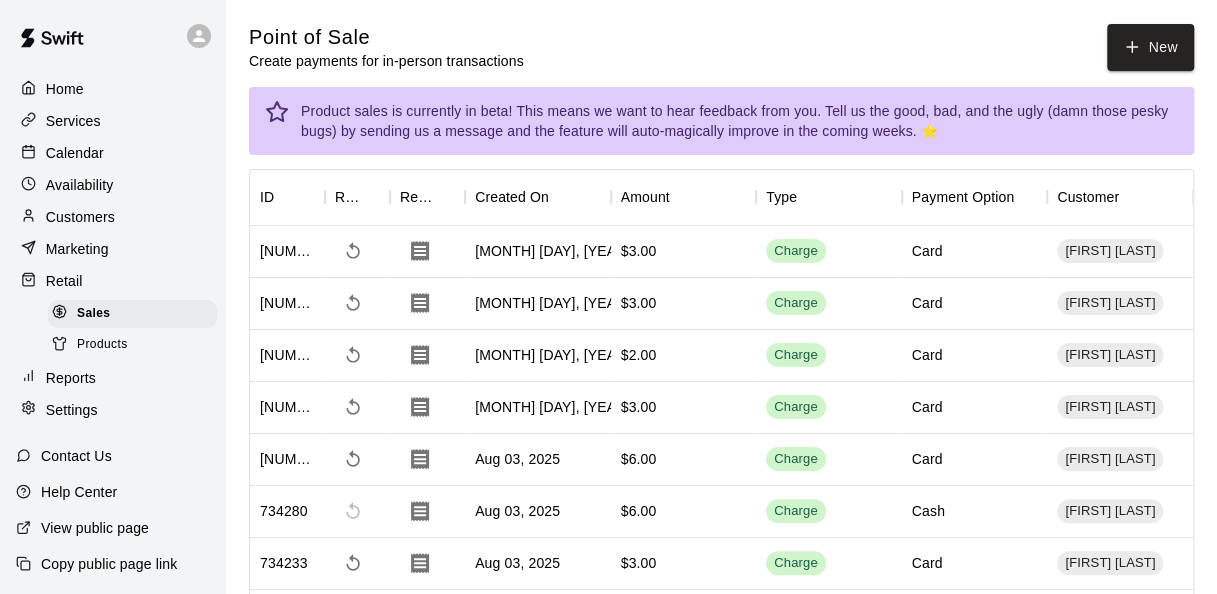 click on "Calendar" at bounding box center (112, 153) 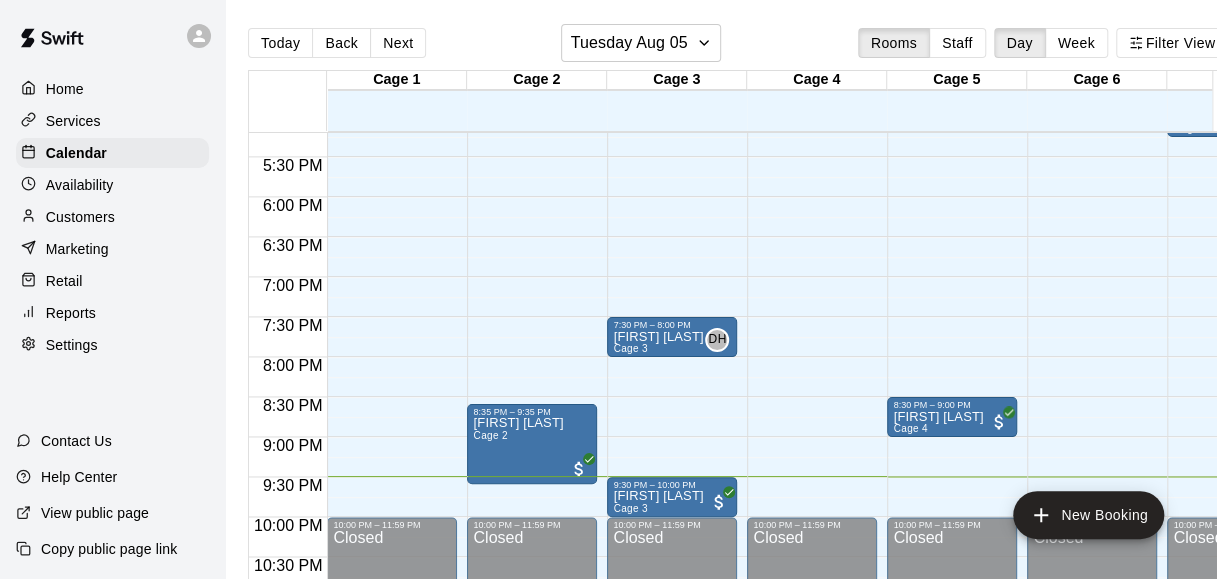 scroll, scrollTop: 1368, scrollLeft: 80, axis: both 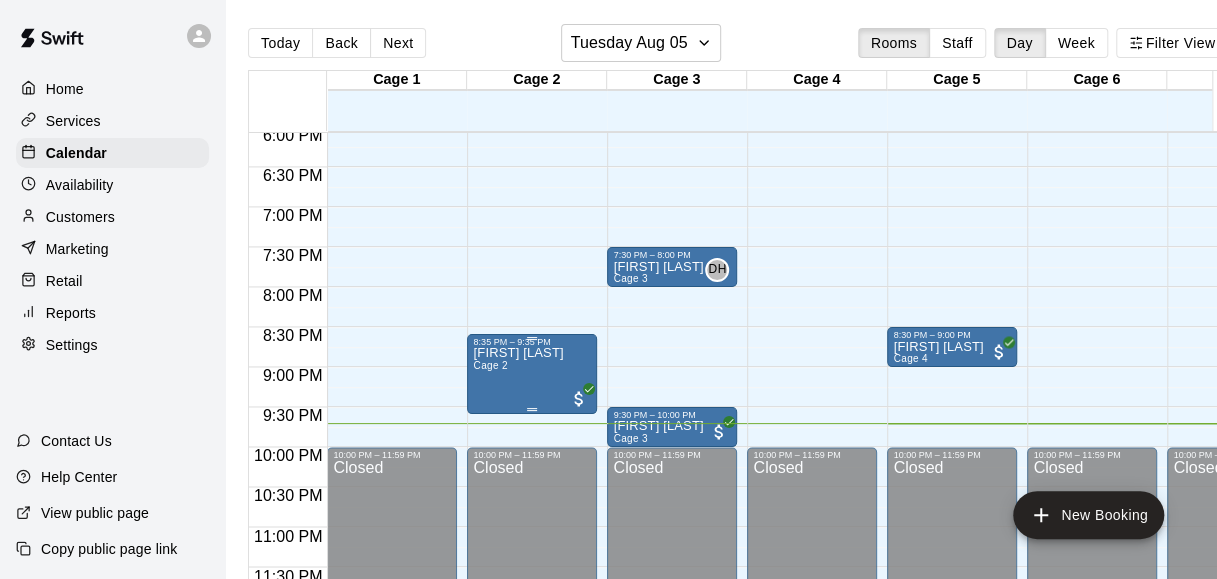 click on "victoria sanchez Cage 2" at bounding box center (518, 636) 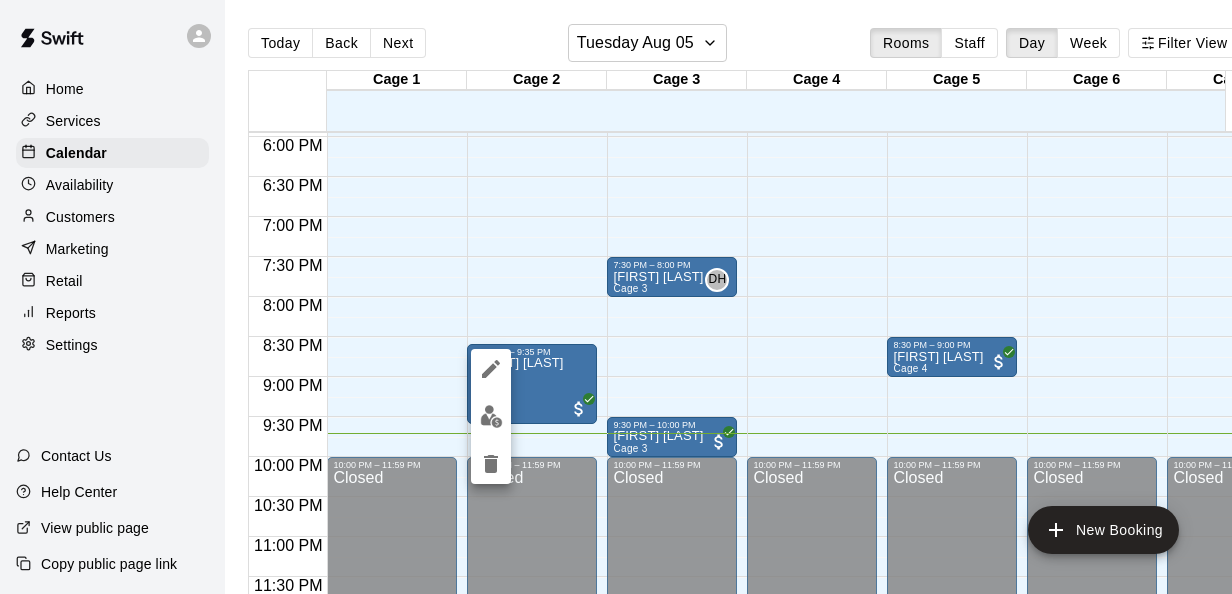 click at bounding box center [616, 297] 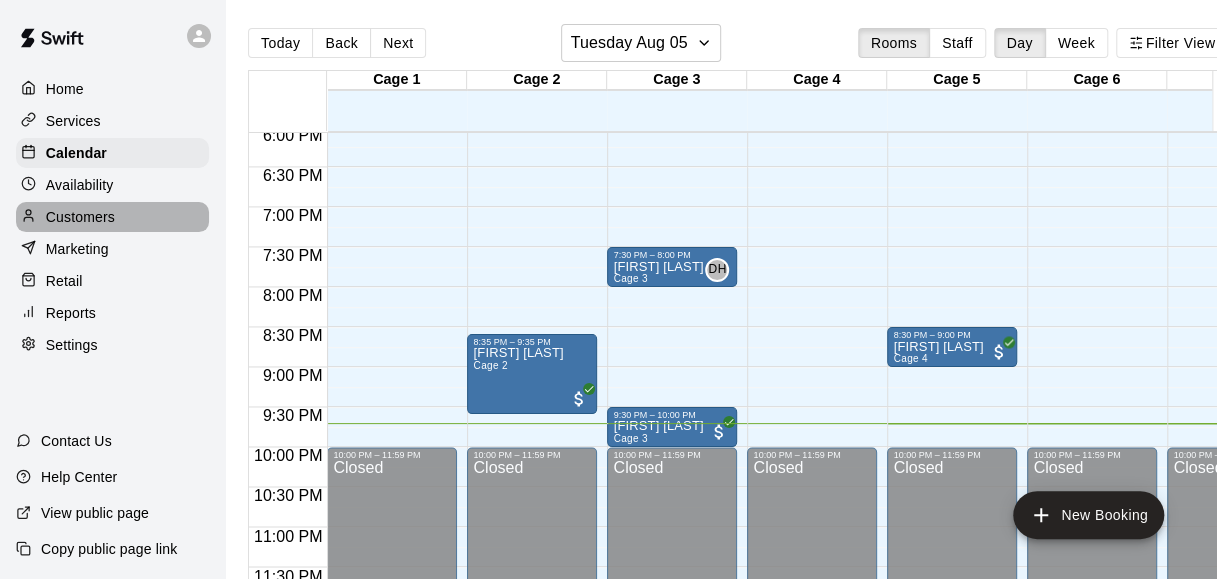 click on "Customers" at bounding box center (80, 217) 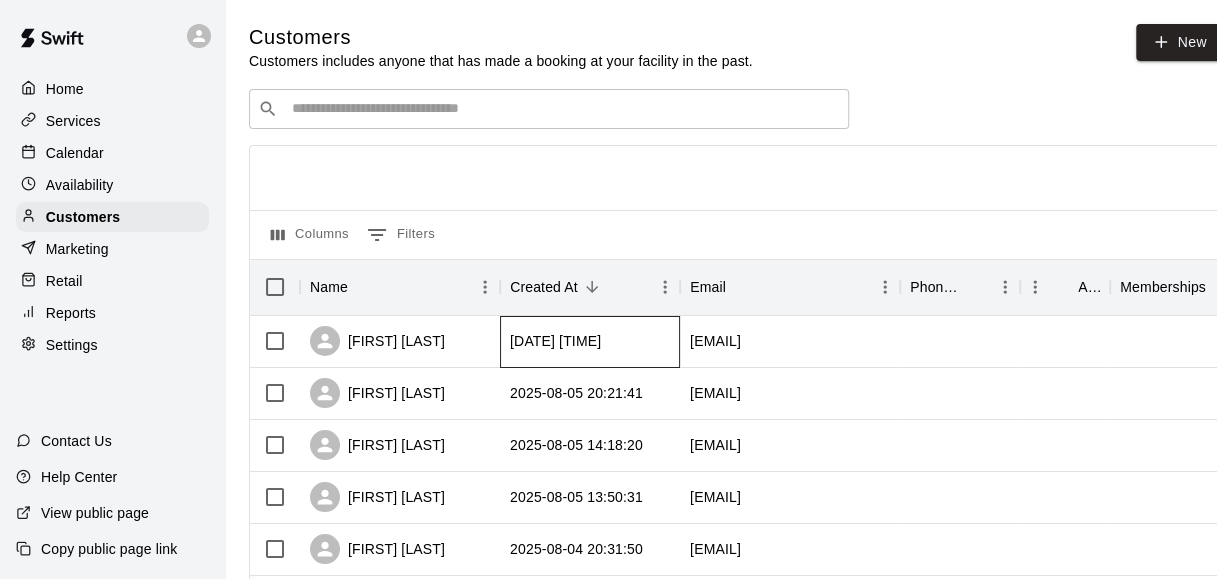 click on "2025-08-05 20:29:09" at bounding box center [590, 342] 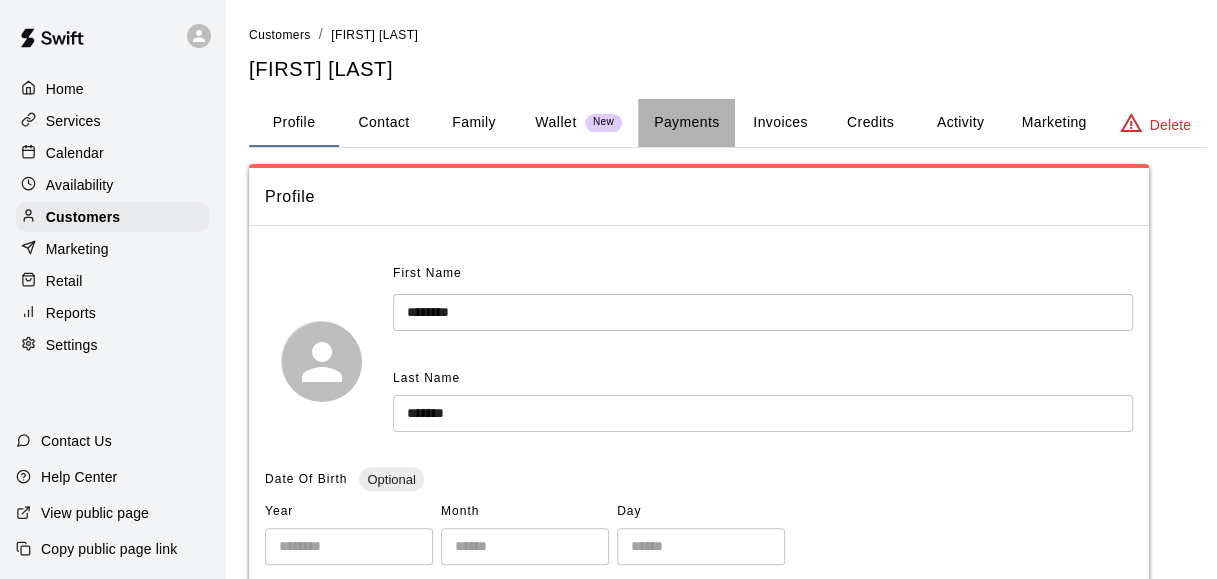 click on "Payments" at bounding box center (686, 123) 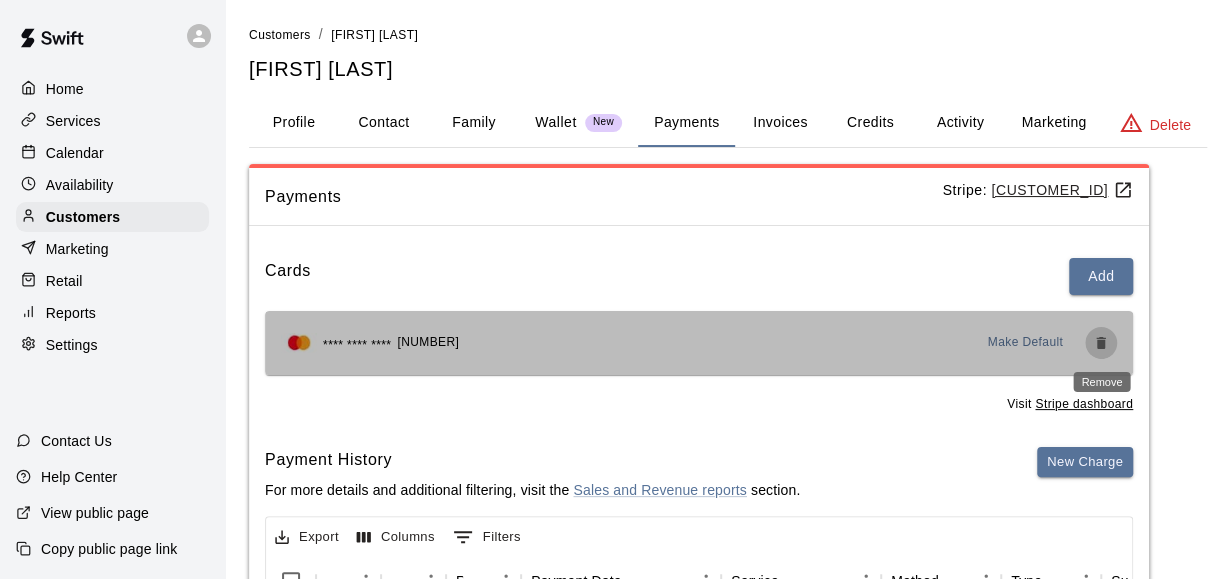 click 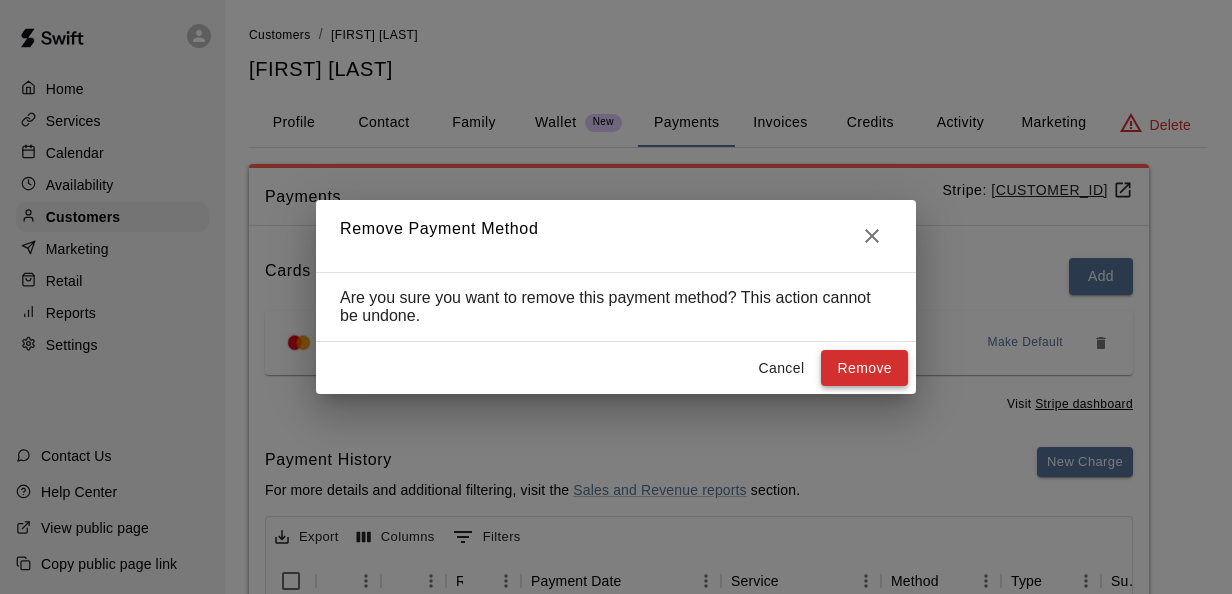 click on "Remove" at bounding box center [864, 368] 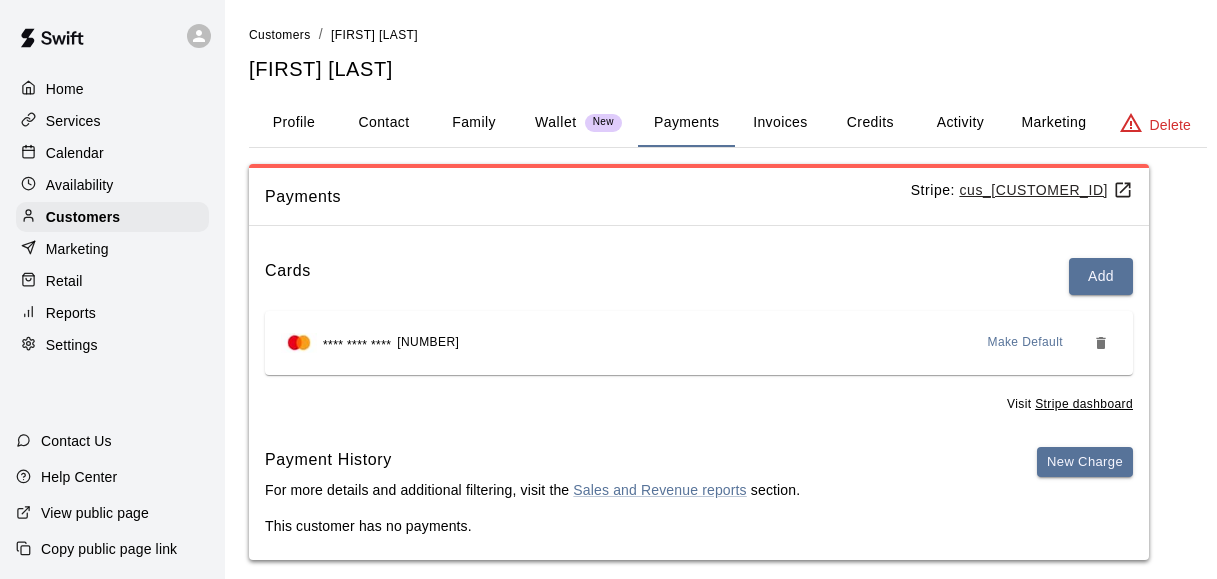 scroll, scrollTop: 0, scrollLeft: 0, axis: both 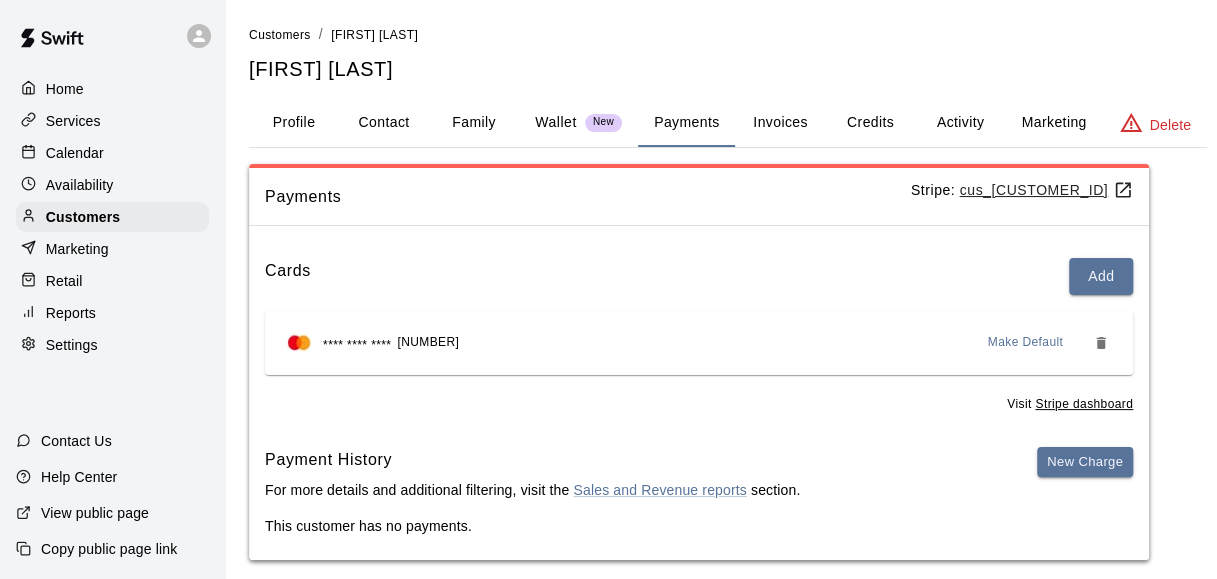 click on "Calendar" at bounding box center (112, 153) 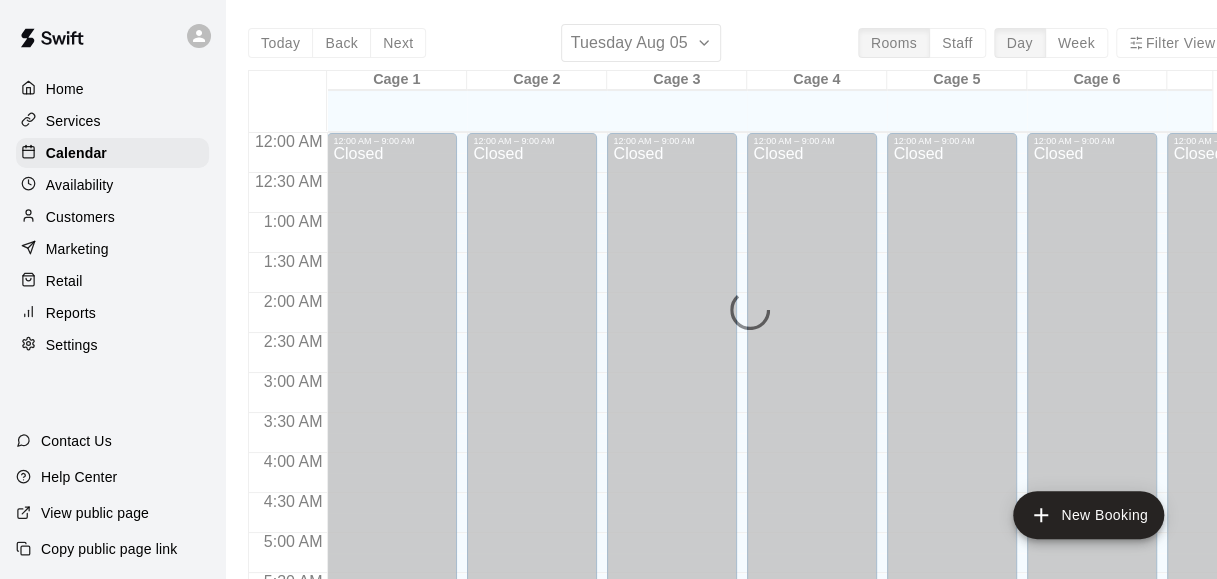 scroll, scrollTop: 1376, scrollLeft: 0, axis: vertical 